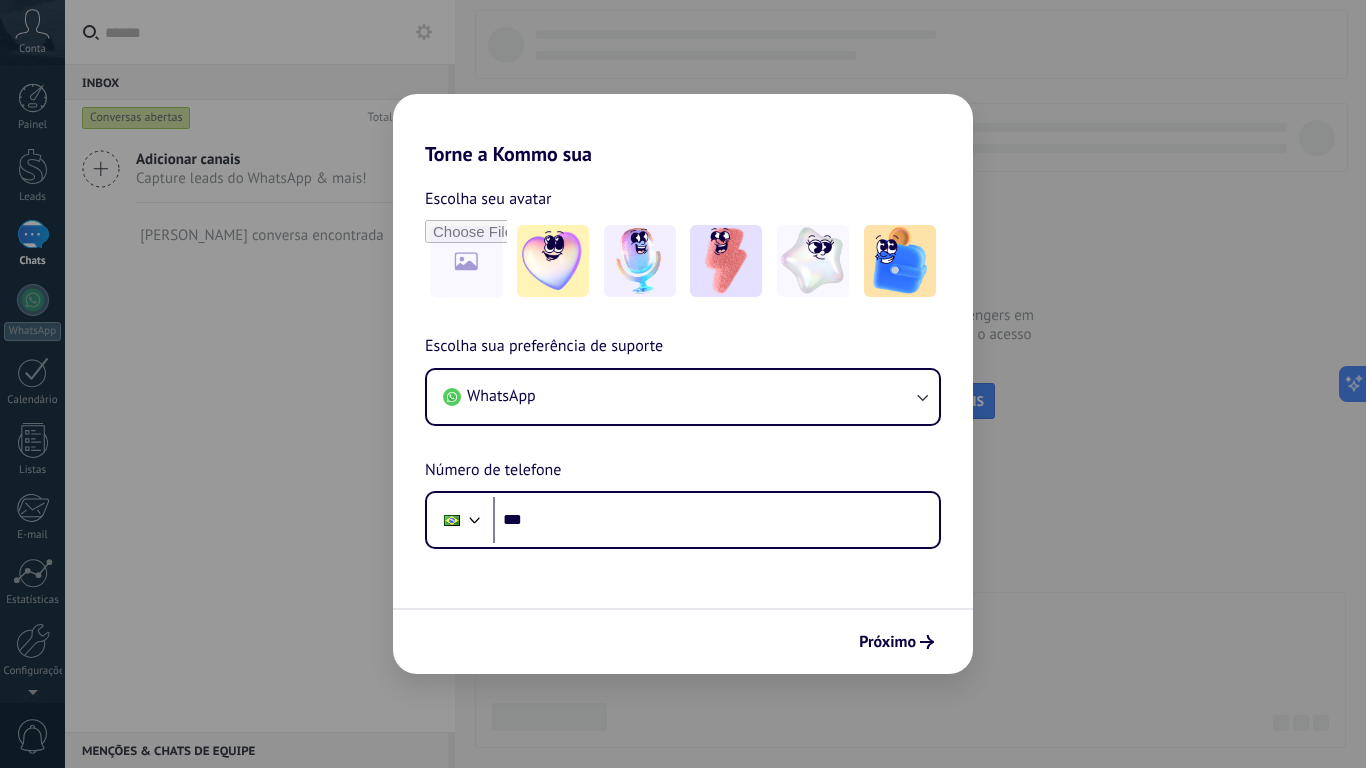 scroll, scrollTop: 0, scrollLeft: 0, axis: both 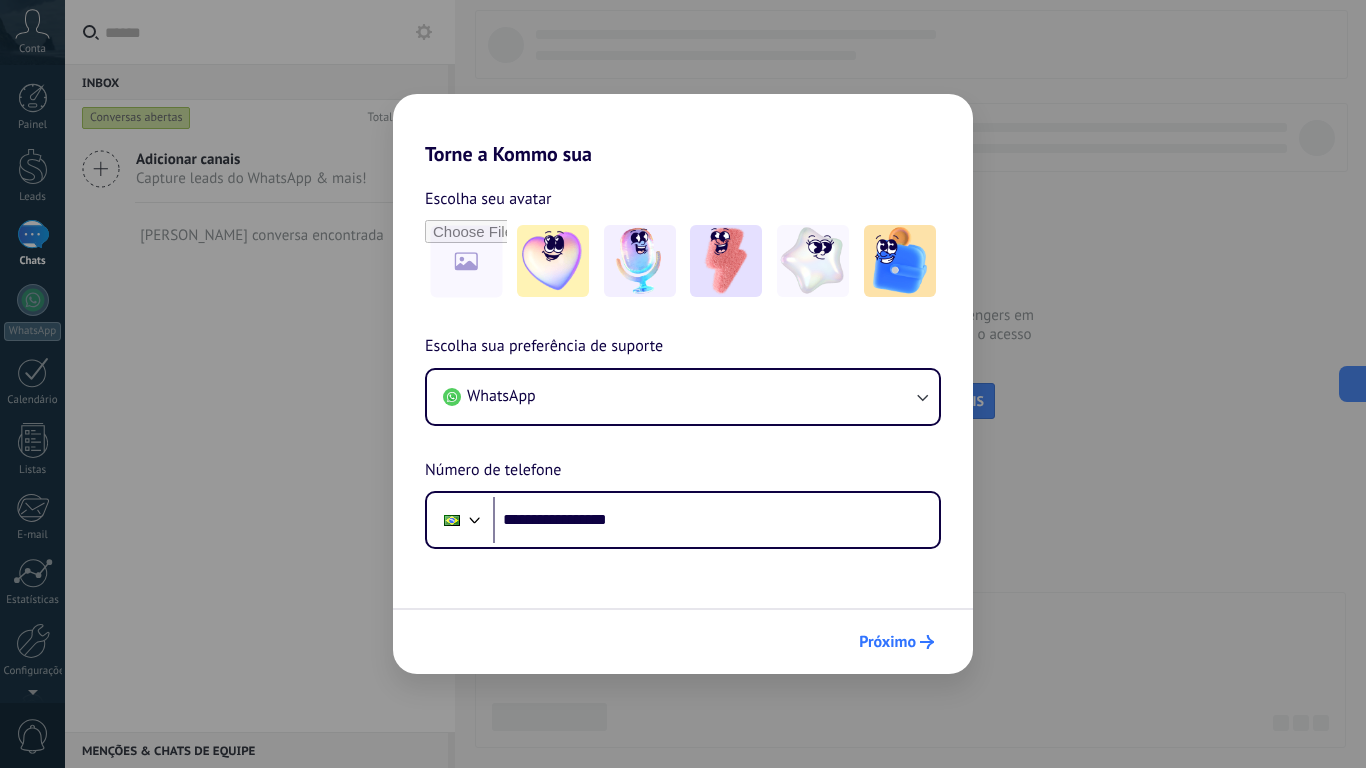 click on "Próximo" at bounding box center [887, 642] 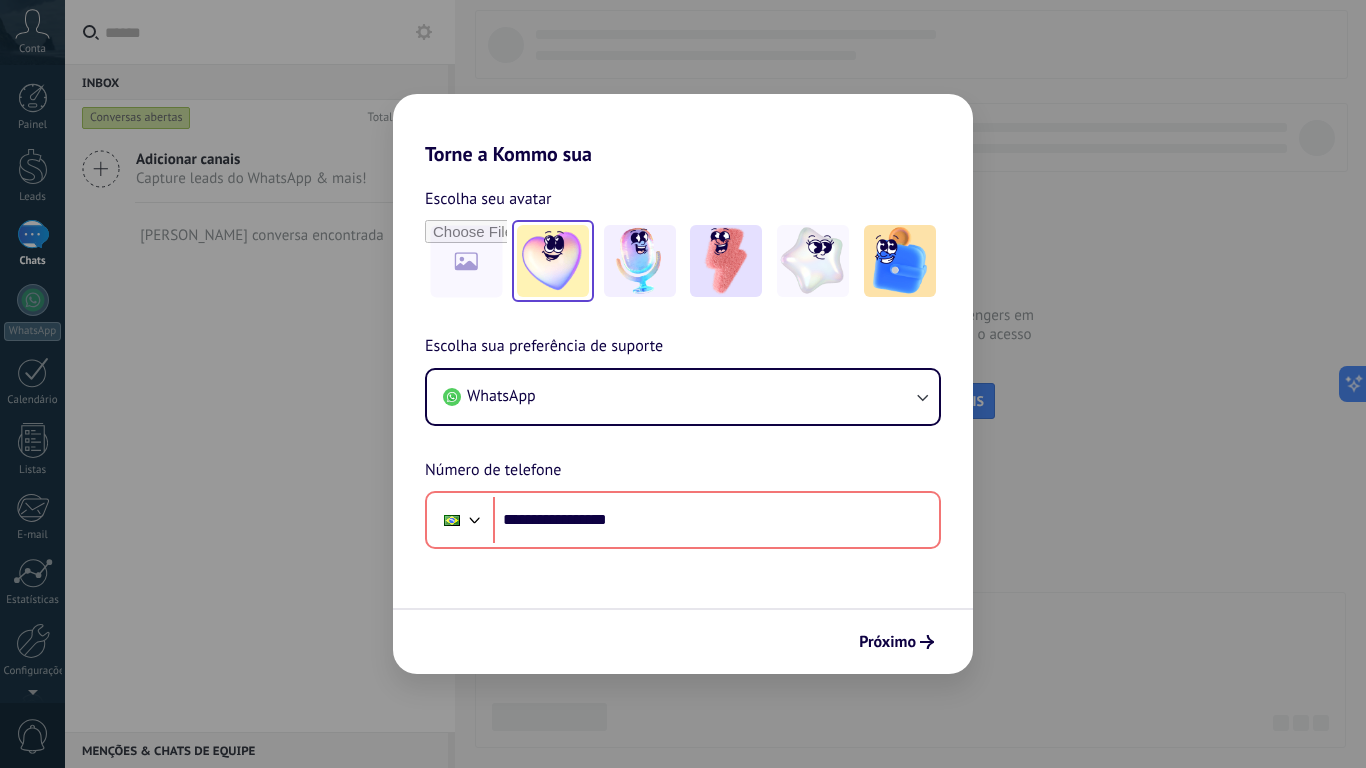 click at bounding box center (553, 261) 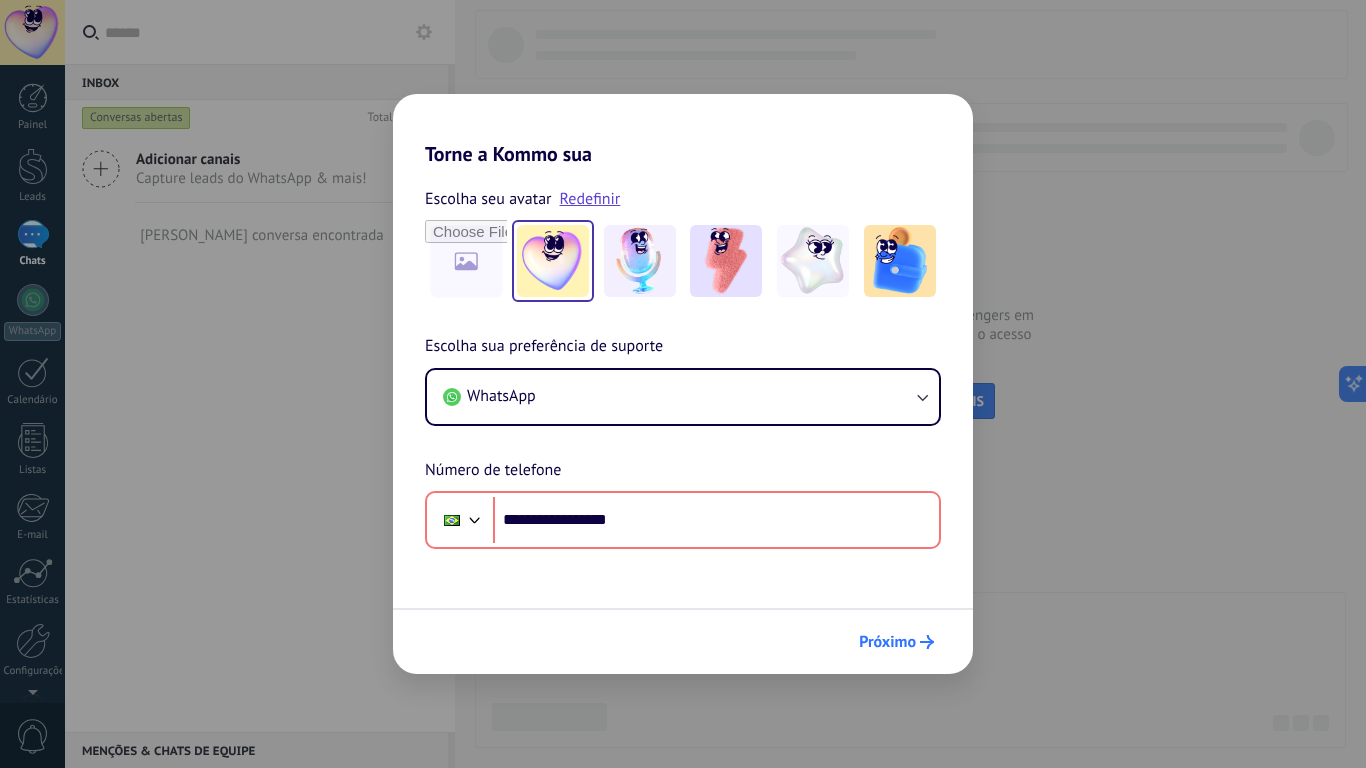 click on "Próximo" at bounding box center [896, 642] 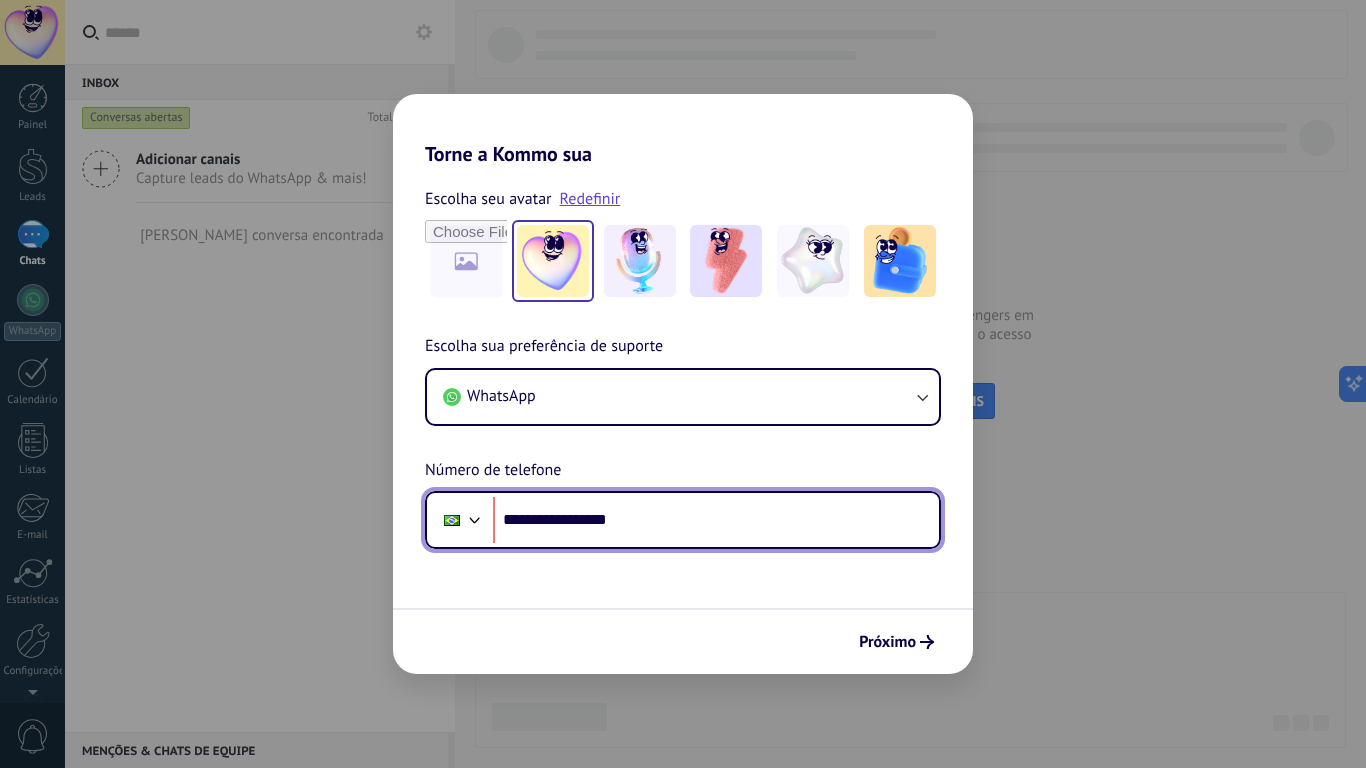 click on "**********" at bounding box center [716, 520] 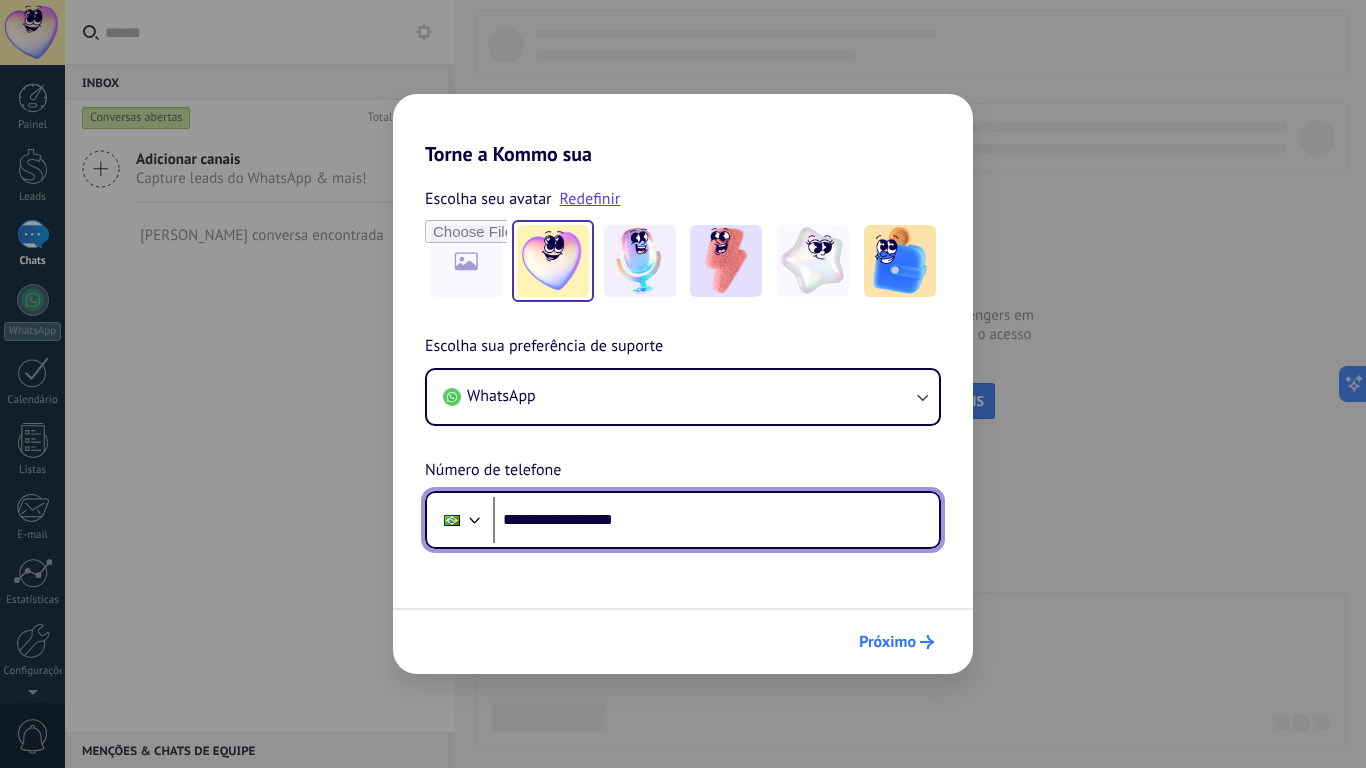 type on "**********" 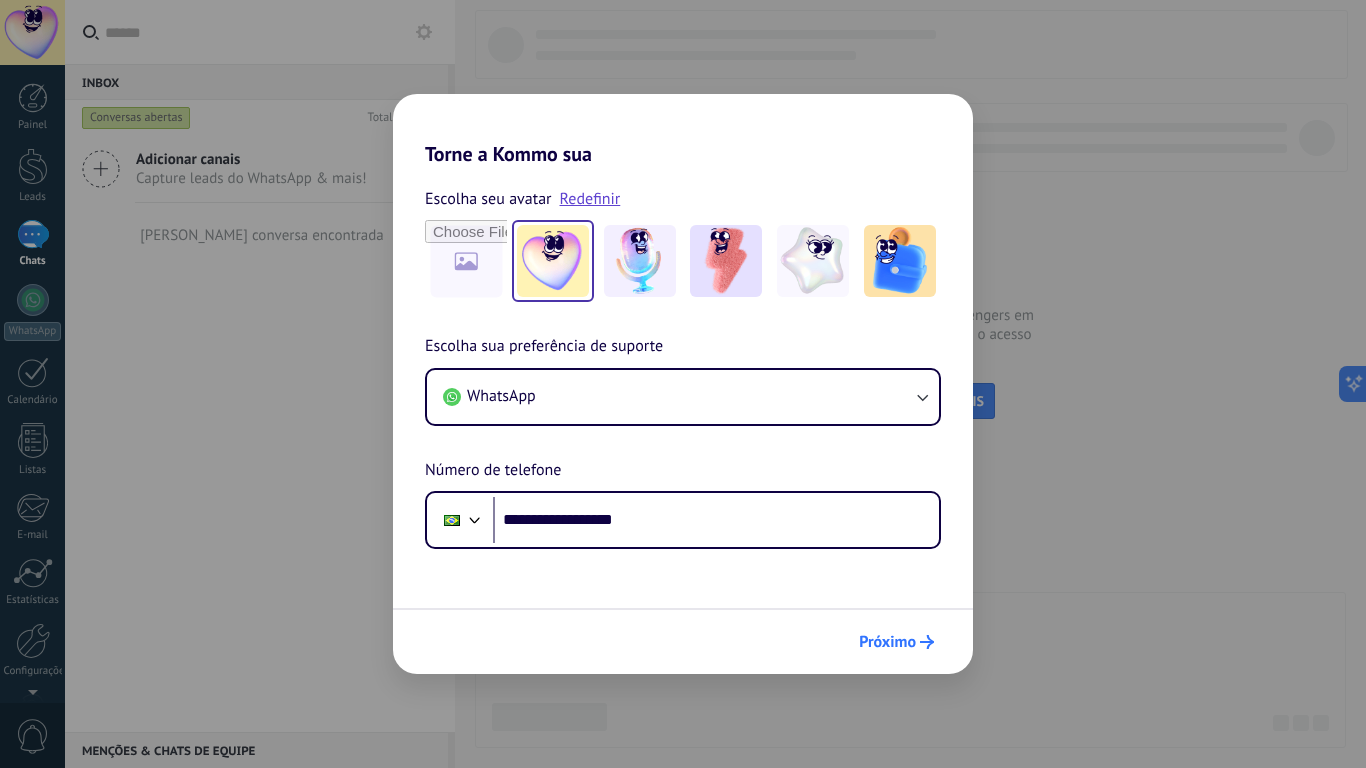 click on "Próximo" at bounding box center (887, 642) 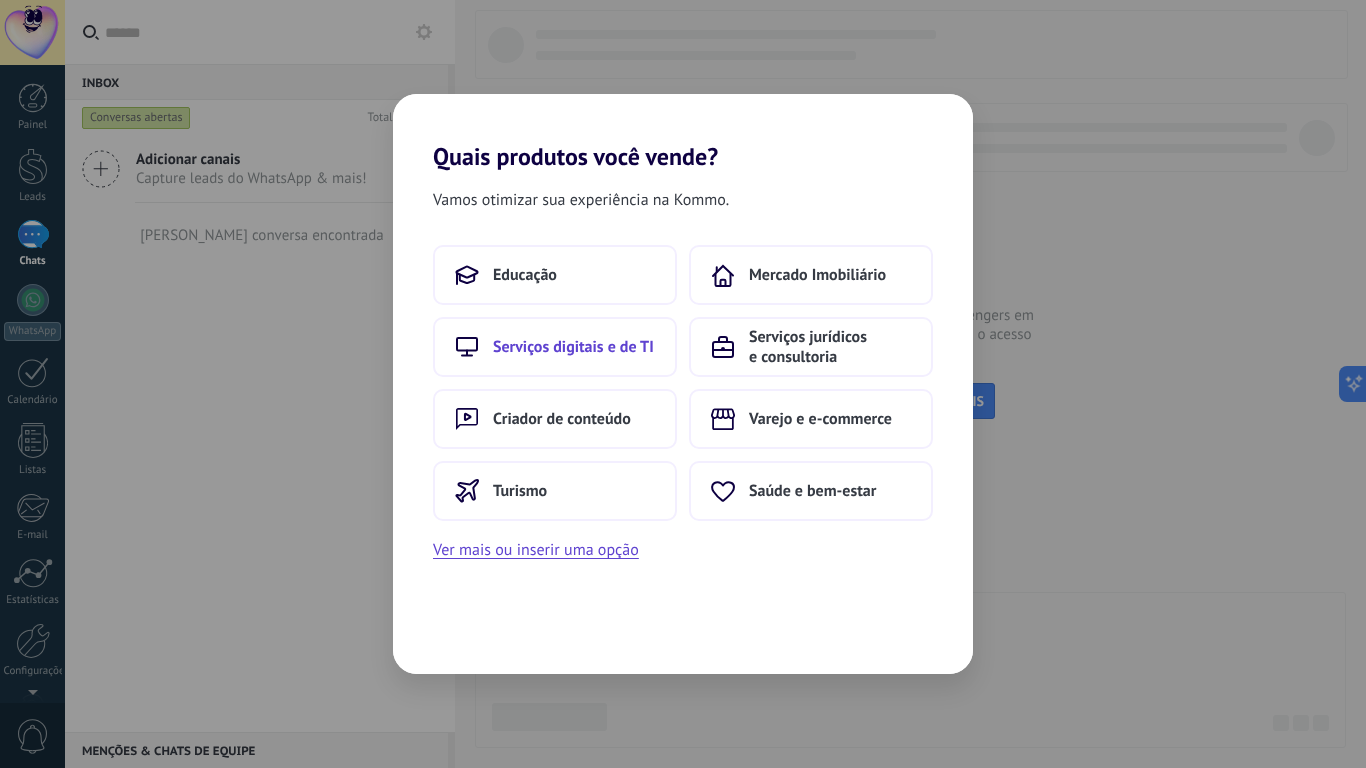 click on "Serviços digitais e de TI" at bounding box center (555, 347) 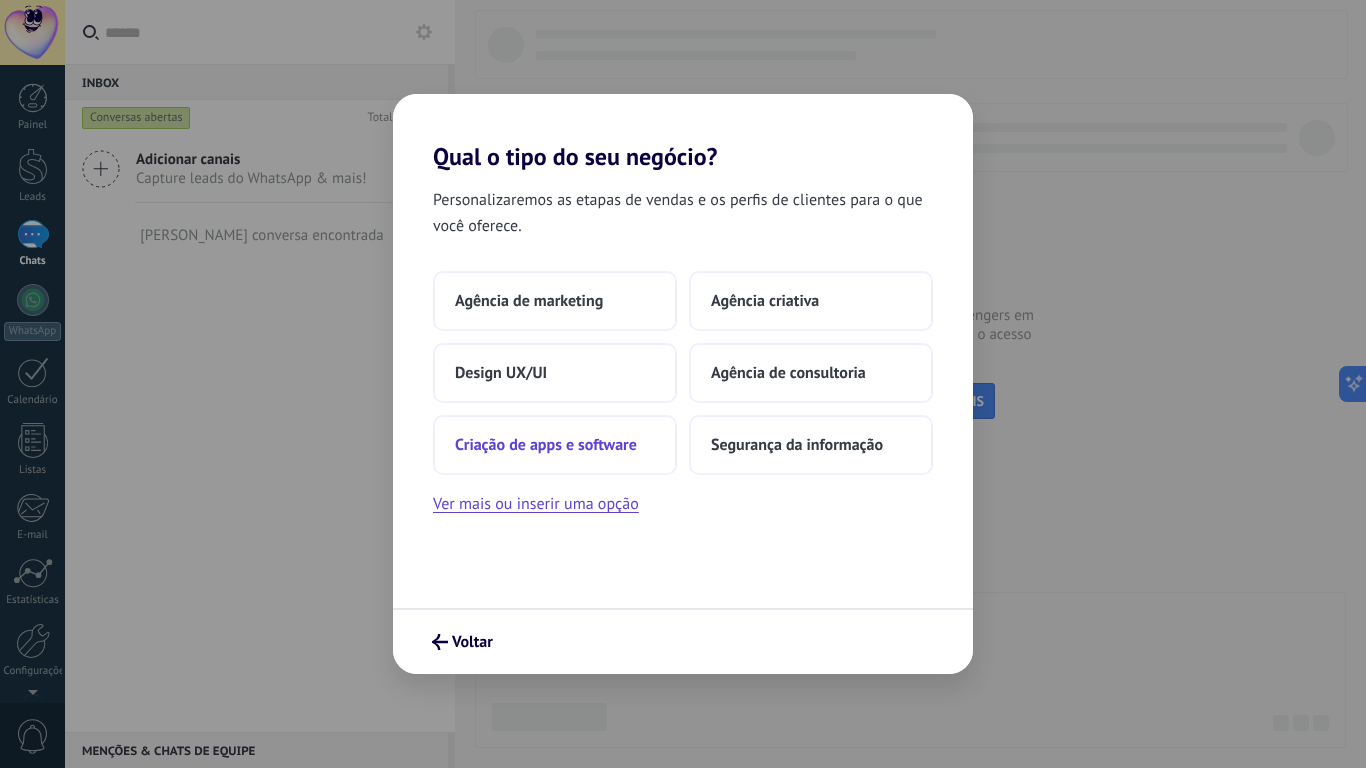 click on "Criação de apps e software" at bounding box center (555, 445) 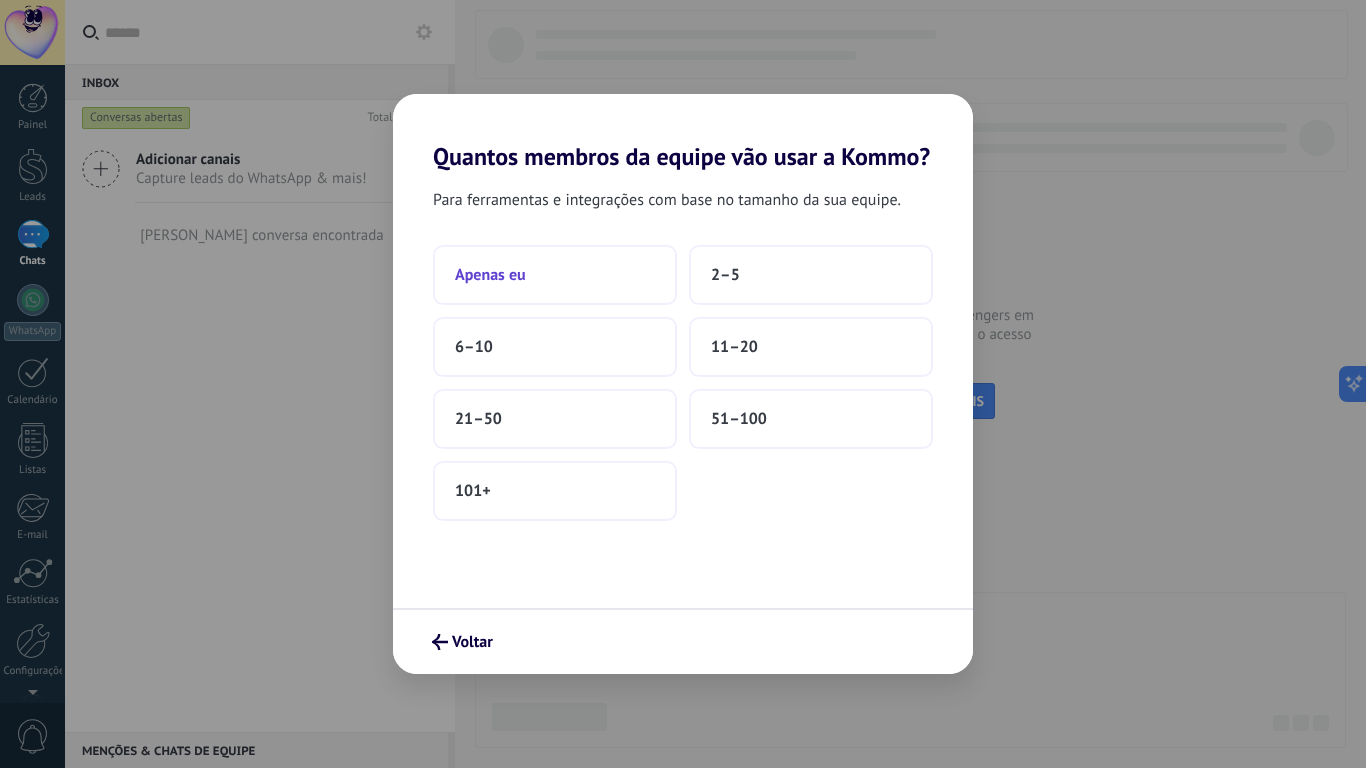 click on "Apenas eu" at bounding box center (555, 275) 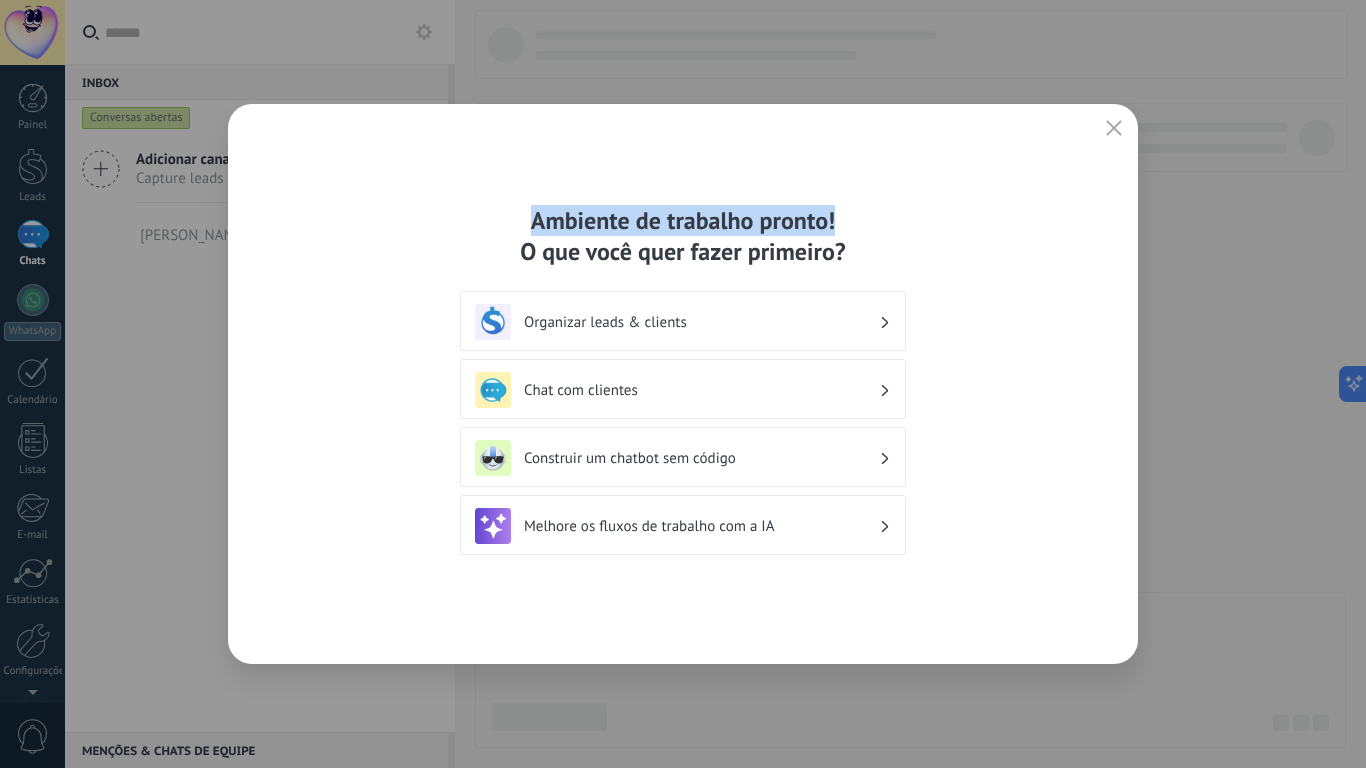 drag, startPoint x: 770, startPoint y: 228, endPoint x: 857, endPoint y: 220, distance: 87.36704 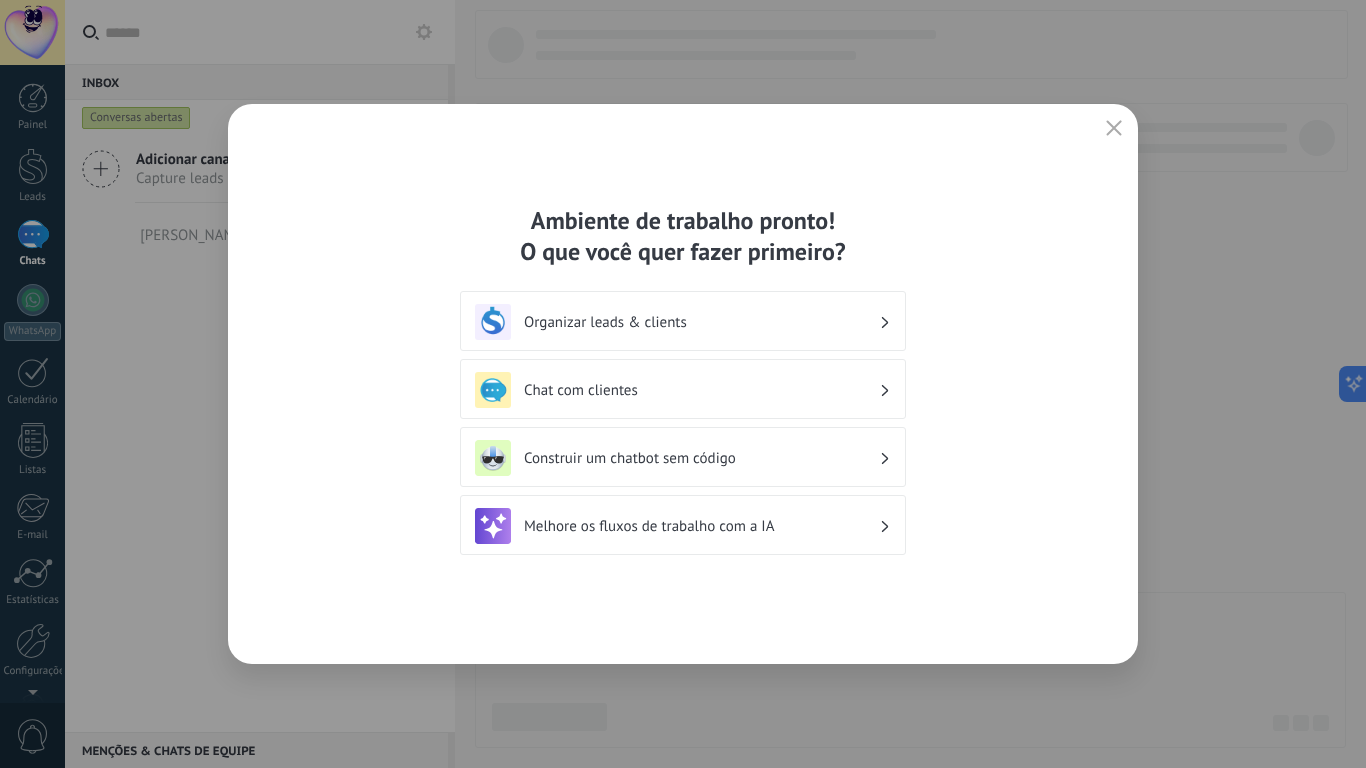 click 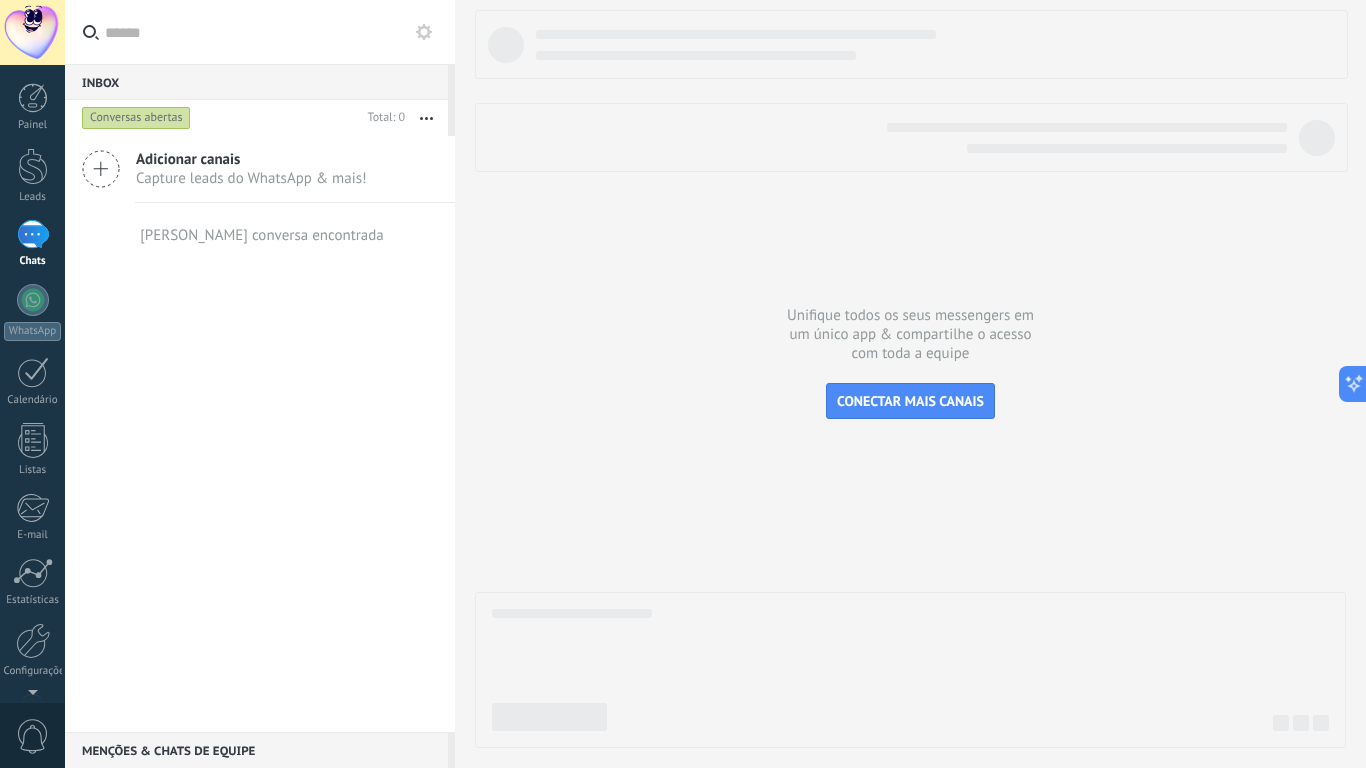 scroll, scrollTop: 65, scrollLeft: 0, axis: vertical 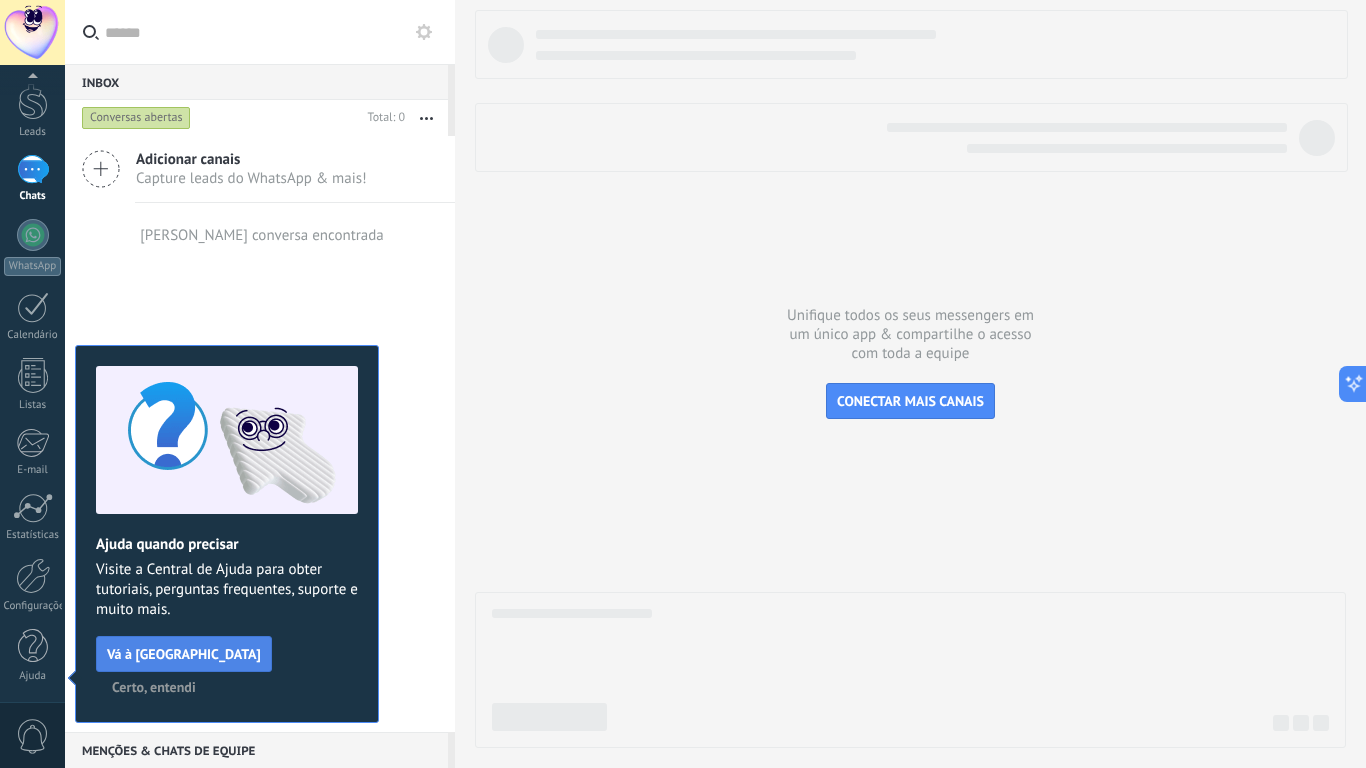 click on "Vá à [GEOGRAPHIC_DATA]" at bounding box center [184, 654] 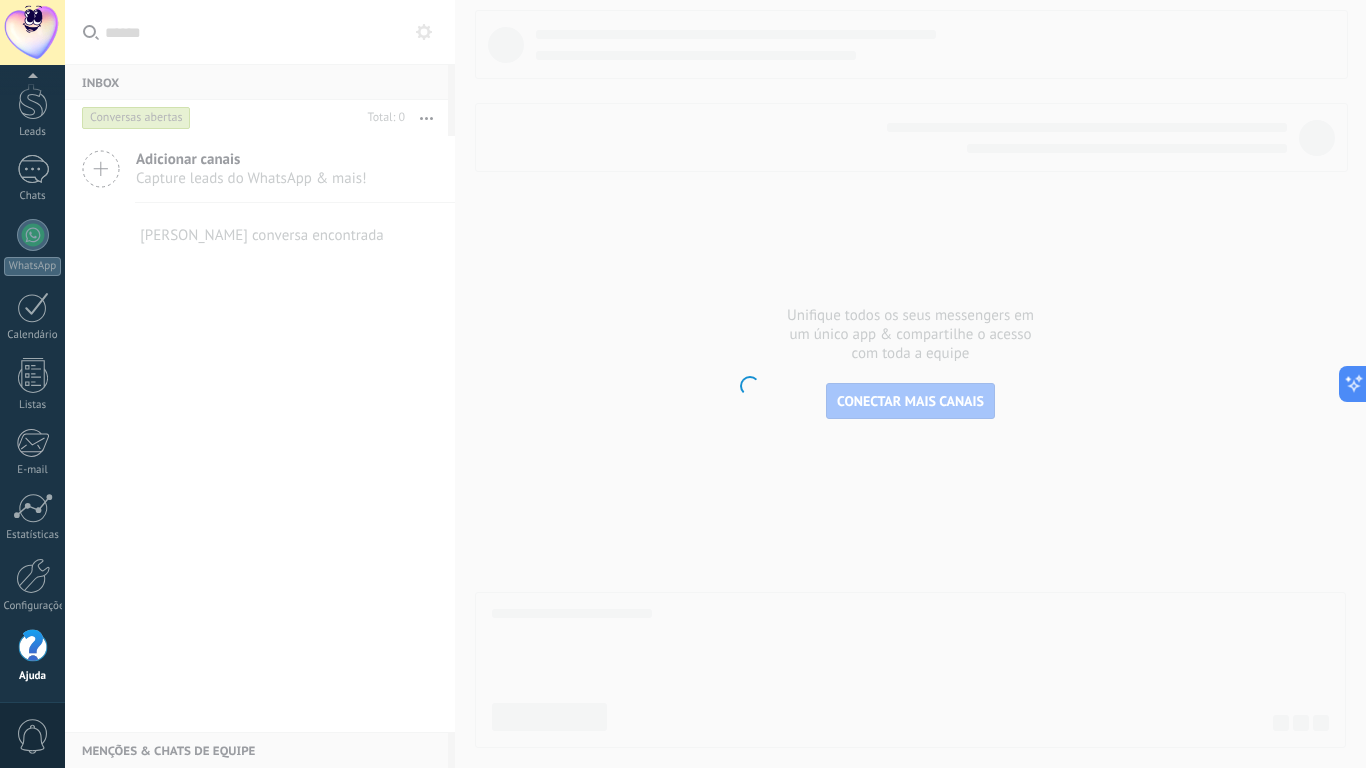 scroll, scrollTop: 65, scrollLeft: 0, axis: vertical 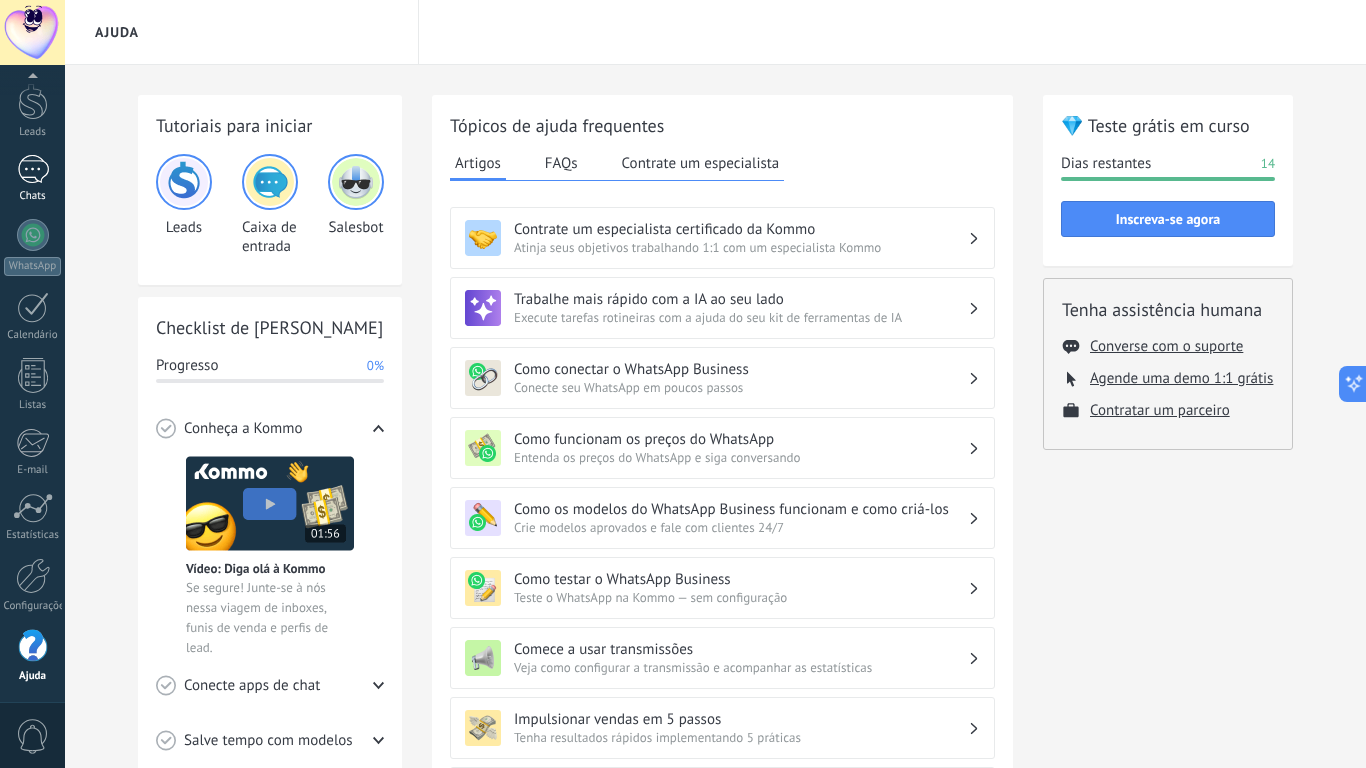 click on "Chats" at bounding box center (32, 179) 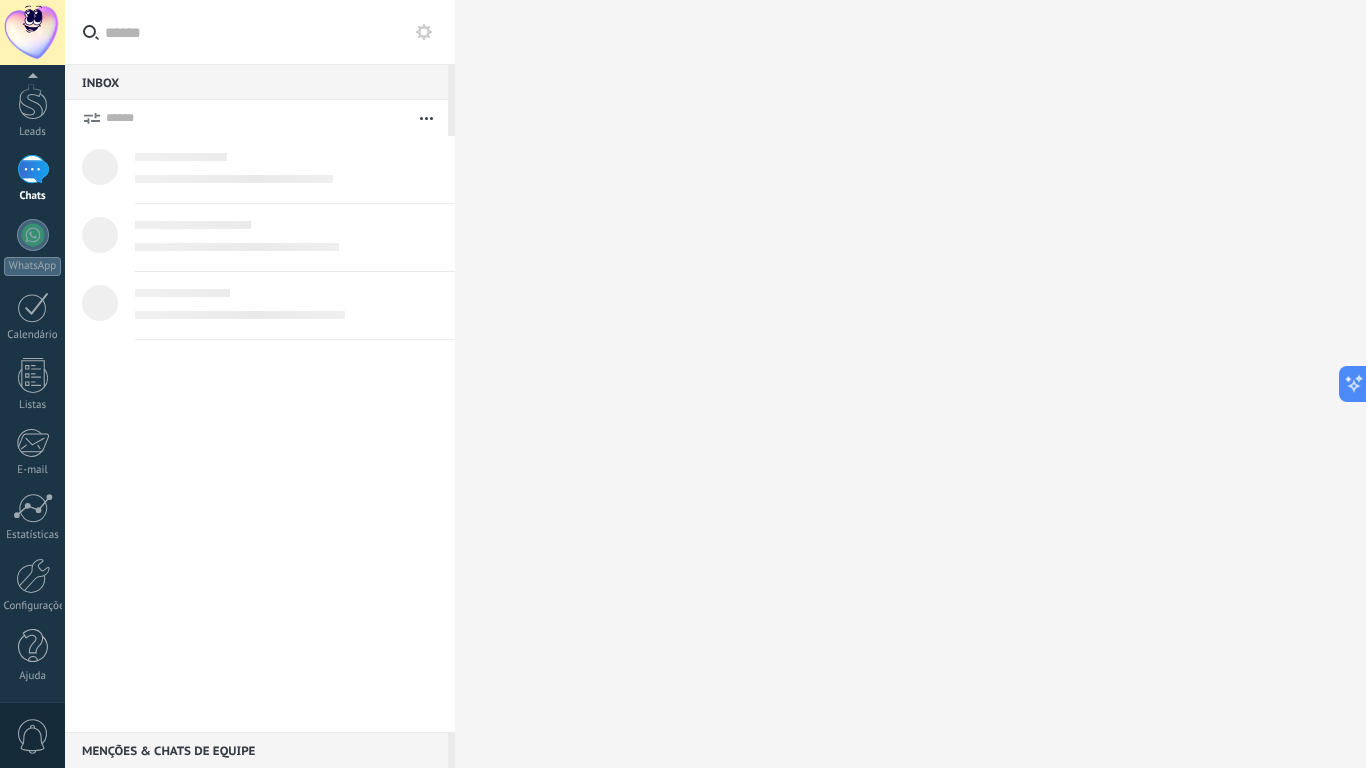scroll, scrollTop: 0, scrollLeft: 0, axis: both 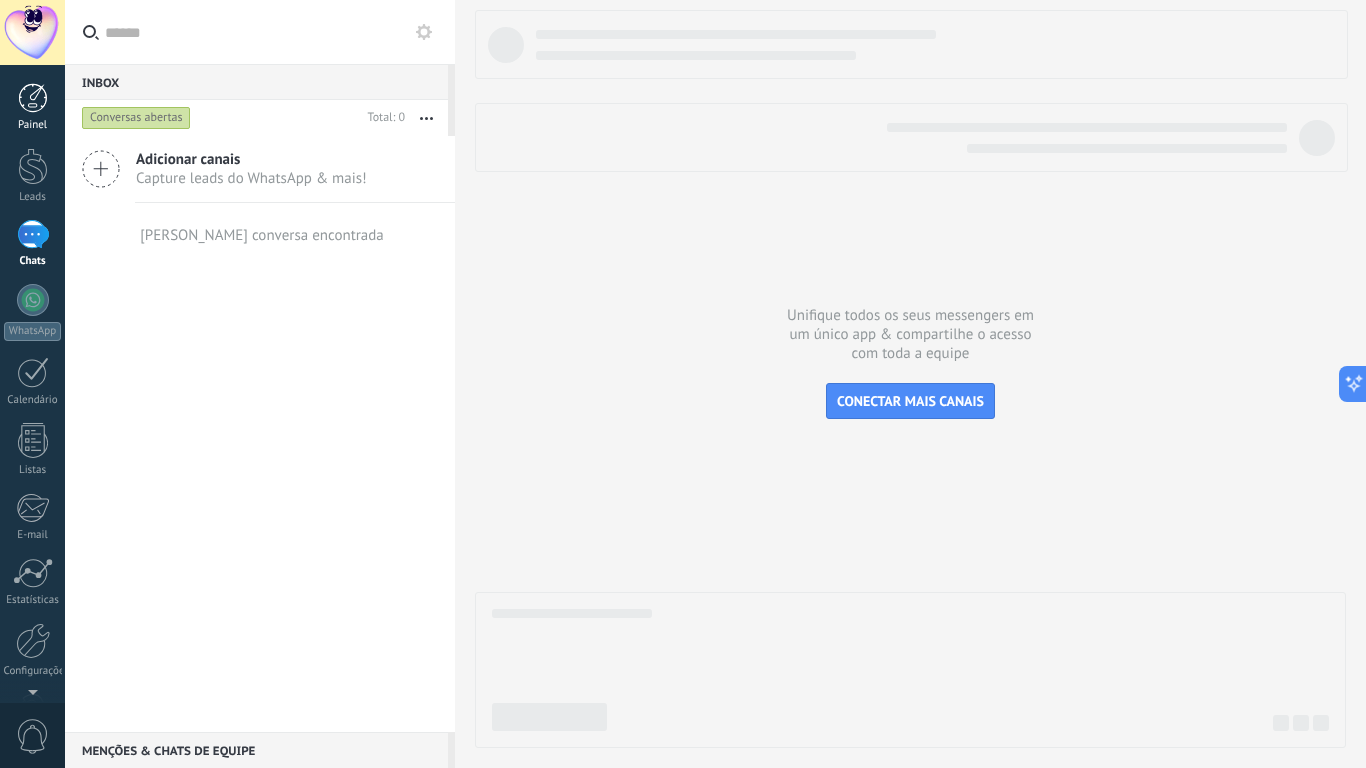 click at bounding box center (33, 98) 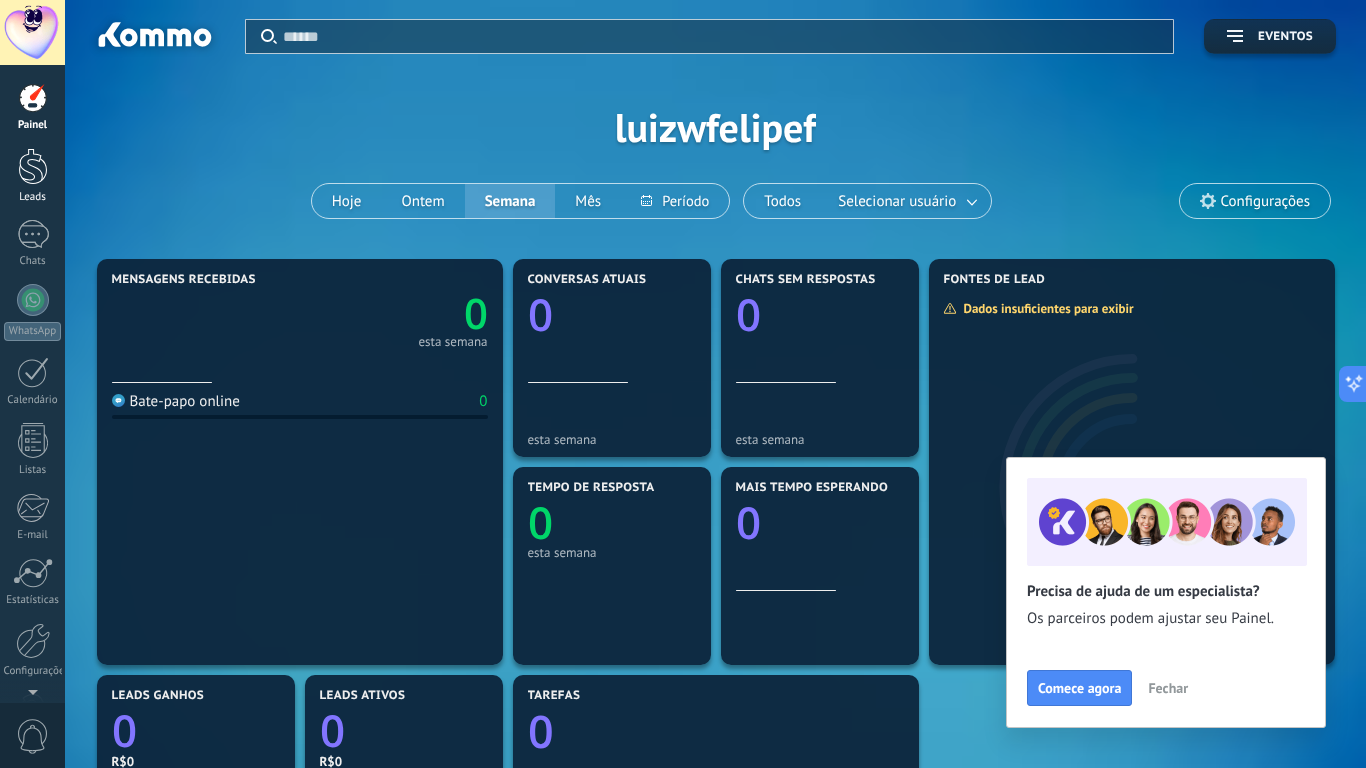 click at bounding box center (33, 166) 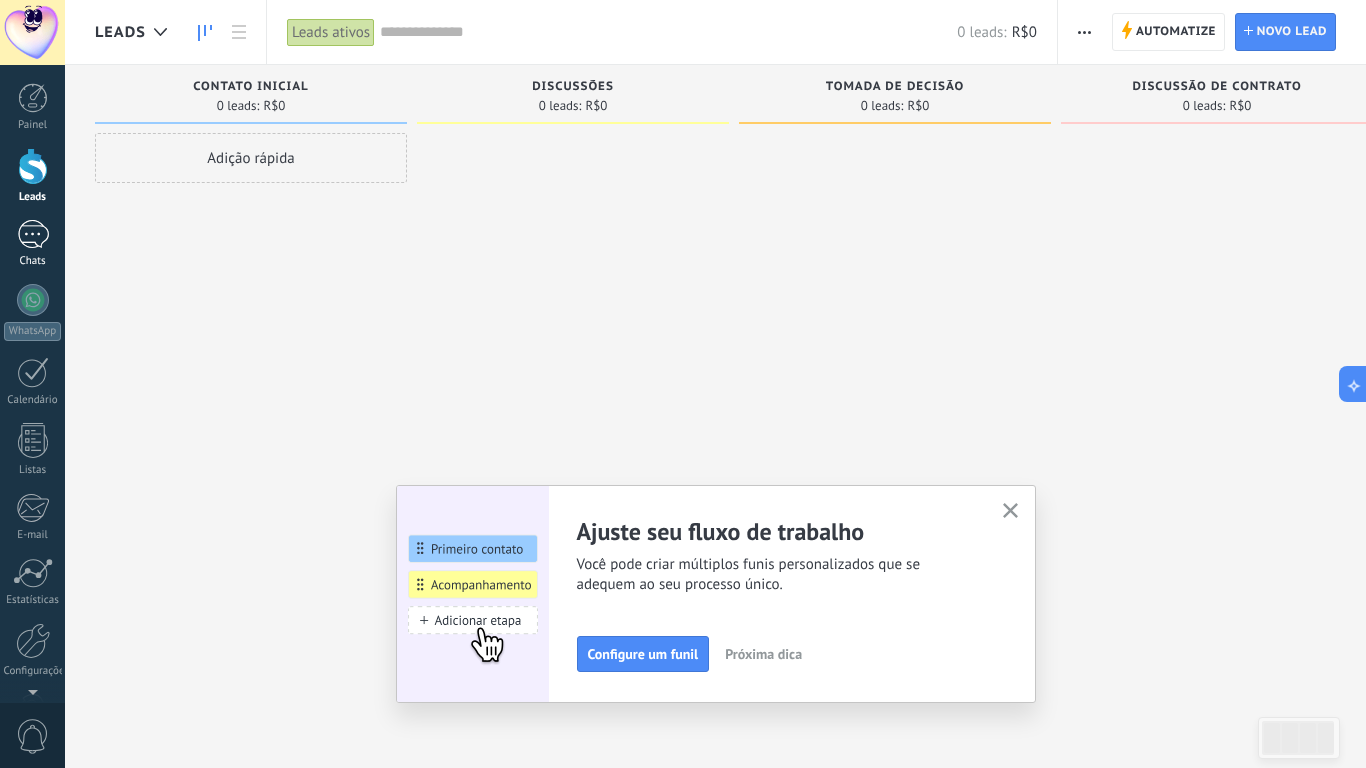 click on "Chats" at bounding box center [32, 244] 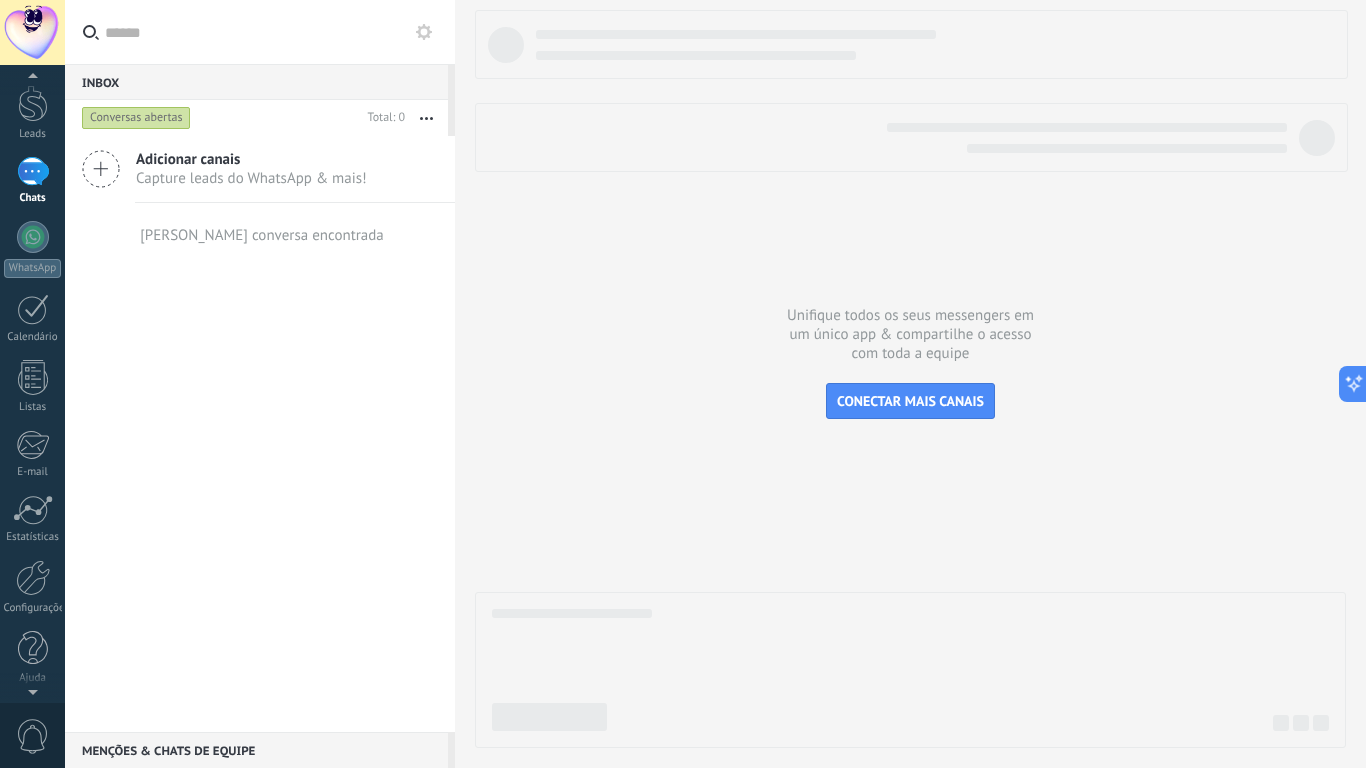 scroll, scrollTop: 65, scrollLeft: 0, axis: vertical 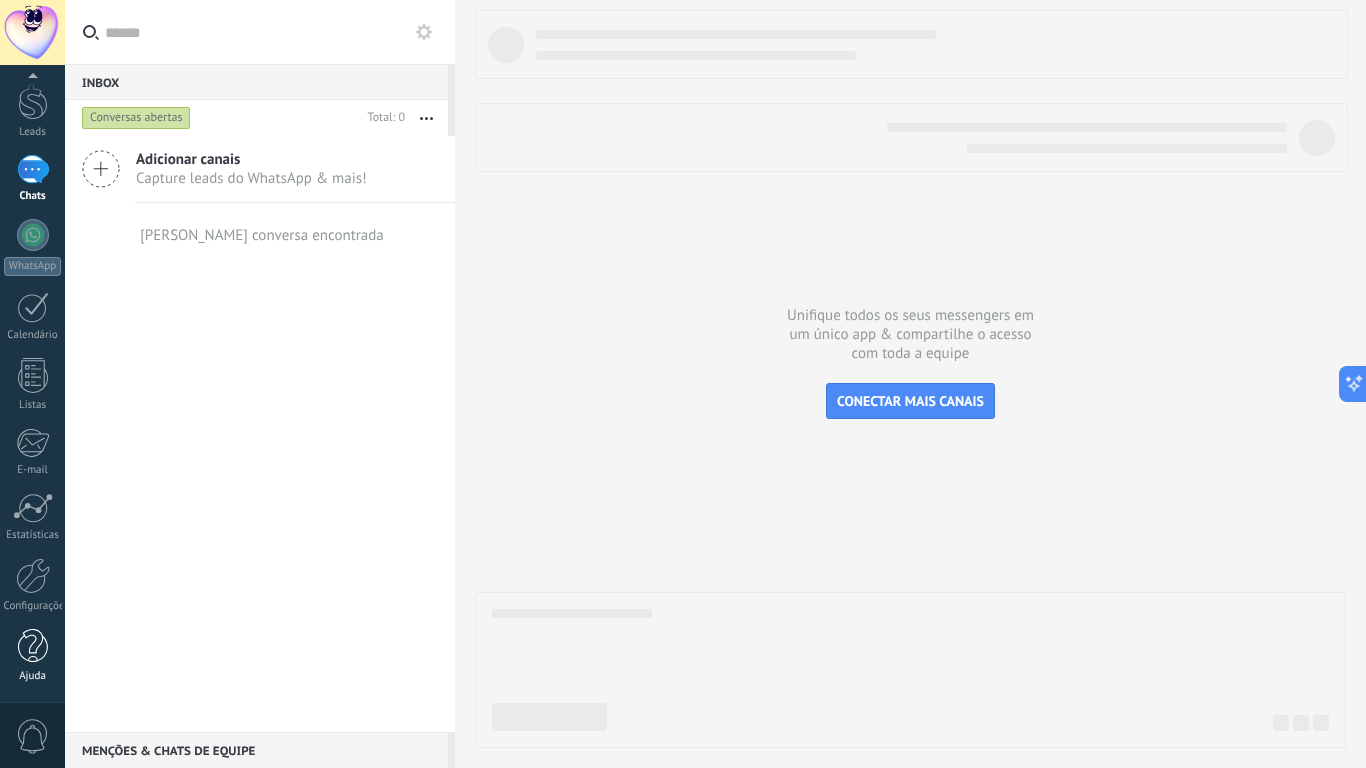 click at bounding box center [33, 646] 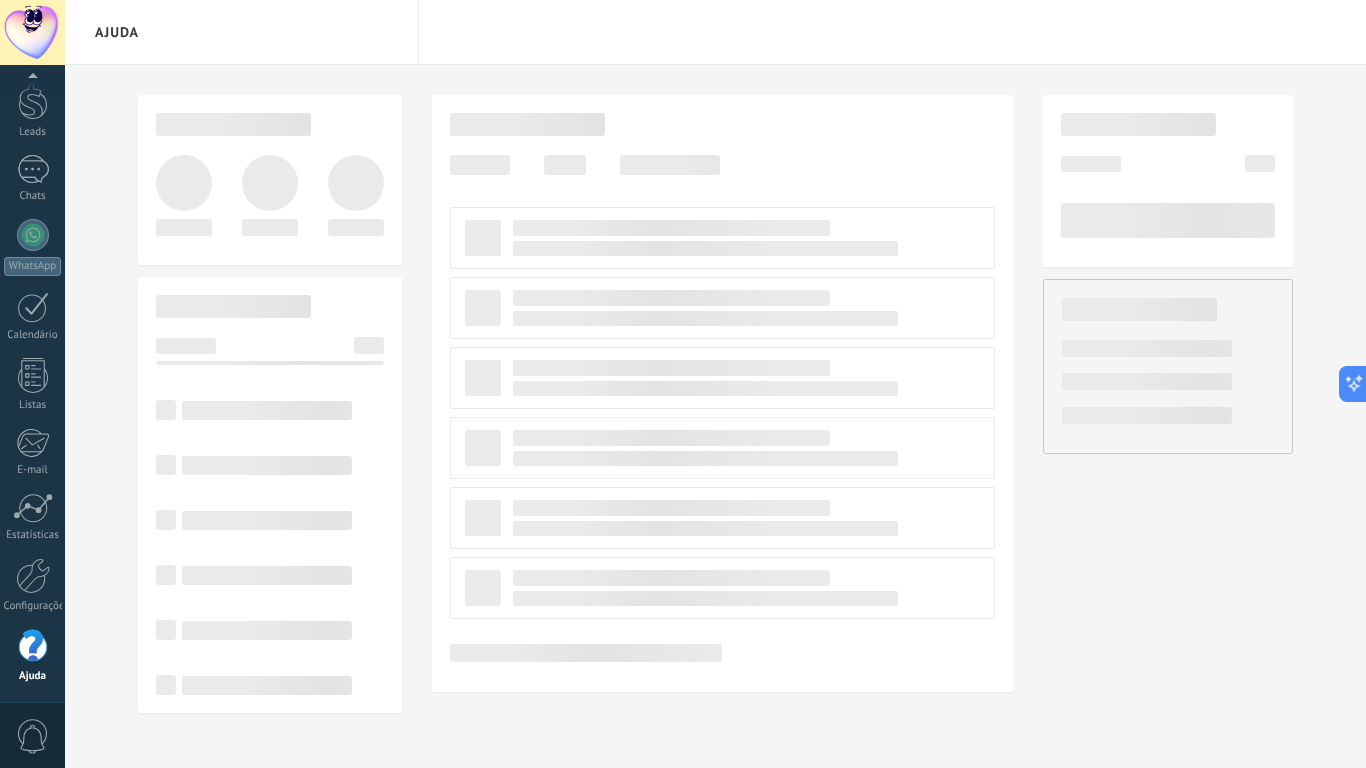 scroll, scrollTop: 65, scrollLeft: 0, axis: vertical 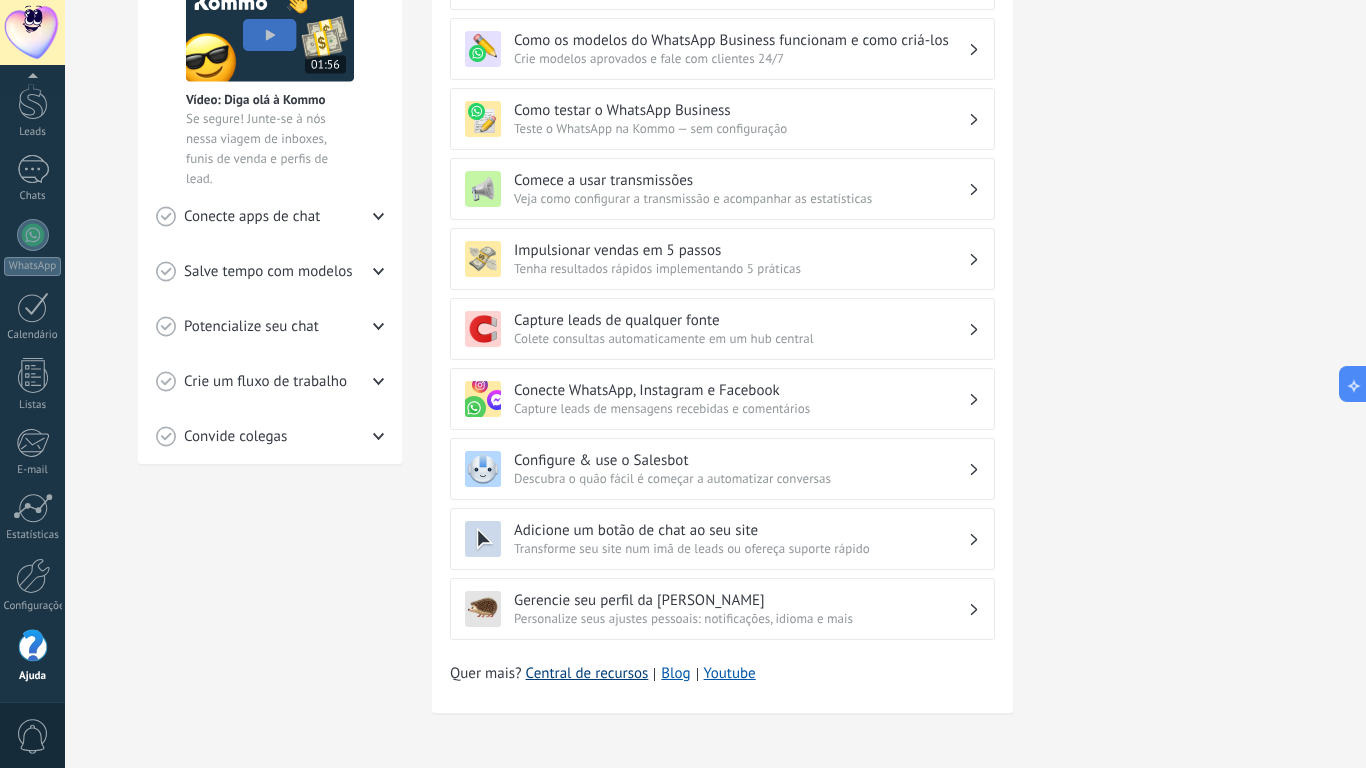 click on "Central de recursos" at bounding box center (587, 674) 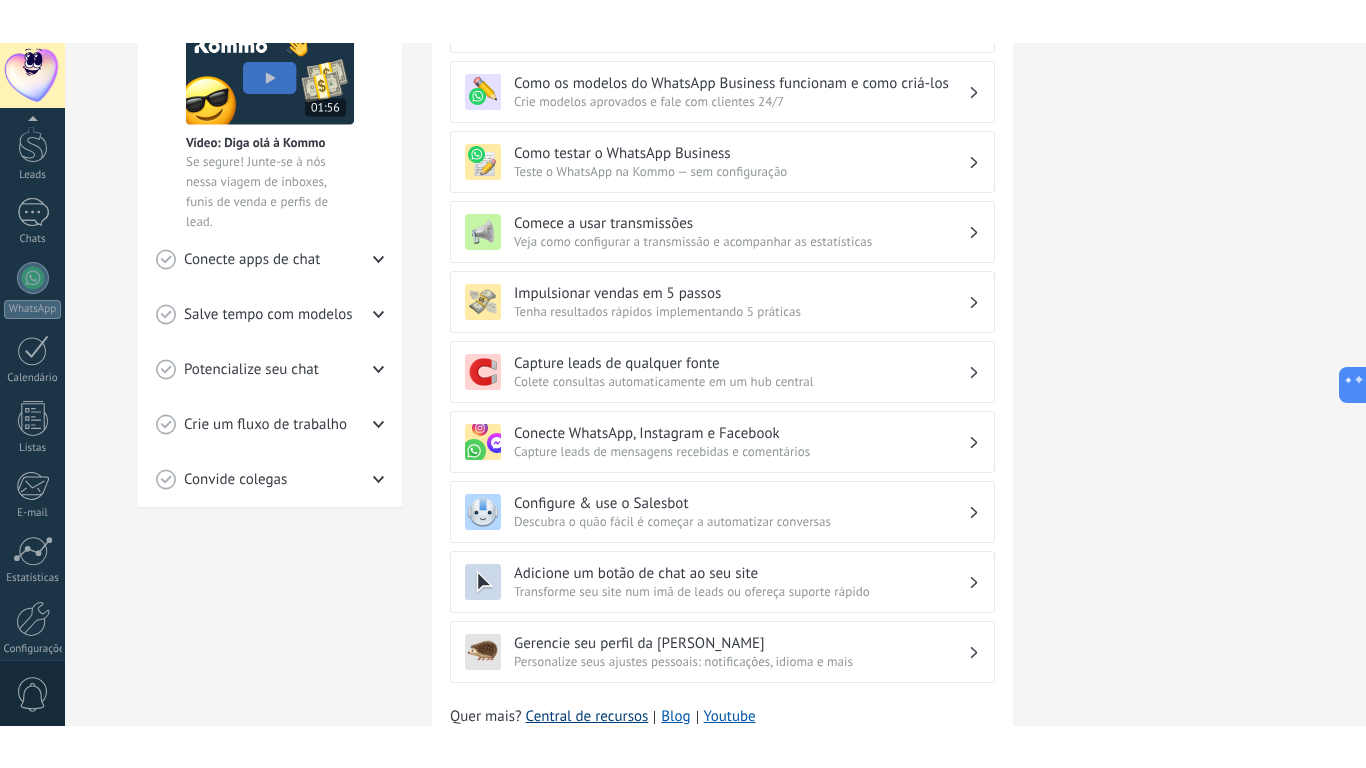 scroll, scrollTop: 150, scrollLeft: 0, axis: vertical 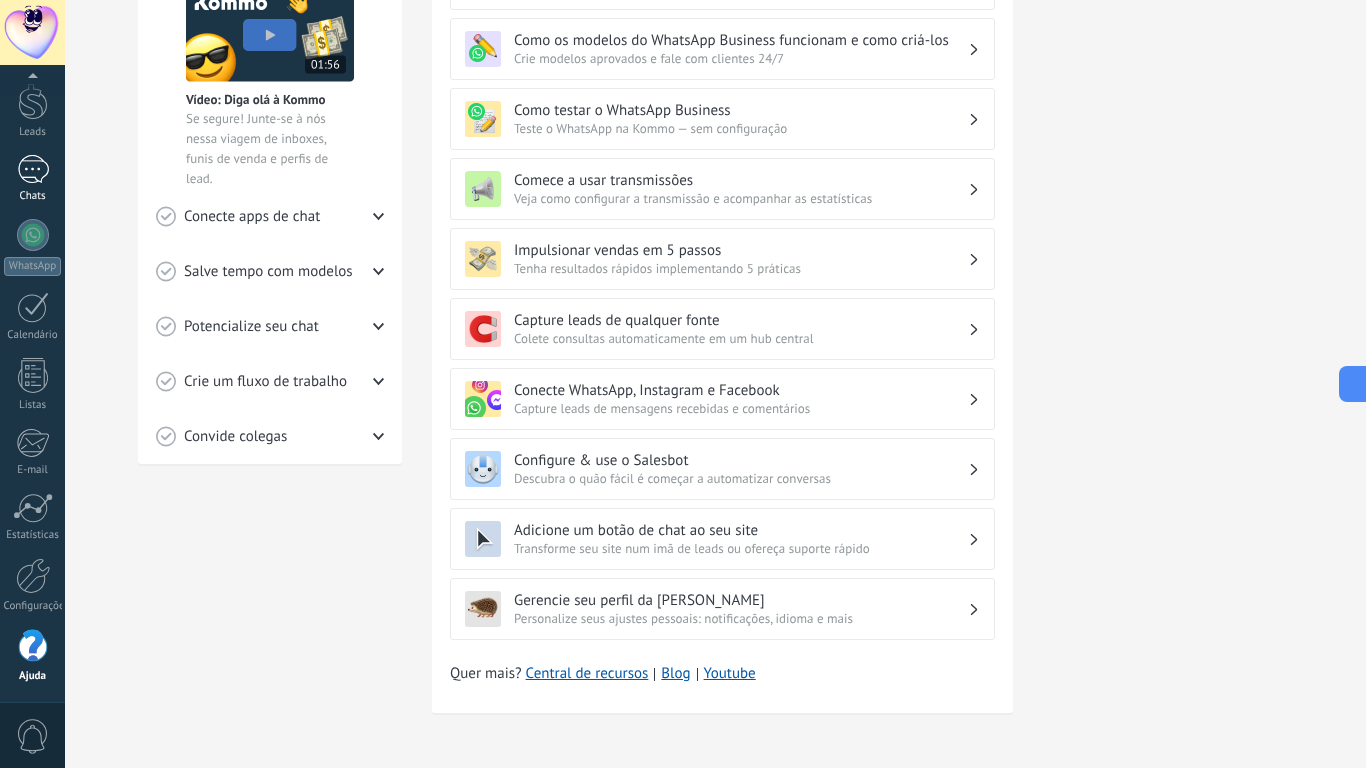 click at bounding box center (33, 169) 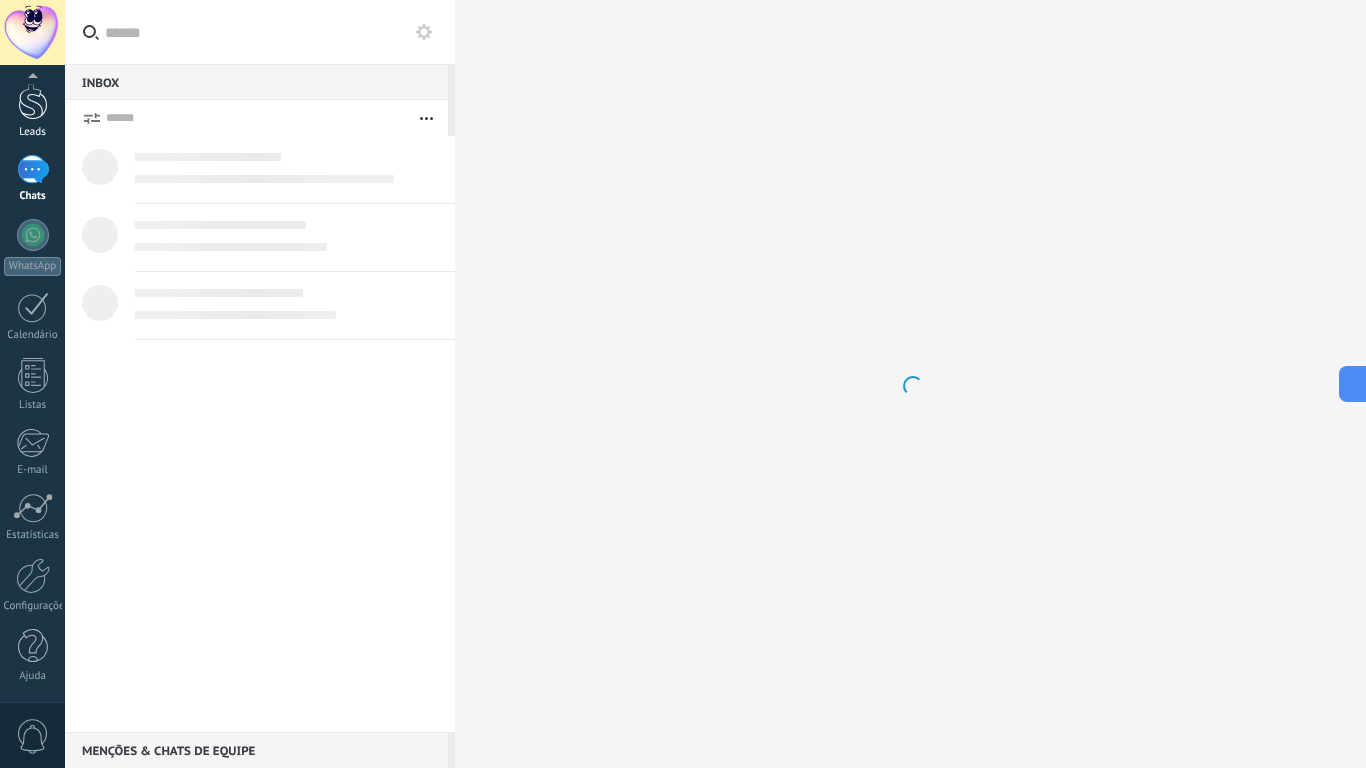 scroll, scrollTop: 0, scrollLeft: 0, axis: both 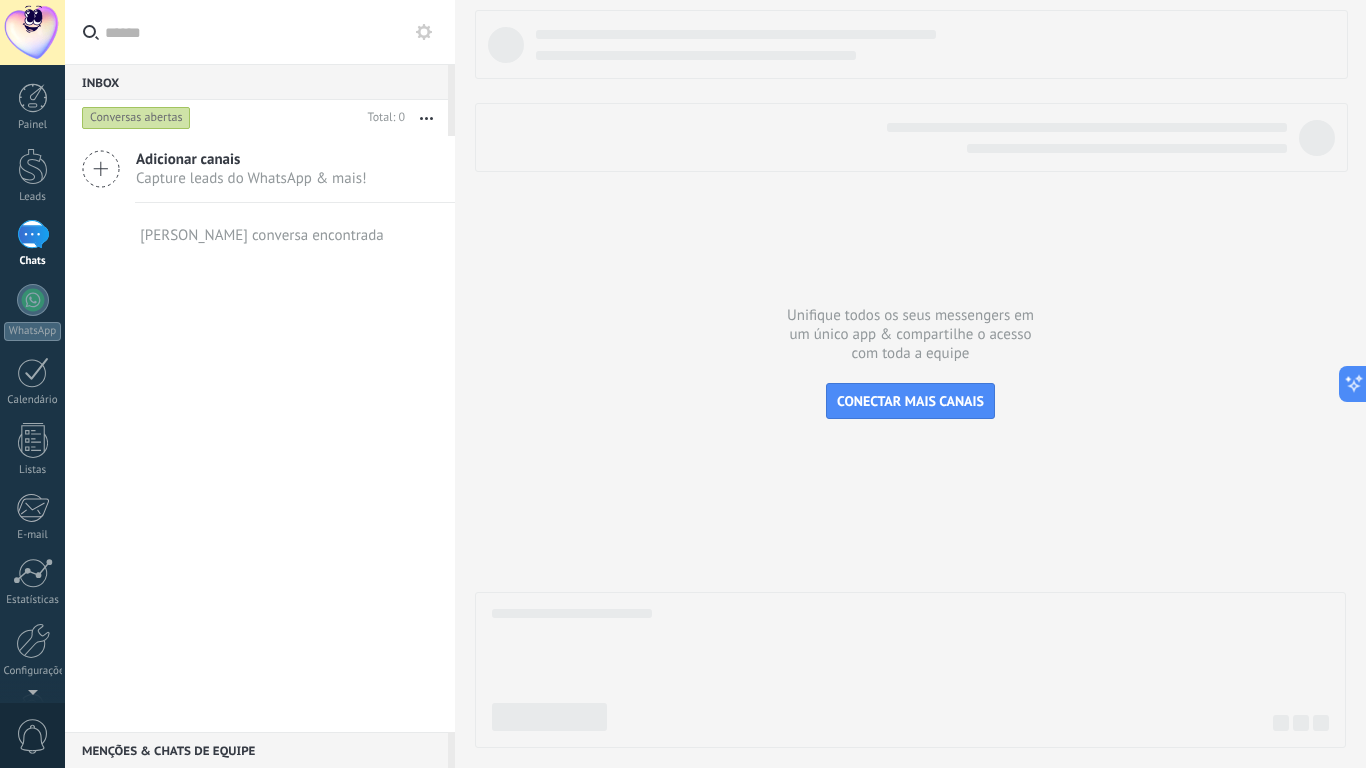 click on "Adicionar canais
Capture leads do WhatsApp & mais!
Nenhuma conversa encontrada" at bounding box center [260, 434] 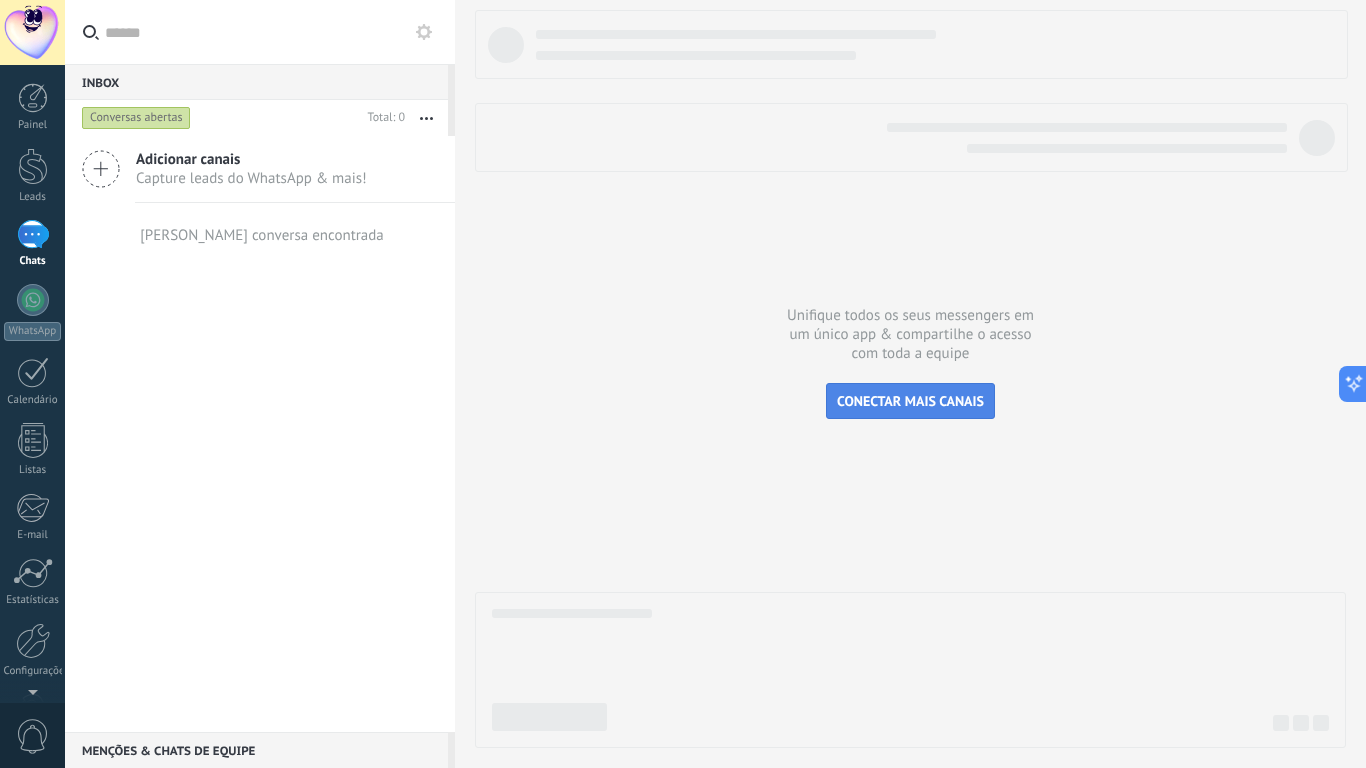 click on "CONECTAR MAIS CANAIS" at bounding box center [910, 401] 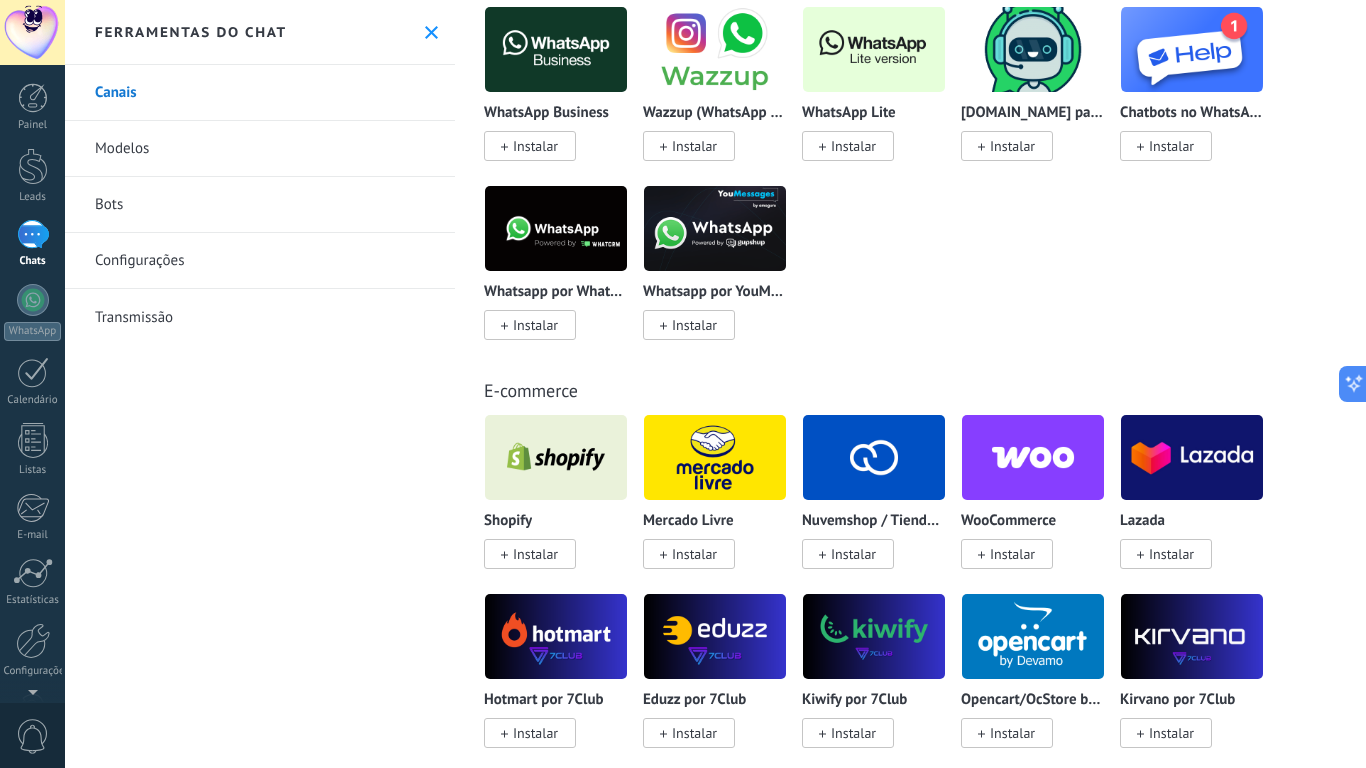 scroll, scrollTop: 912, scrollLeft: 0, axis: vertical 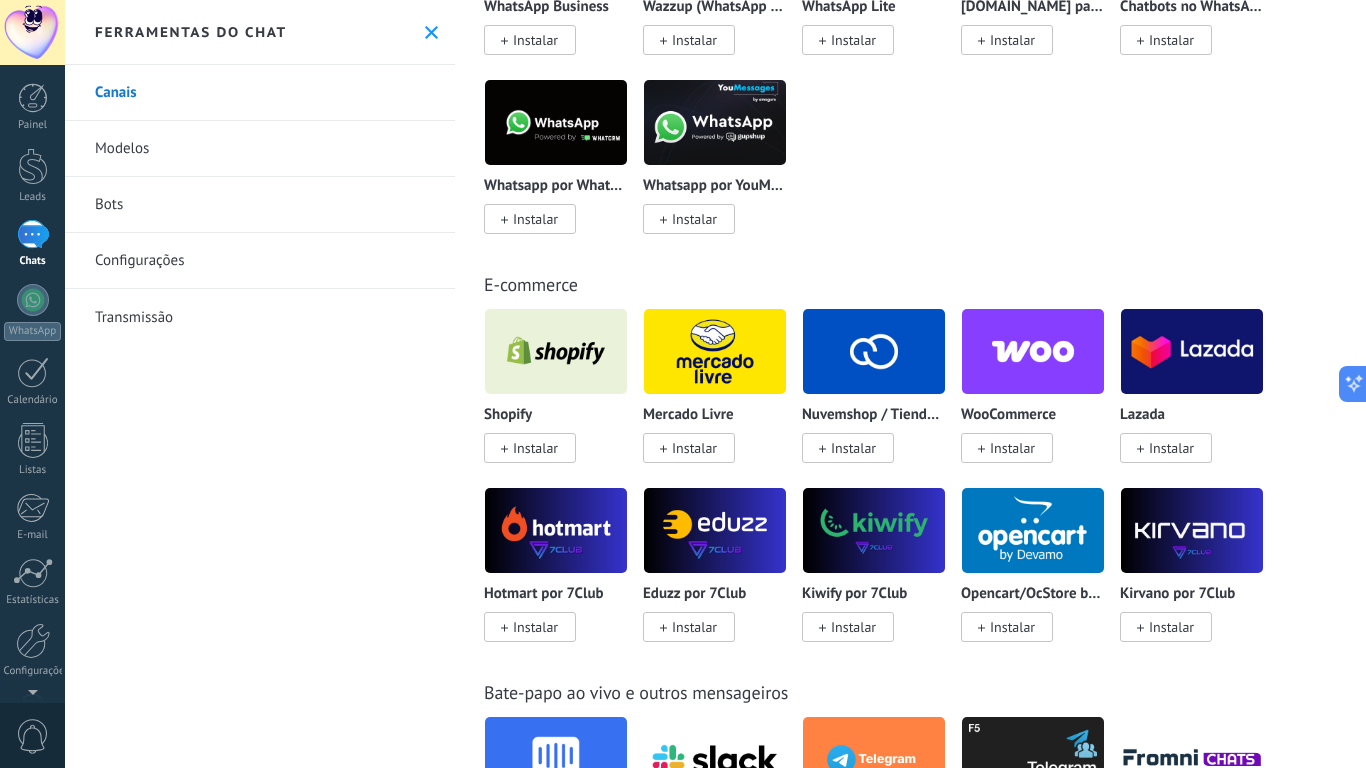 drag, startPoint x: 854, startPoint y: 413, endPoint x: 935, endPoint y: 418, distance: 81.154175 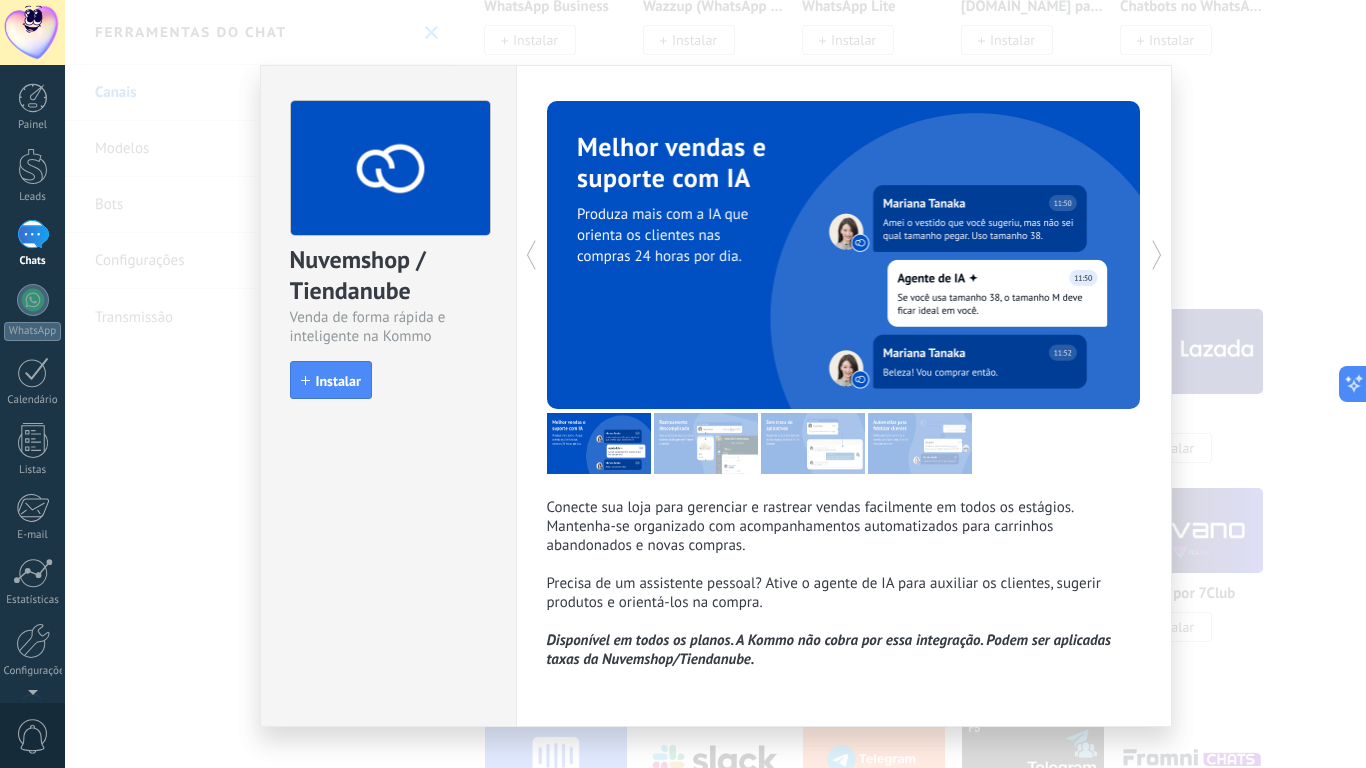 click on "Nuvemshop / Tiendanube Venda de forma rápida e inteligente na Kommo install Instalar Conecte sua loja para gerenciar e rastrear vendas facilmente em todos os estágios. Mantenha-se organizado com acompanhamentos automatizados para carrinhos abandonados e novas compras. Precisa de um assistente pessoal? Ative o agente de IA para auxiliar os clientes, sugerir produtos e orientá-los na compra.   Disponível em todos os planos. A Kommo não cobra por essa integração. Podem ser aplicadas taxas da Nuvemshop/Tiendanube.  Mais" at bounding box center [715, 384] 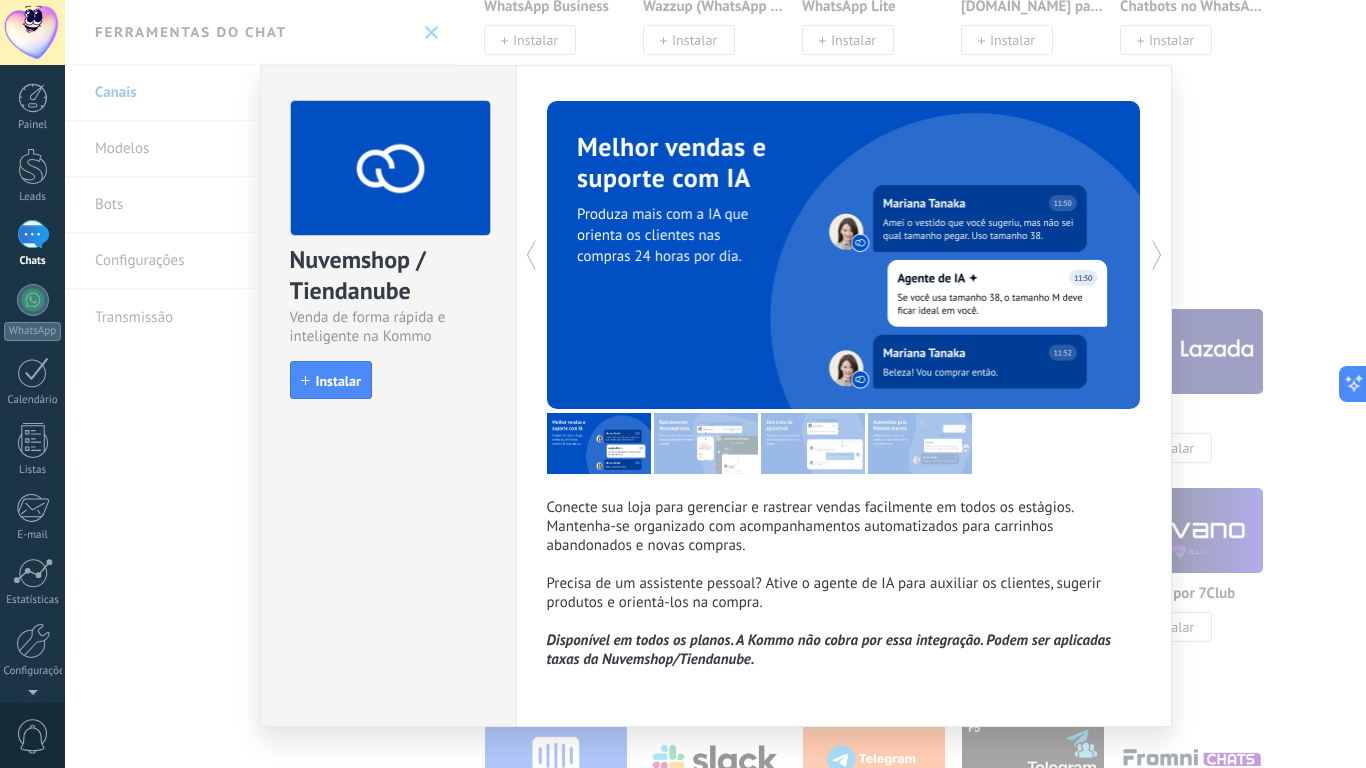 click on "Nuvemshop / Tiendanube Venda de forma rápida e inteligente na Kommo install Instalar Conecte sua loja para gerenciar e rastrear vendas facilmente em todos os estágios. Mantenha-se organizado com acompanhamentos automatizados para carrinhos abandonados e novas compras. Precisa de um assistente pessoal? Ative o agente de IA para auxiliar os clientes, sugerir produtos e orientá-los na compra.   Disponível em todos os planos. A Kommo não cobra por essa integração. Podem ser aplicadas taxas da Nuvemshop/Tiendanube.  Mais" at bounding box center (715, 384) 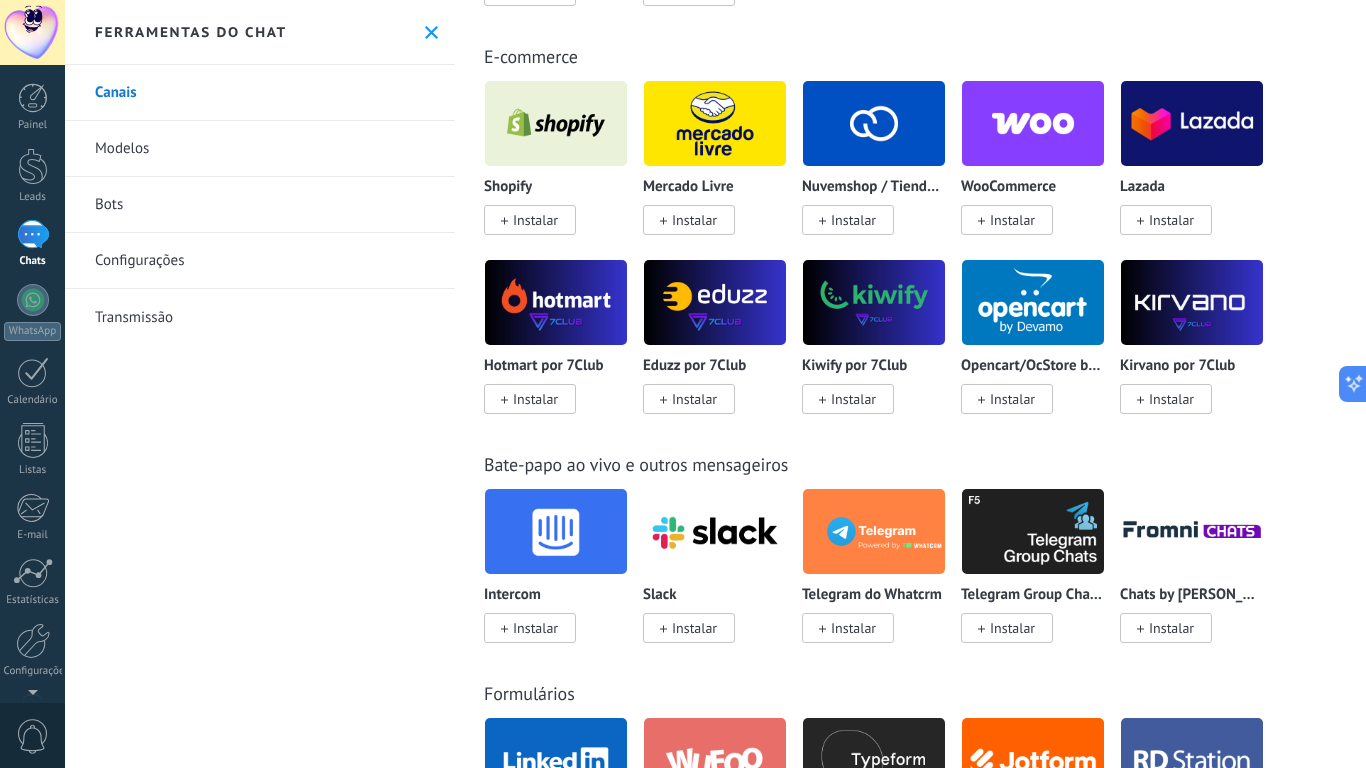 scroll, scrollTop: 1254, scrollLeft: 0, axis: vertical 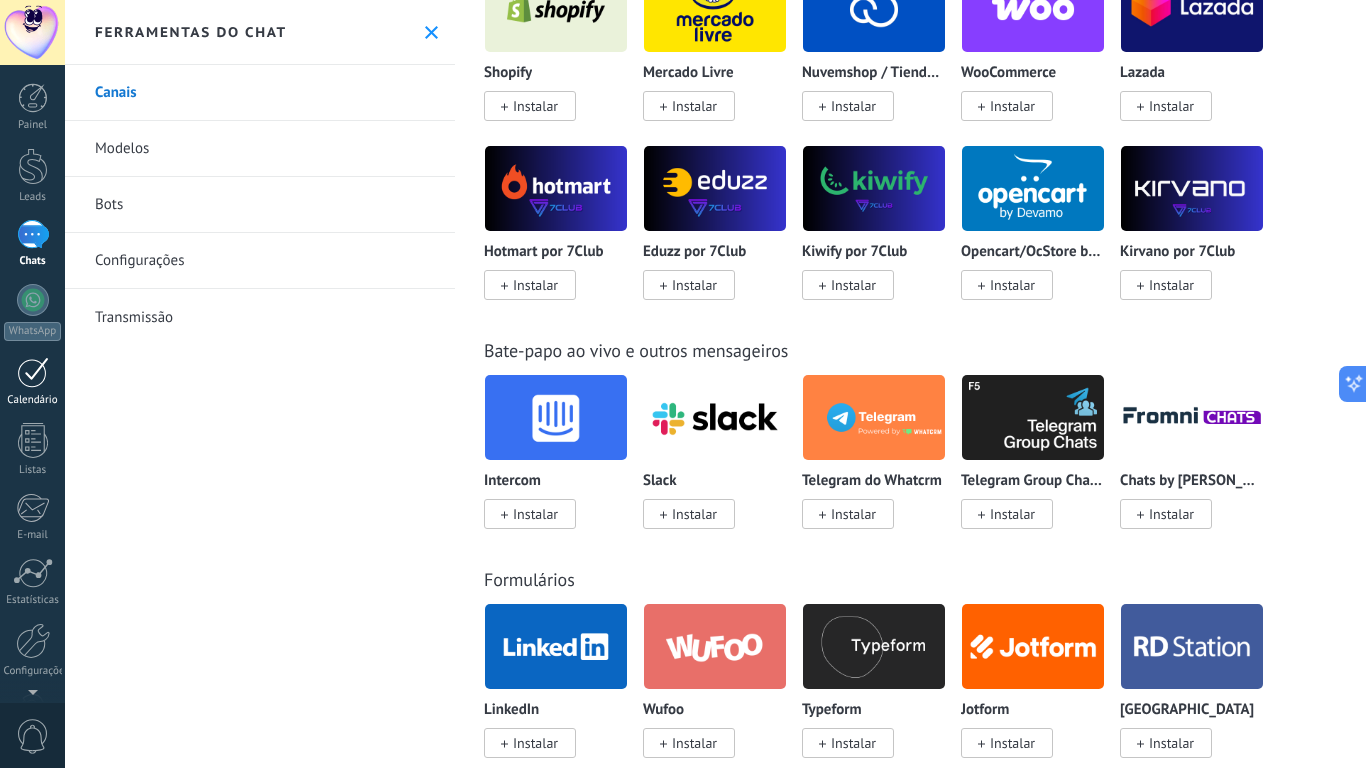 click at bounding box center [33, 372] 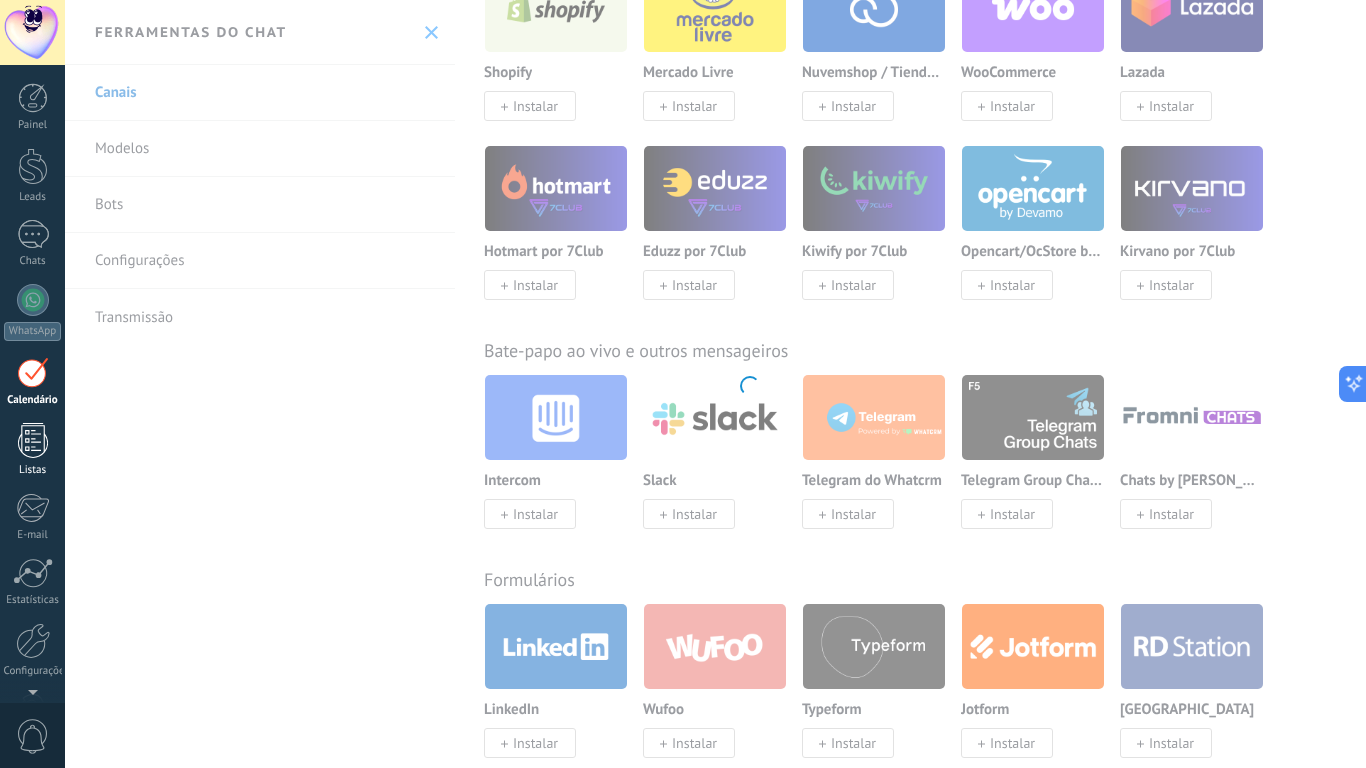 scroll, scrollTop: 1254, scrollLeft: 0, axis: vertical 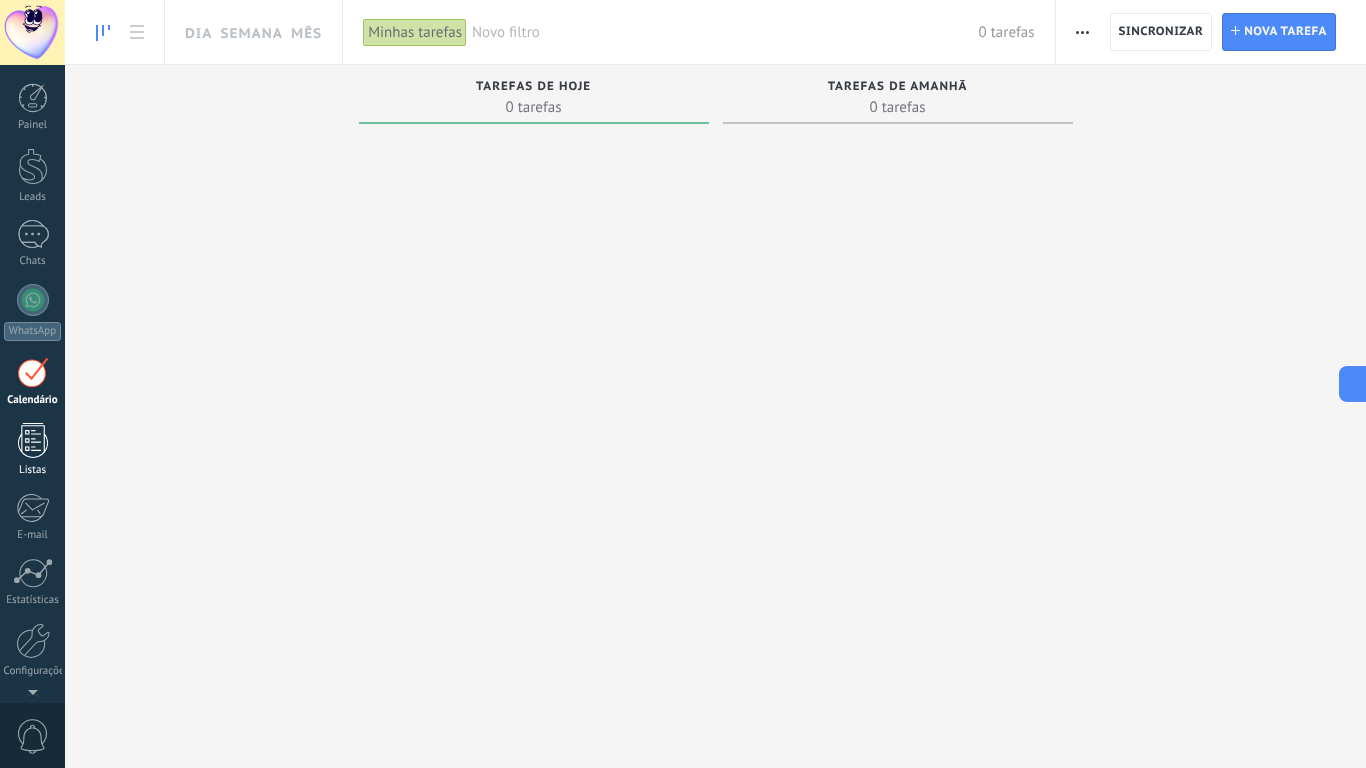 click at bounding box center [33, 440] 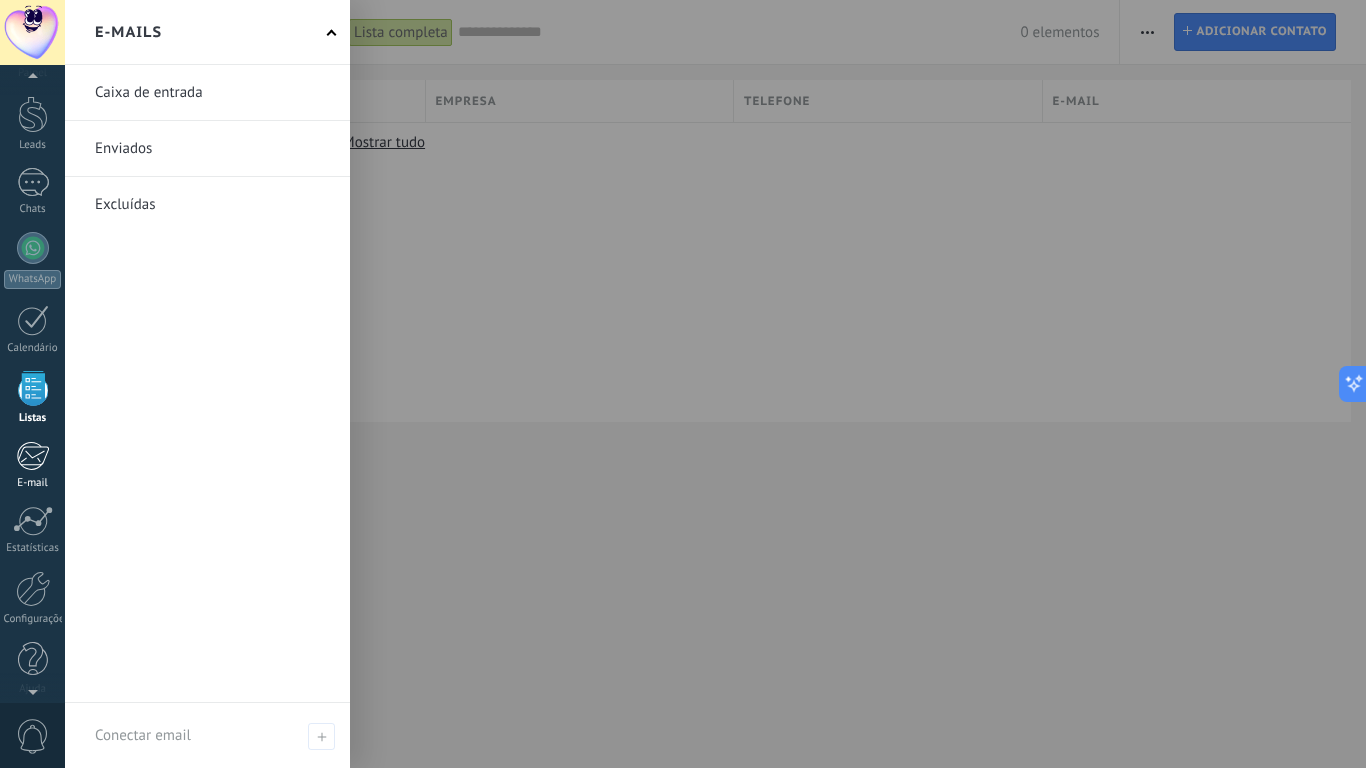 click at bounding box center (32, 456) 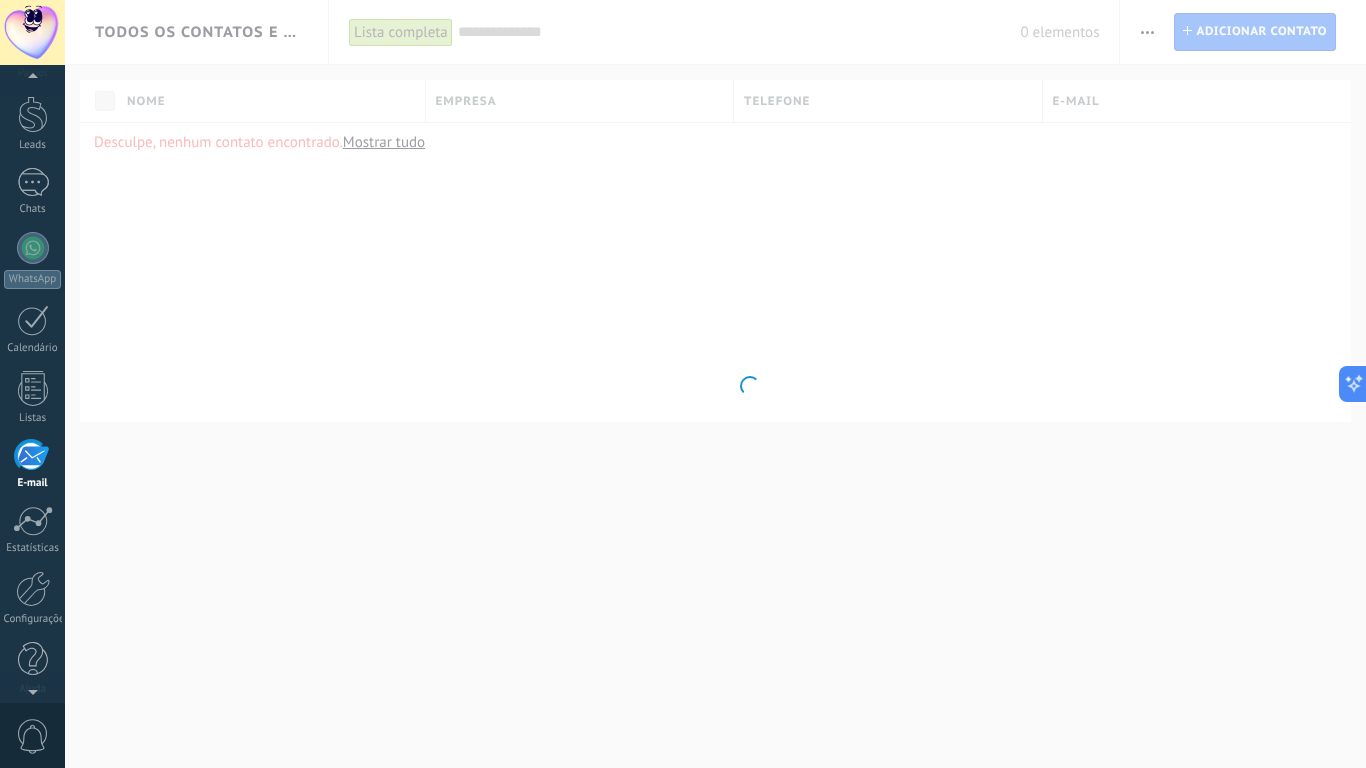 scroll, scrollTop: 65, scrollLeft: 0, axis: vertical 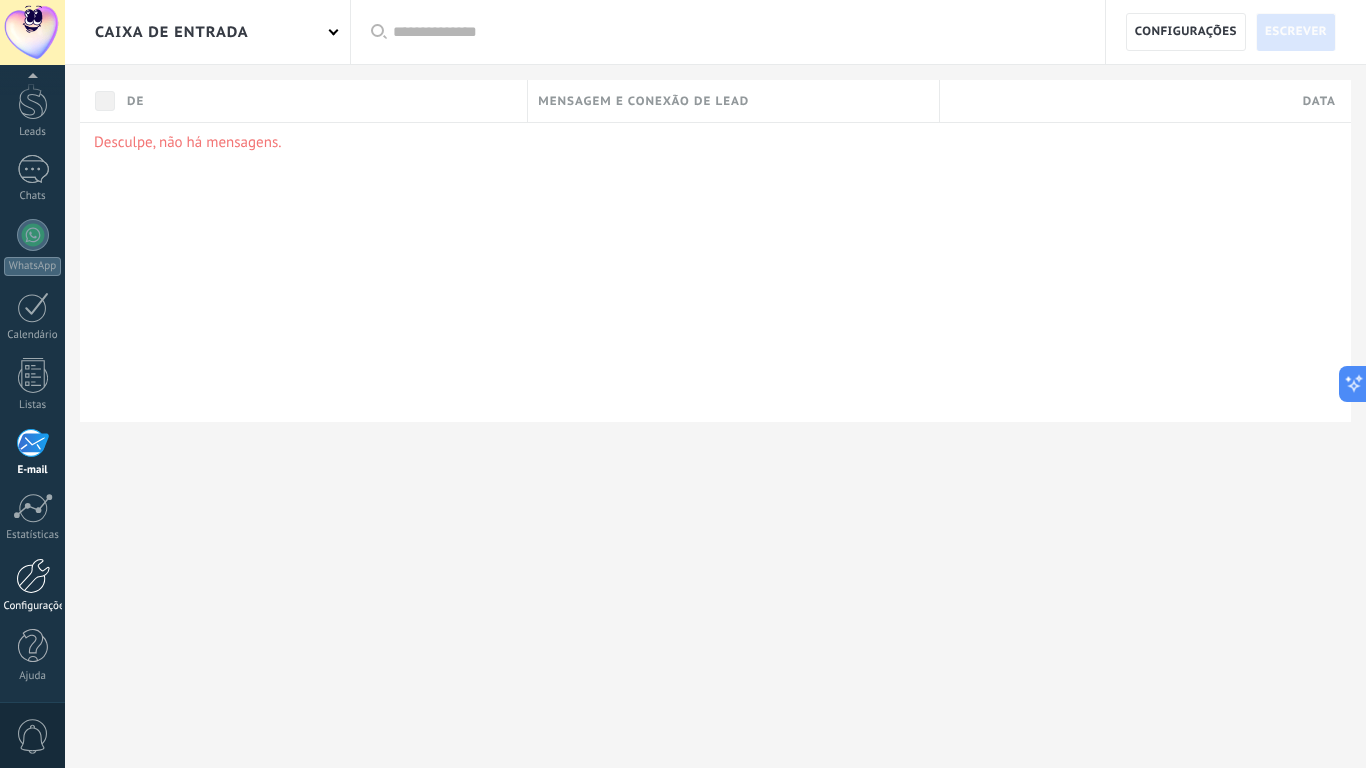 click at bounding box center (33, 576) 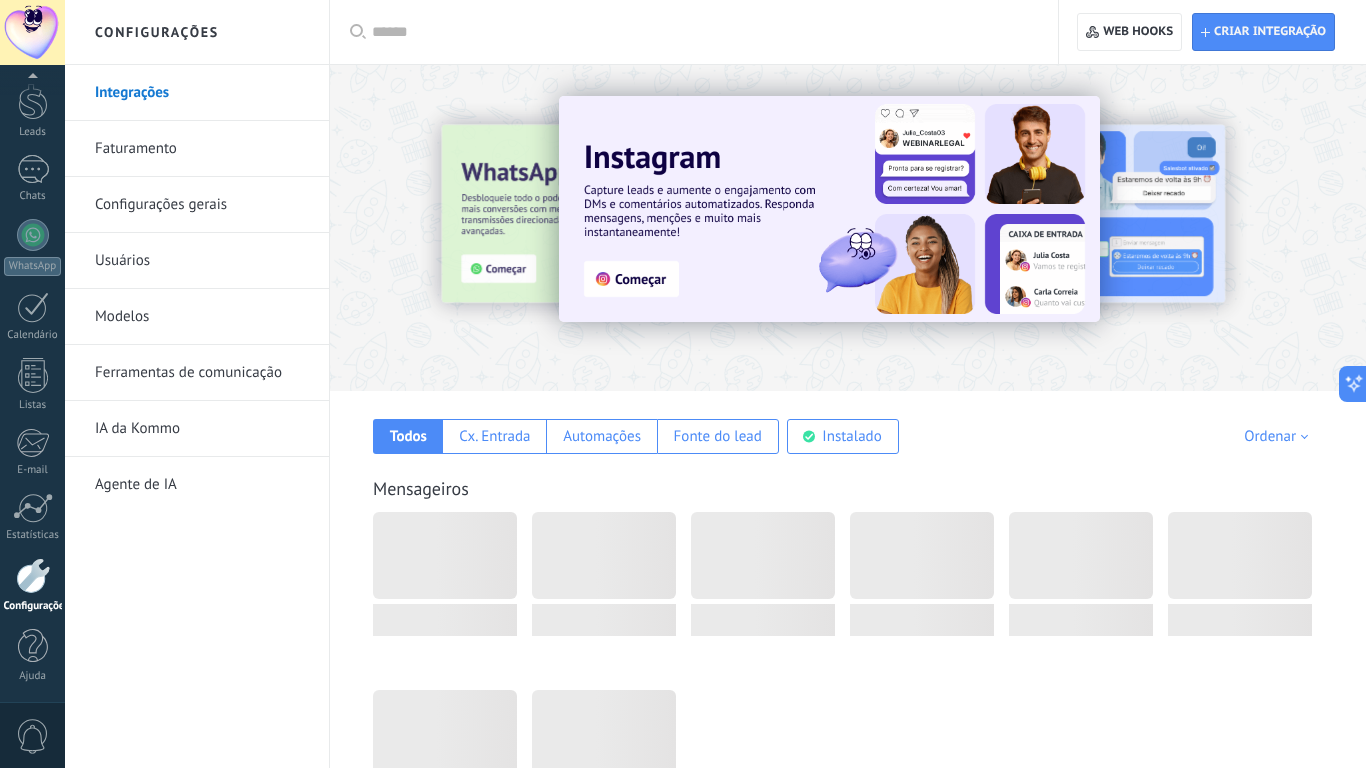 scroll, scrollTop: 65, scrollLeft: 0, axis: vertical 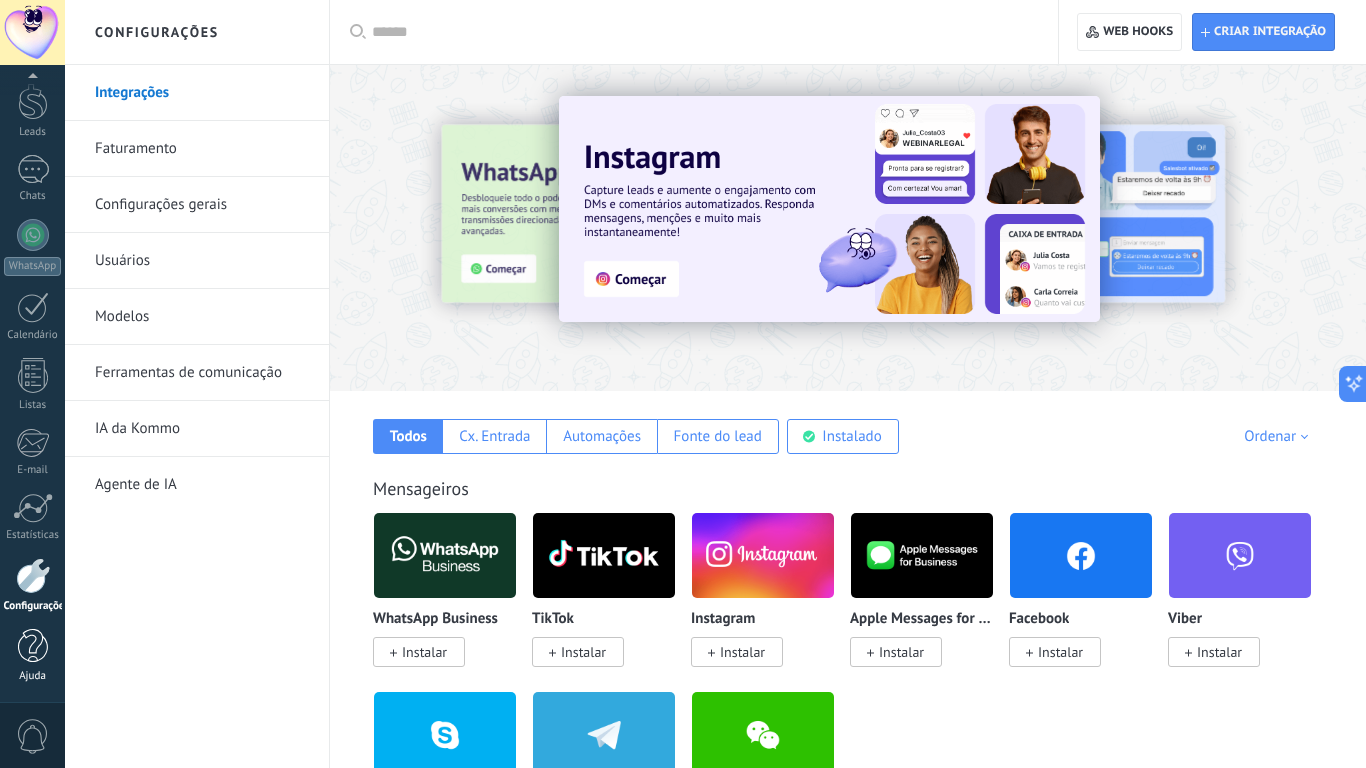 click at bounding box center (33, 646) 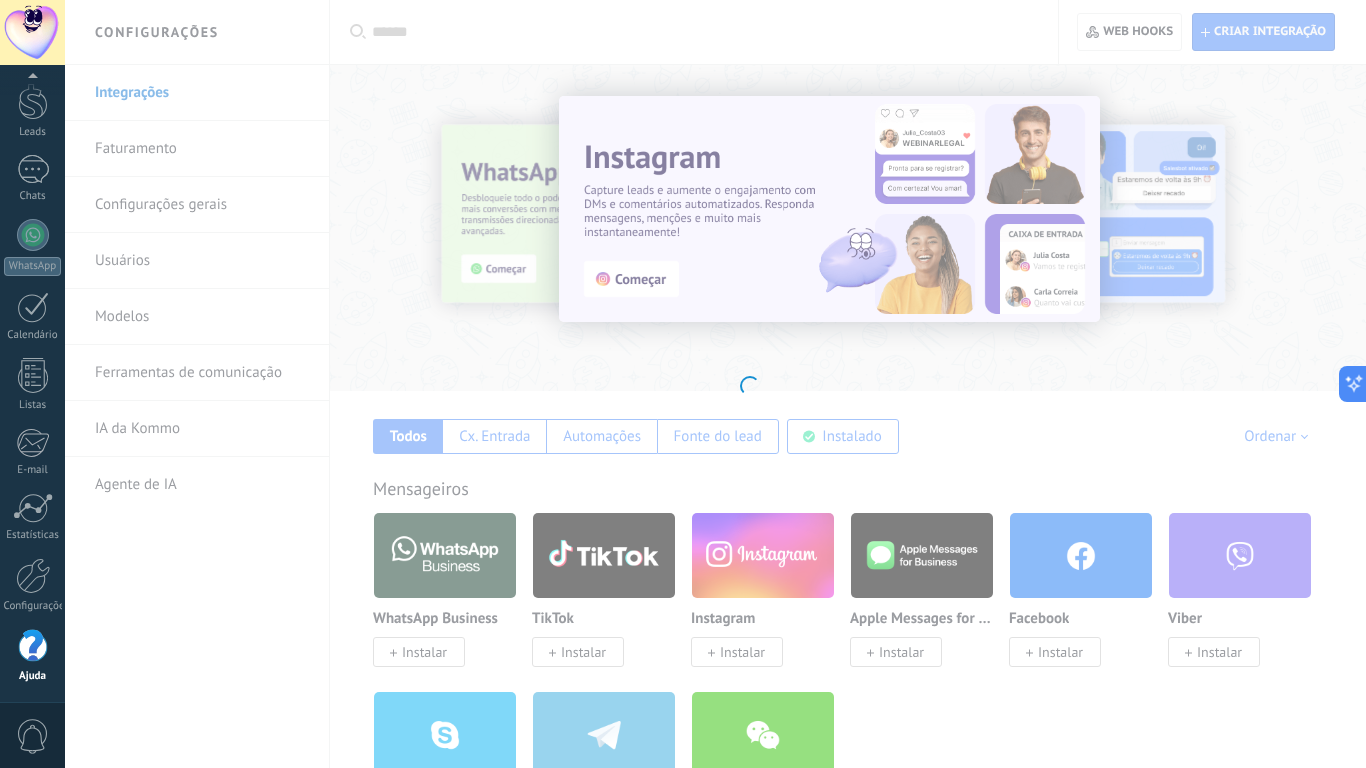 scroll, scrollTop: 65, scrollLeft: 0, axis: vertical 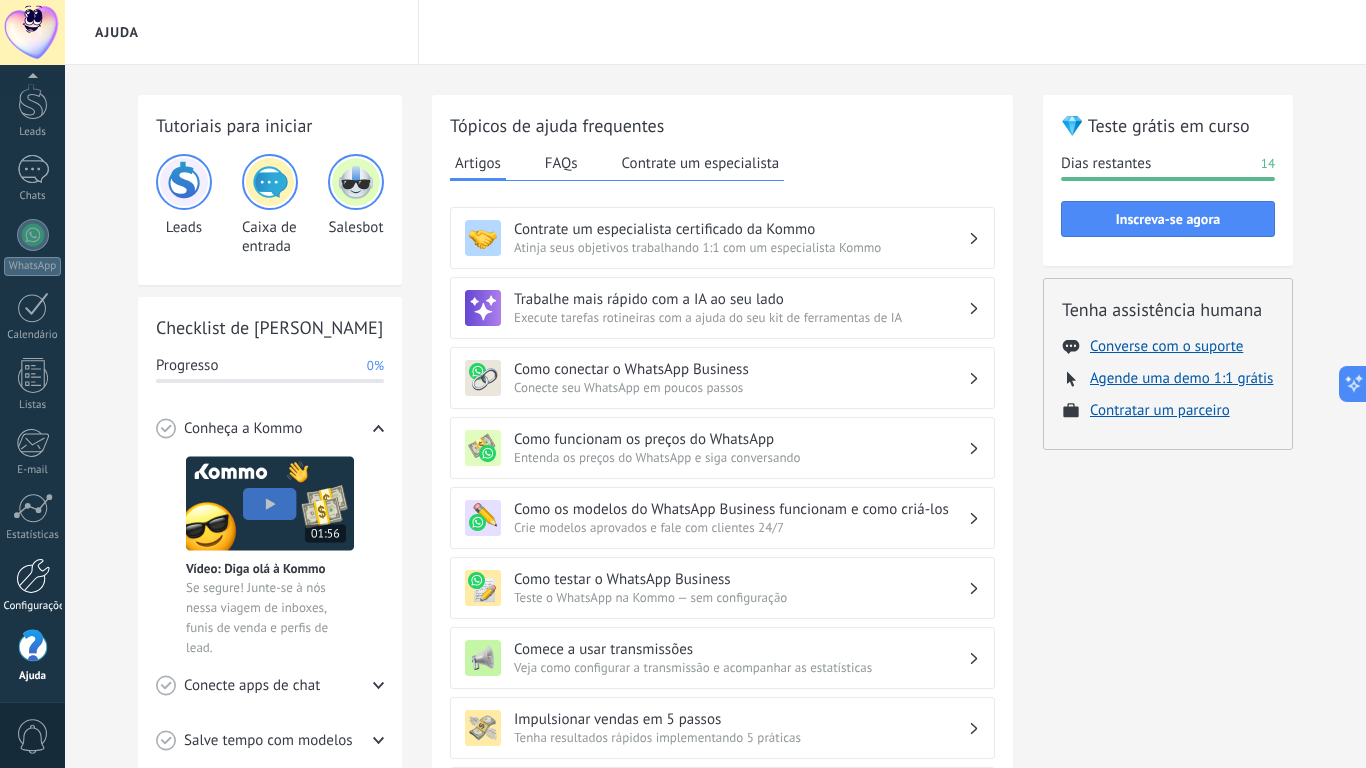 click at bounding box center (33, 576) 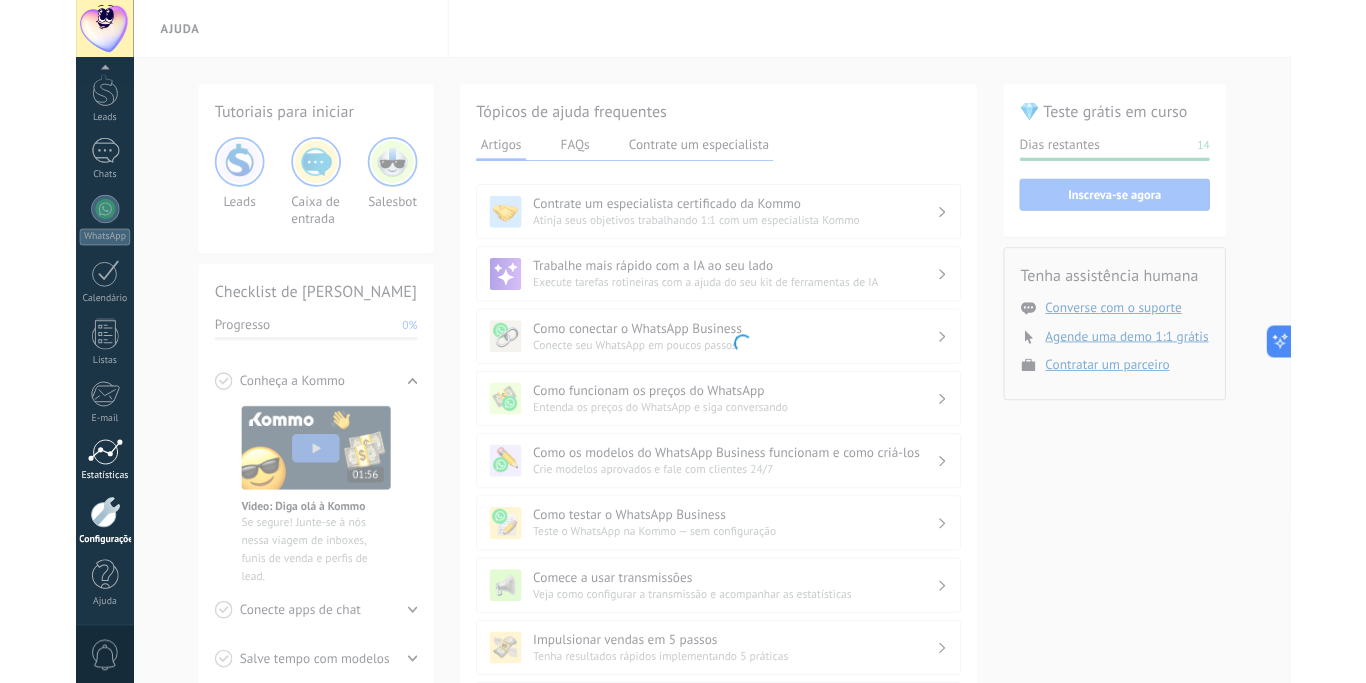 scroll, scrollTop: 65, scrollLeft: 0, axis: vertical 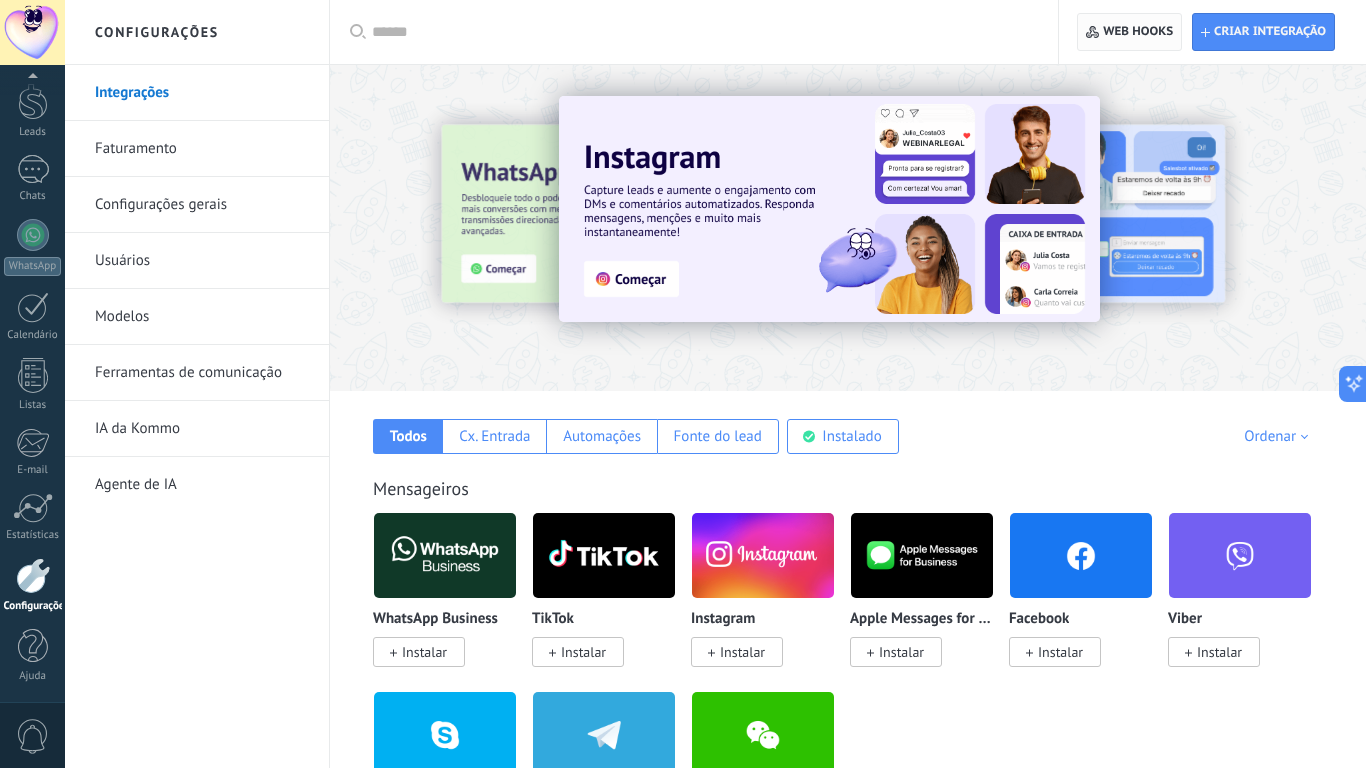 click on "Web hooks  0" at bounding box center (1138, 32) 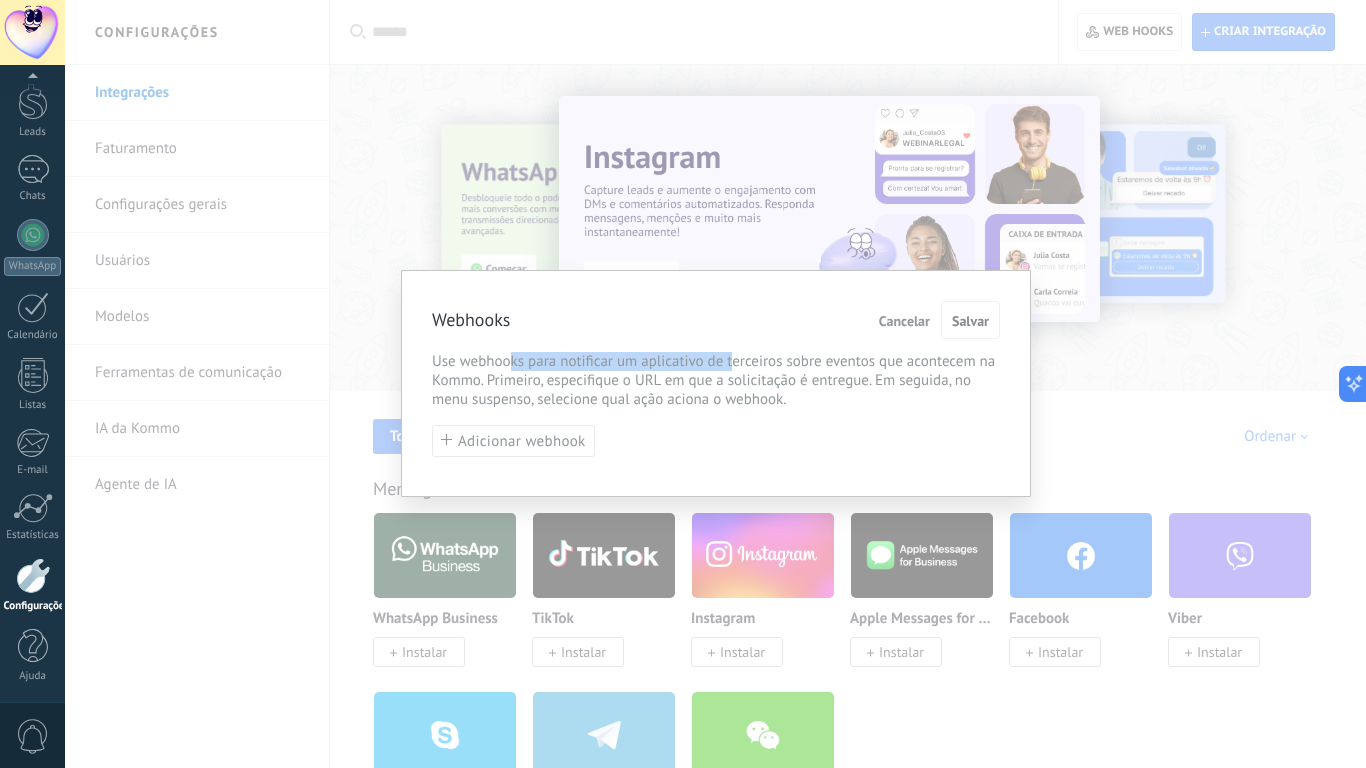 drag, startPoint x: 509, startPoint y: 359, endPoint x: 747, endPoint y: 348, distance: 238.25406 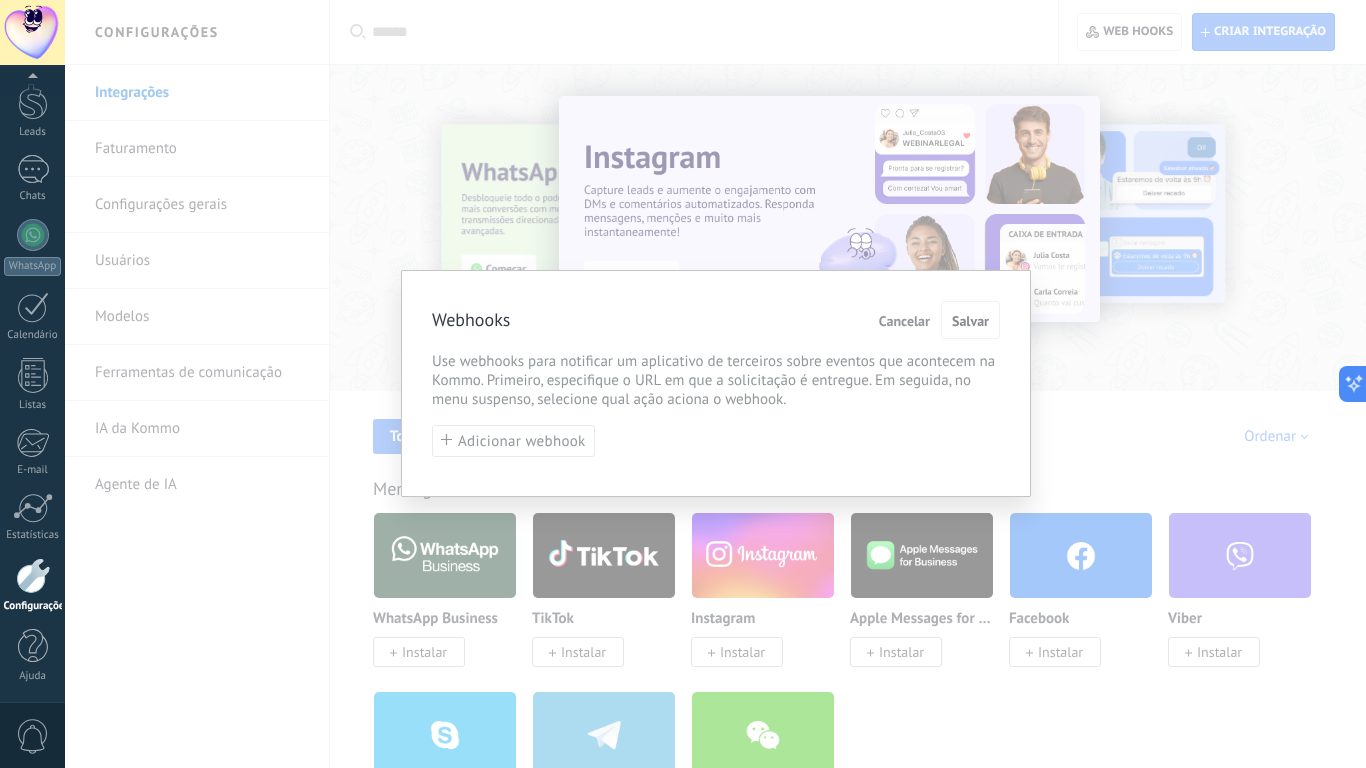 click on "Webhooks Cancelar Salvar Use webhooks para notificar um aplicativo de terceiros sobre eventos que acontecem na Kommo. Primeiro, especifique o URL em que a solicitação é entregue. Em seguida, no menu suspenso, selecione qual ação aciona o webhook. Adicionar webhook" at bounding box center (716, 383) 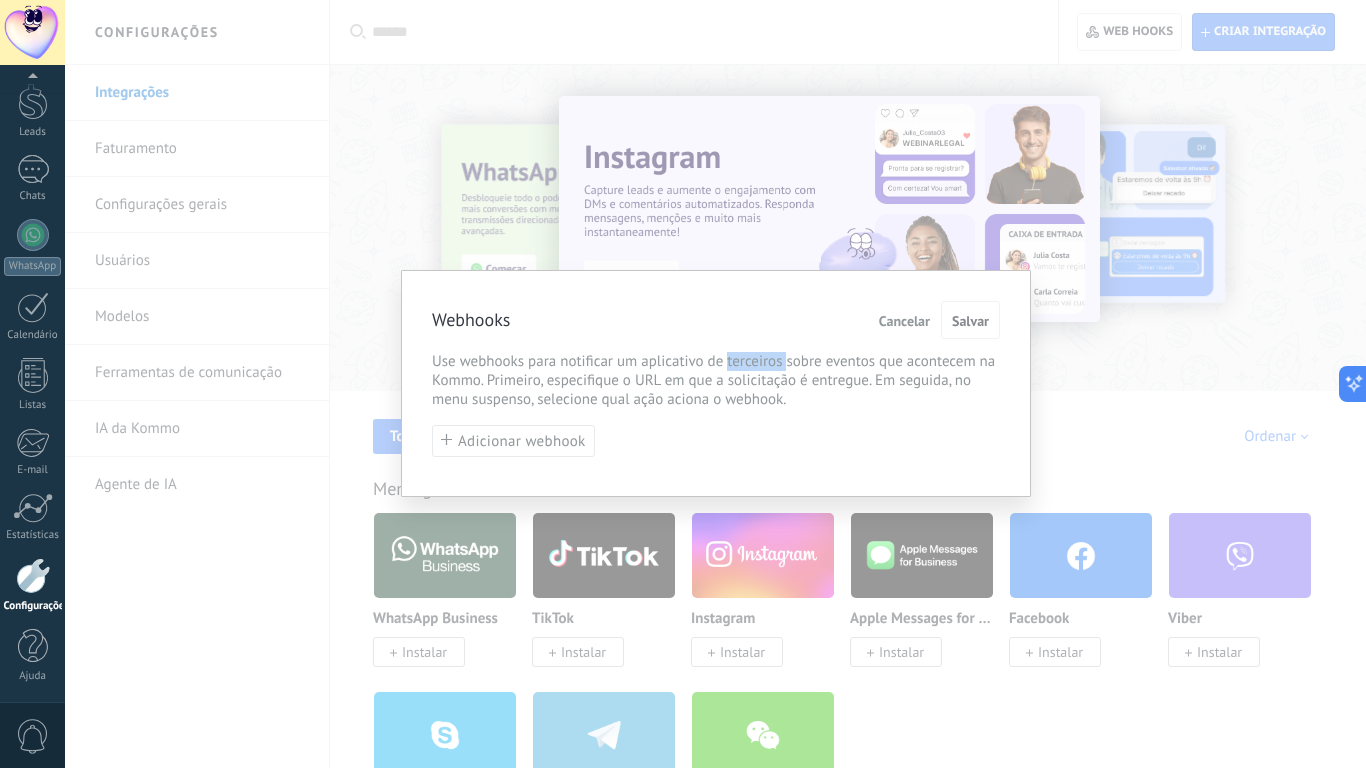 click on "Webhooks Cancelar Salvar Use webhooks para notificar um aplicativo de terceiros sobre eventos que acontecem na Kommo. Primeiro, especifique o URL em que a solicitação é entregue. Em seguida, no menu suspenso, selecione qual ação aciona o webhook. Adicionar webhook" at bounding box center (716, 383) 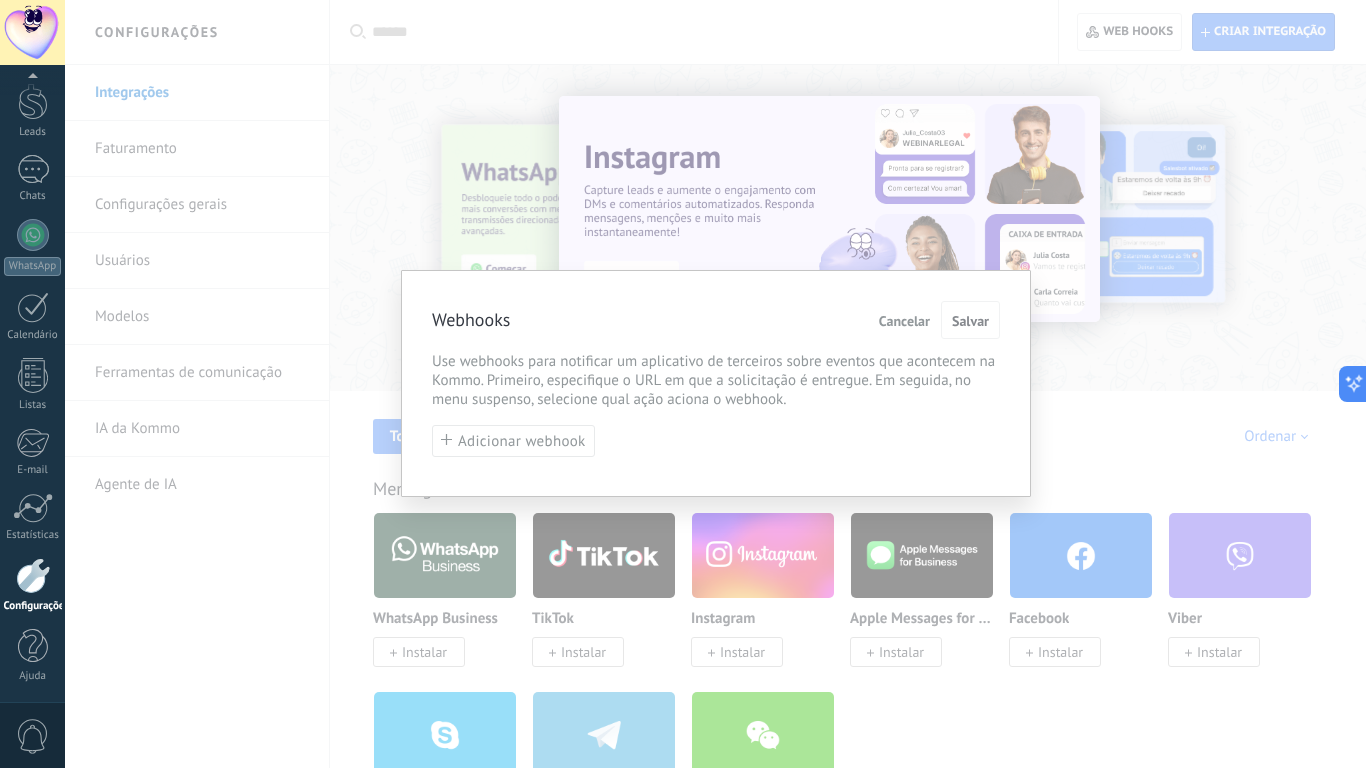 click on "Webhooks Cancelar Salvar Use webhooks para notificar um aplicativo de terceiros sobre eventos que acontecem na Kommo. Primeiro, especifique o URL em que a solicitação é entregue. Em seguida, no menu suspenso, selecione qual ação aciona o webhook. Adicionar webhook" at bounding box center (716, 383) 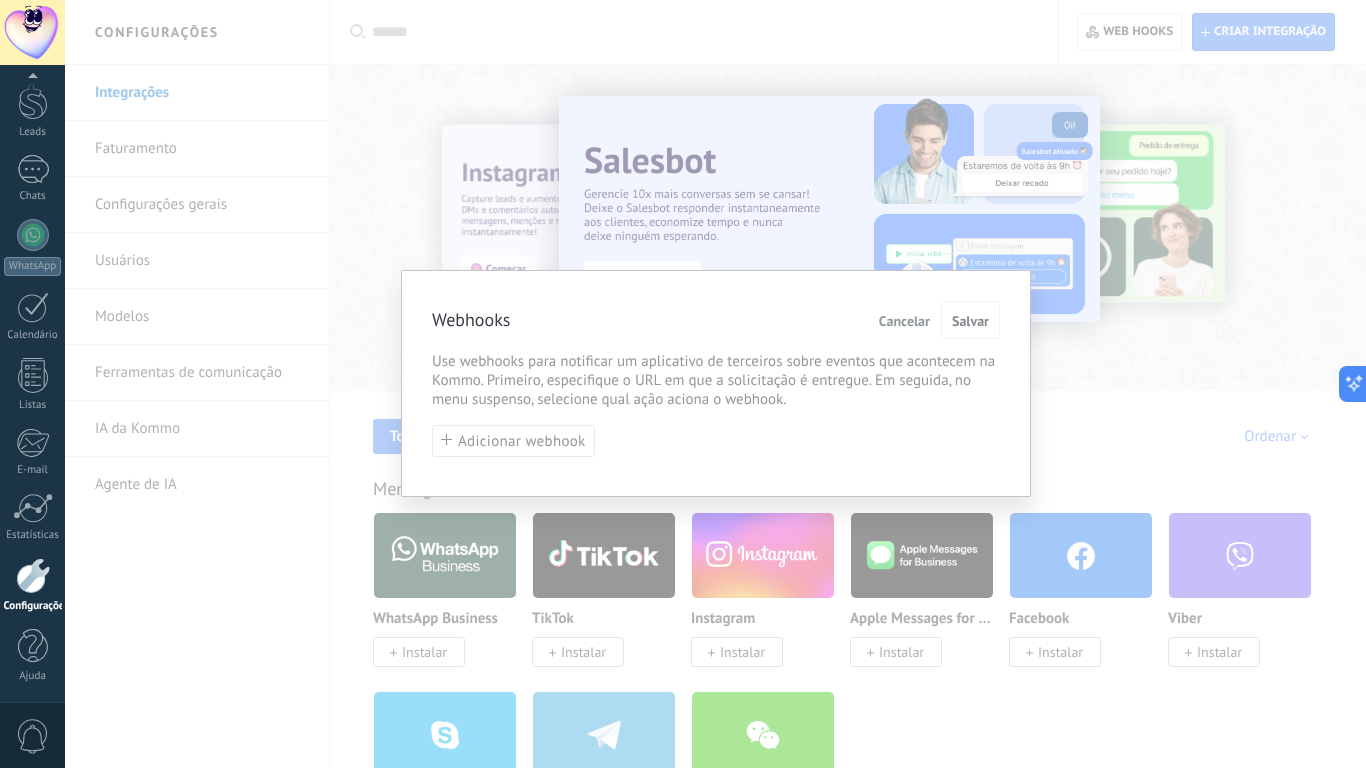 click on "Webhooks Cancelar Salvar Use webhooks para notificar um aplicativo de terceiros sobre eventos que acontecem na Kommo. Primeiro, especifique o URL em que a solicitação é entregue. Em seguida, no menu suspenso, selecione qual ação aciona o webhook. Adicionar webhook" at bounding box center [715, 384] 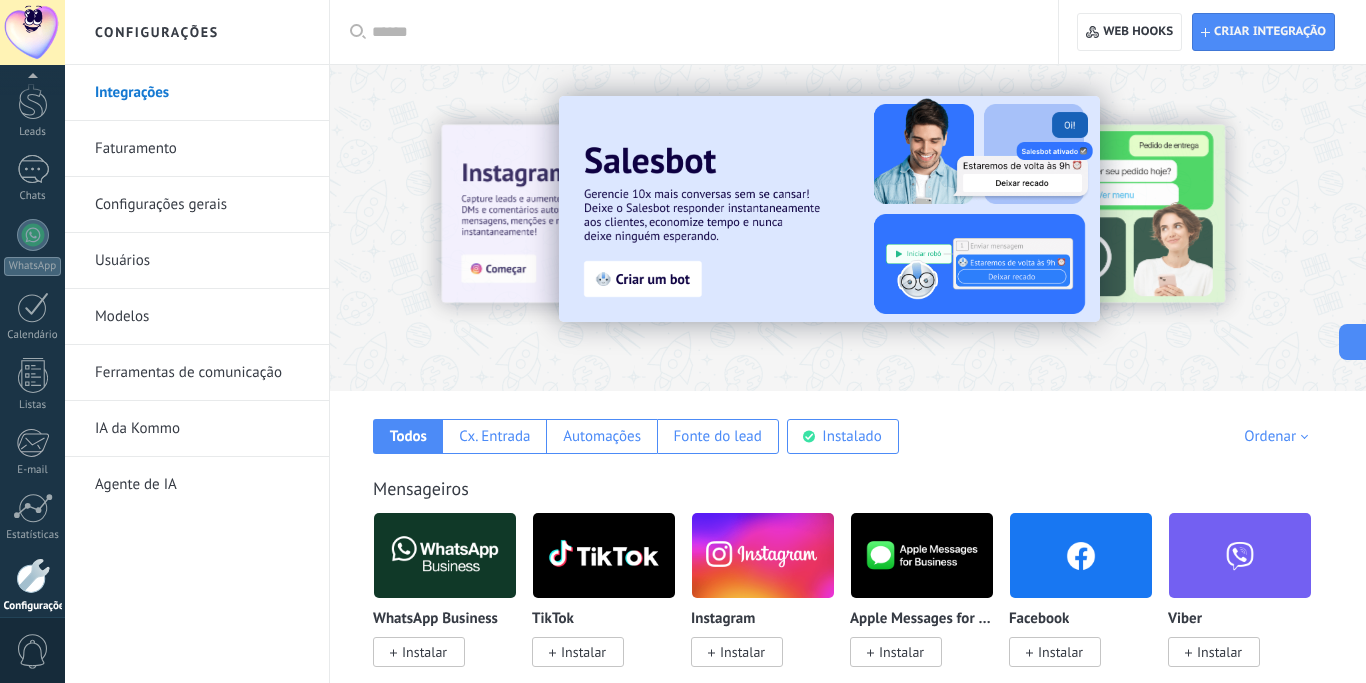 scroll, scrollTop: 150, scrollLeft: 0, axis: vertical 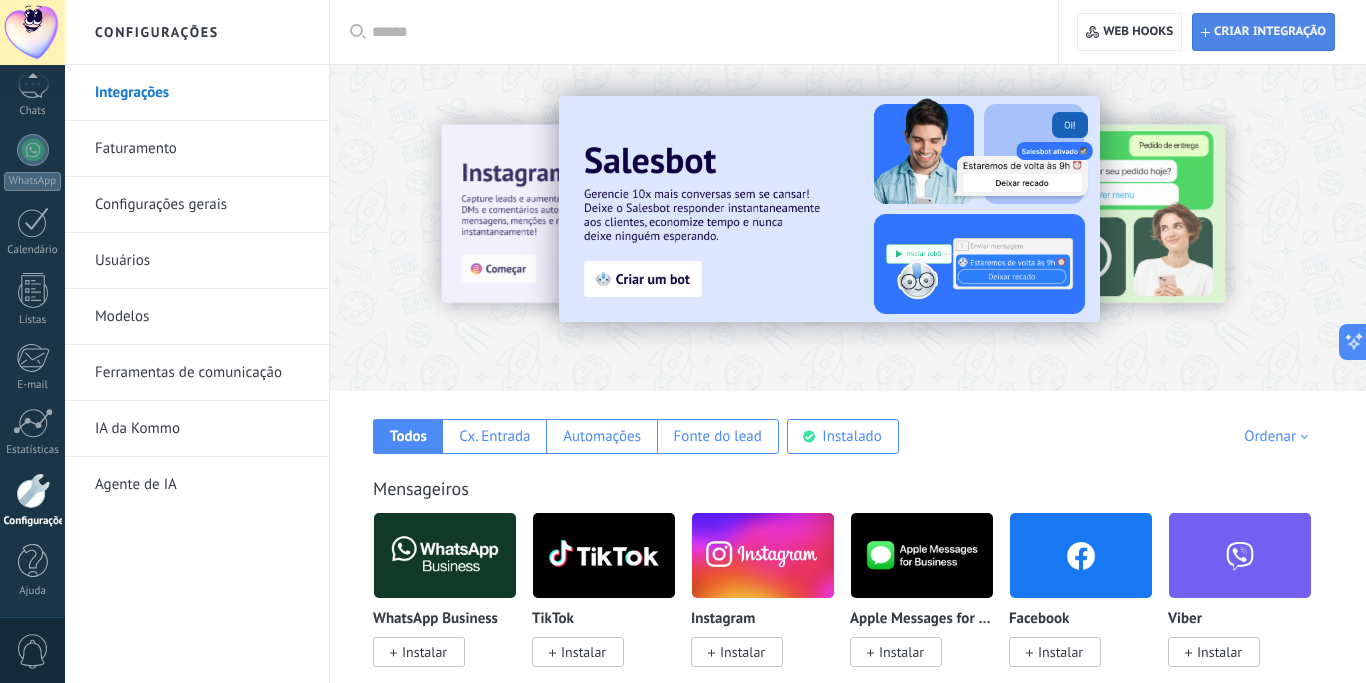 click on "Criar integração" at bounding box center (1270, 32) 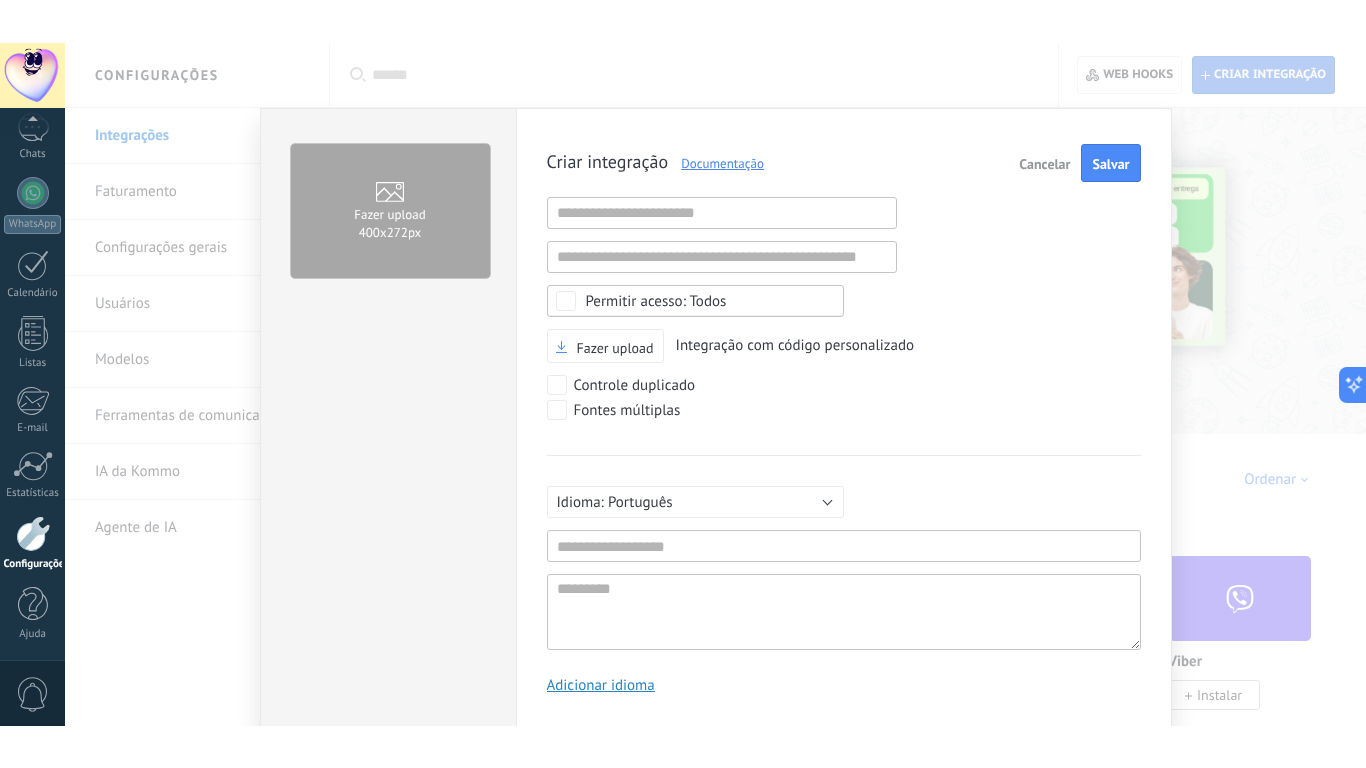 scroll, scrollTop: 19, scrollLeft: 0, axis: vertical 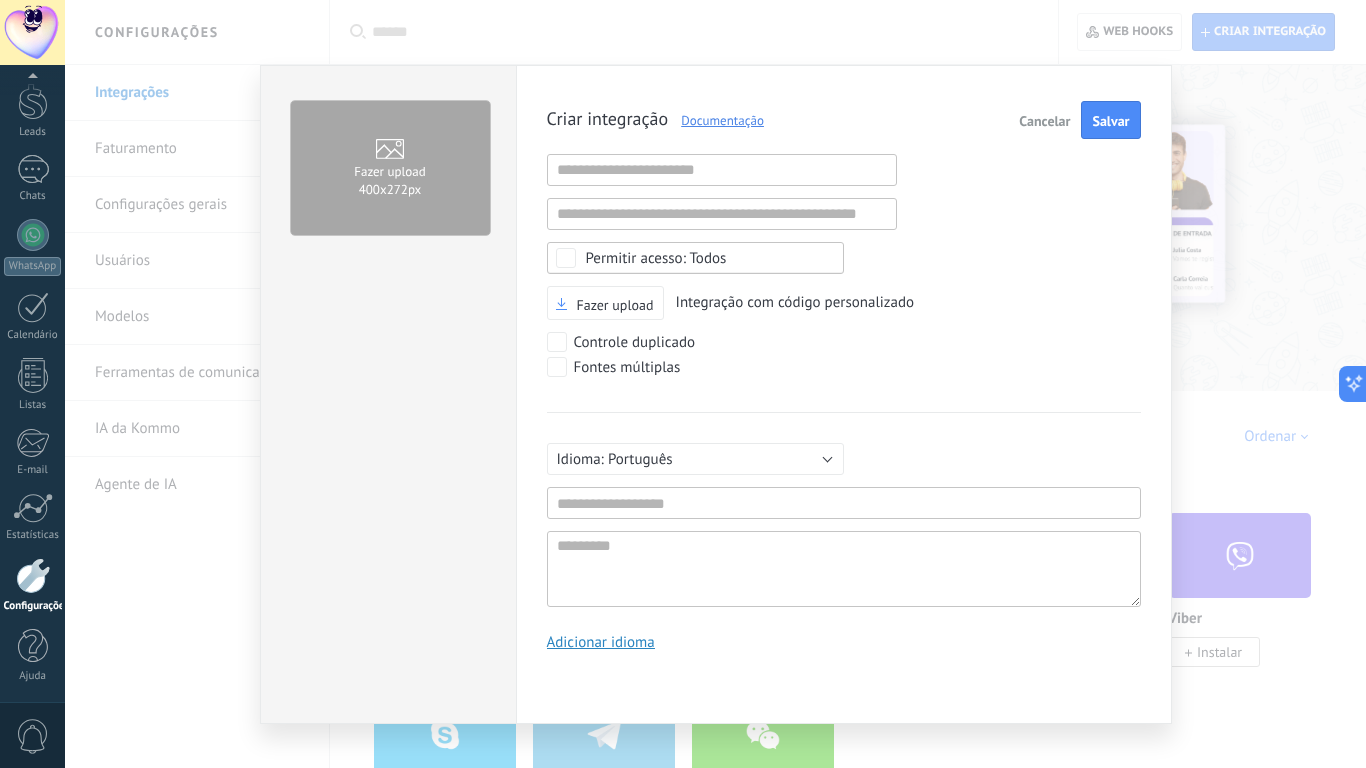 click on "Cancelar" at bounding box center [1044, 120] 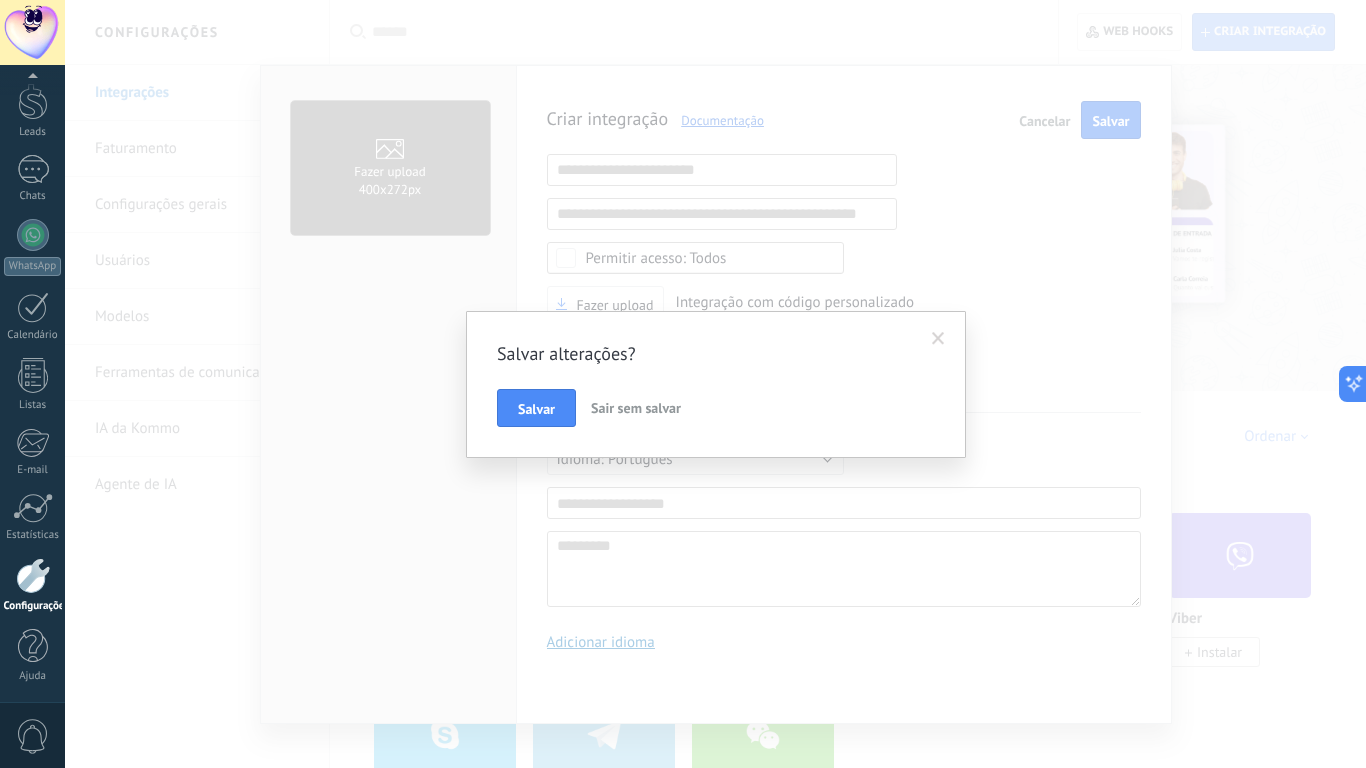 click on "Sair sem salvar" at bounding box center (636, 408) 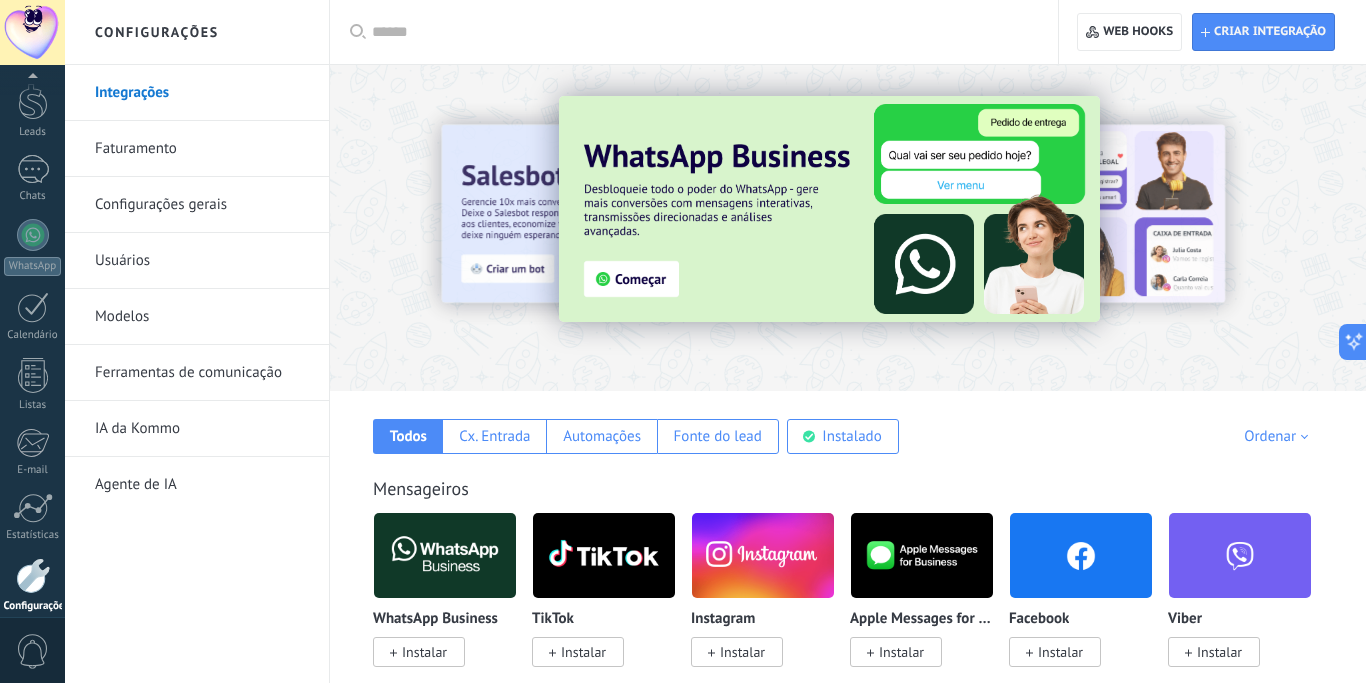 scroll, scrollTop: 19, scrollLeft: 0, axis: vertical 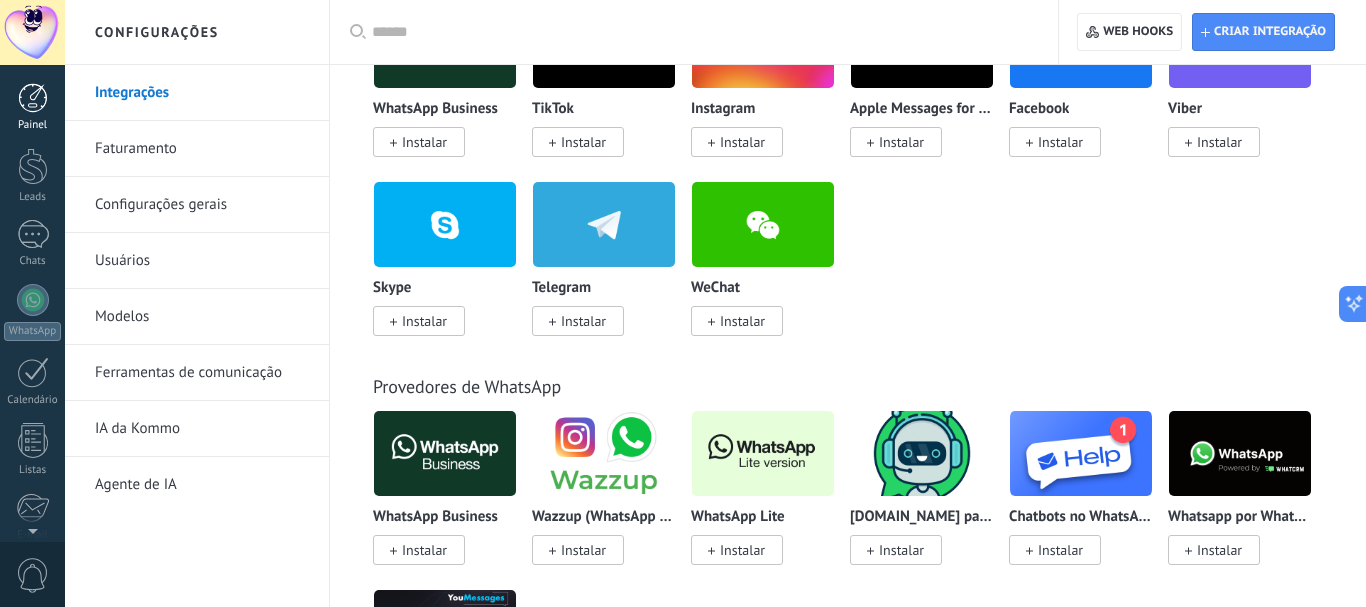 click at bounding box center [33, 98] 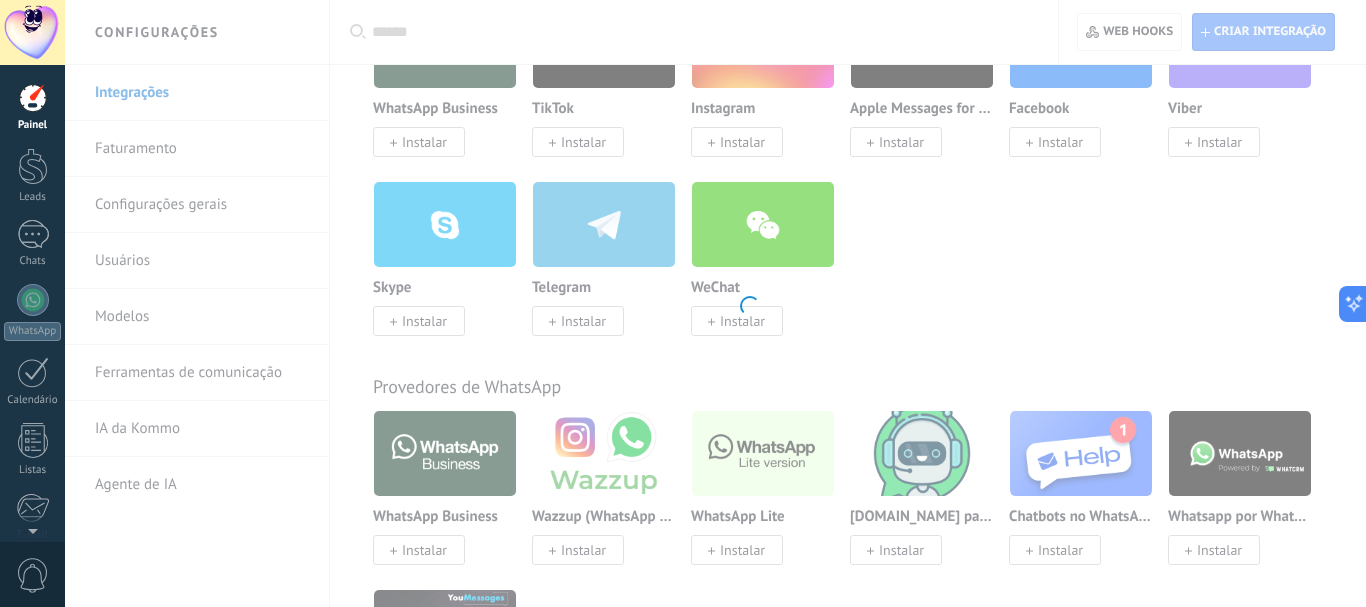 scroll, scrollTop: 19, scrollLeft: 0, axis: vertical 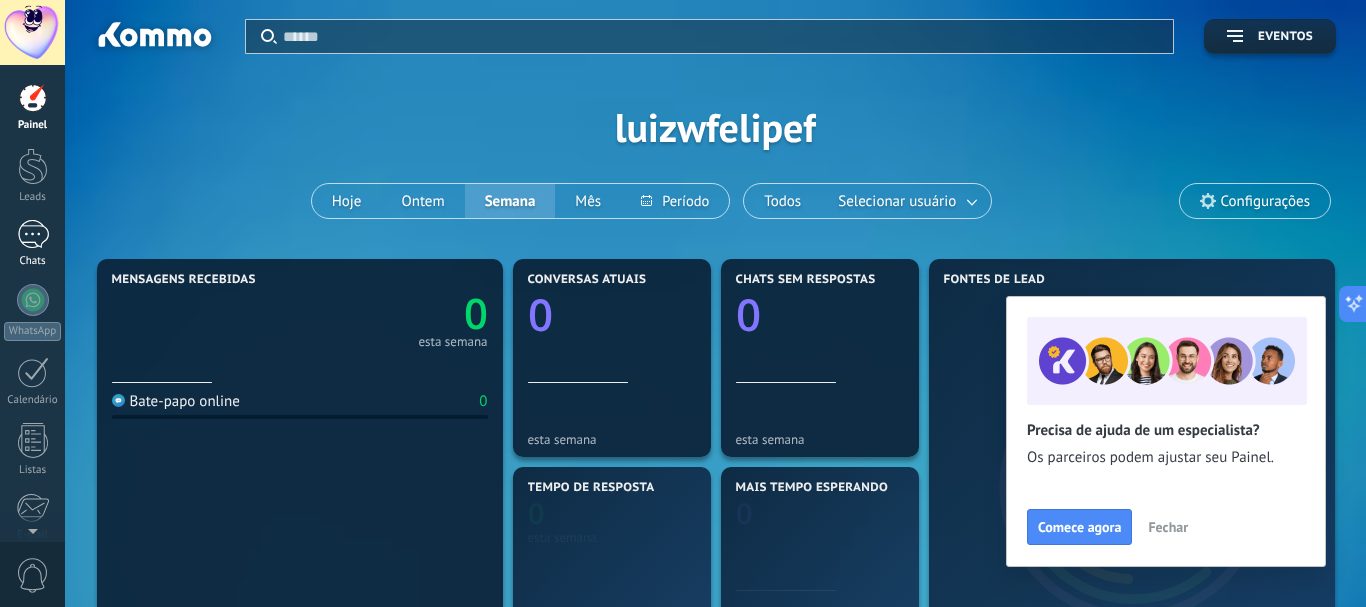 click at bounding box center (33, 234) 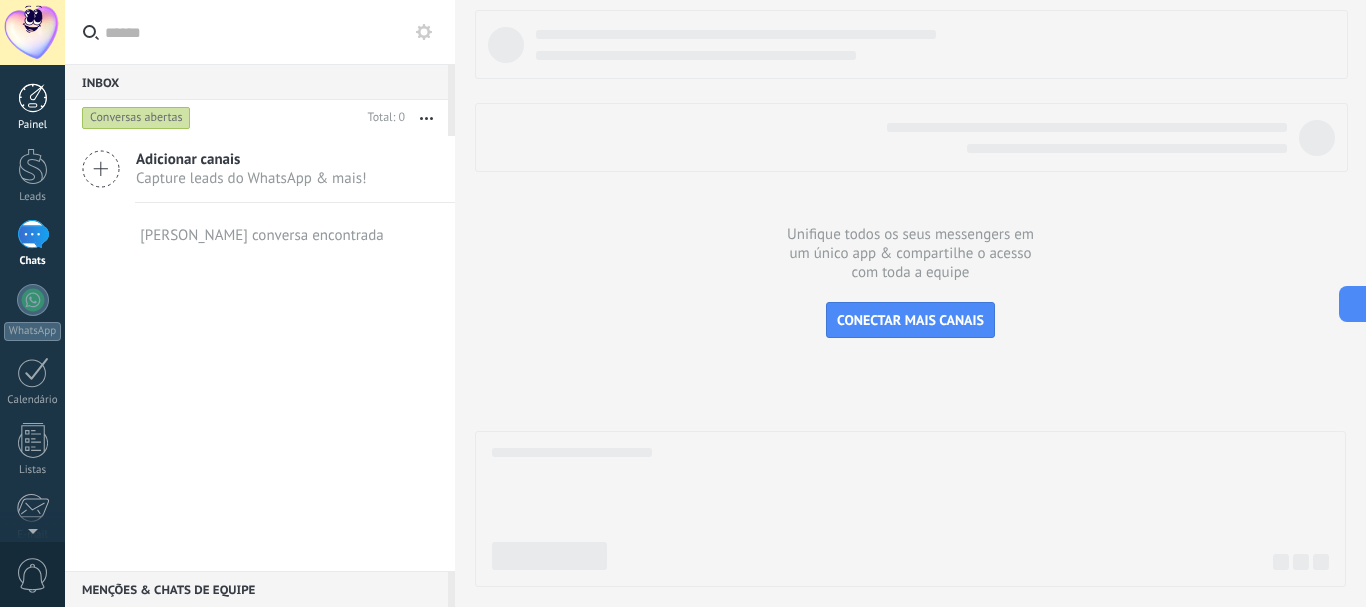 click at bounding box center (33, 98) 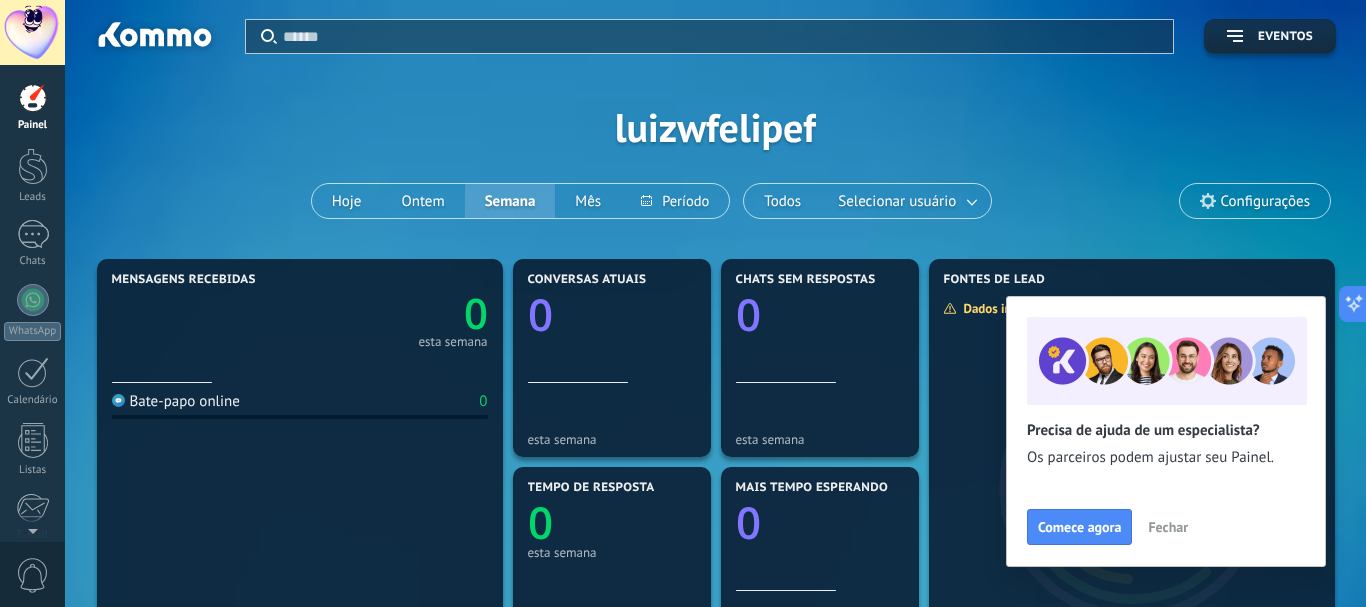 click on "Aplicar Eventos luizwfelipef Hoje Ontem Semana Mês Todos Selecionar usuário Configurações" at bounding box center [715, 127] 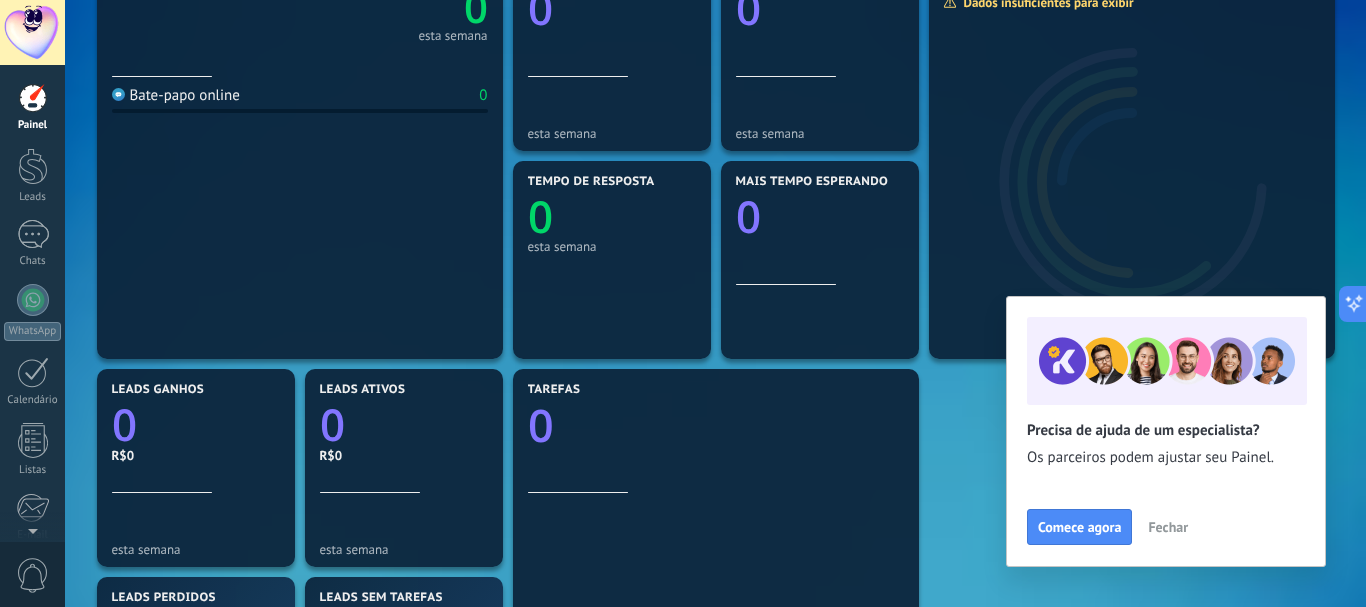 scroll, scrollTop: 748, scrollLeft: 0, axis: vertical 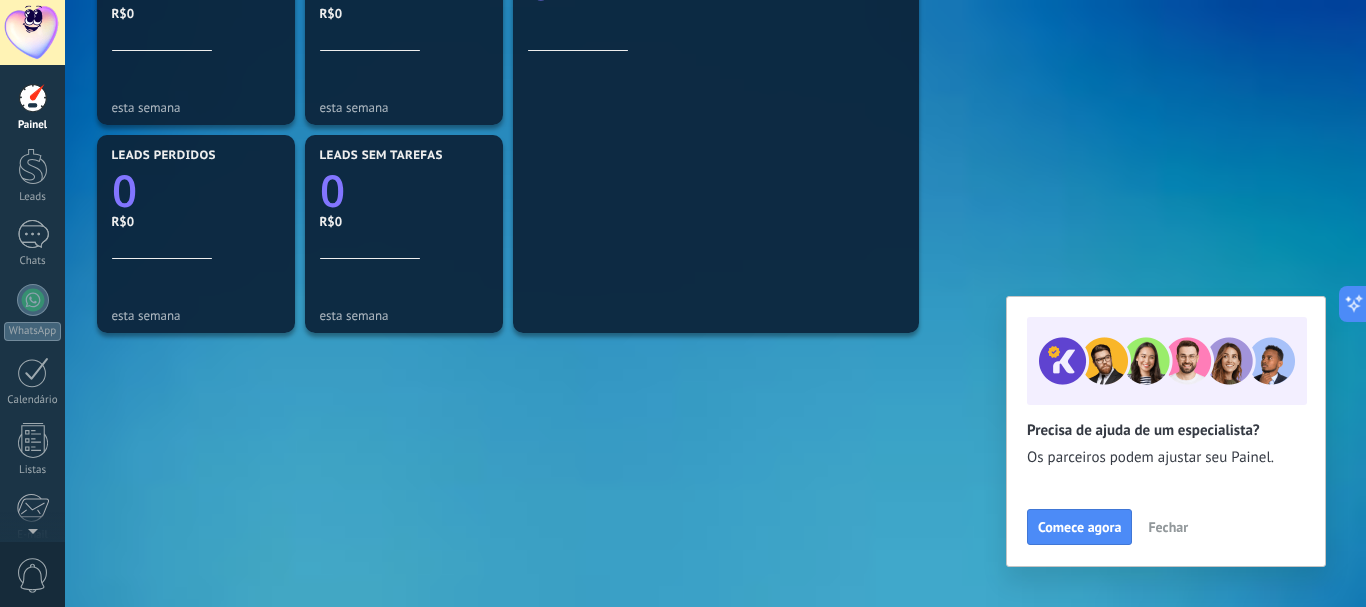 click on "Fechar" at bounding box center (1168, 527) 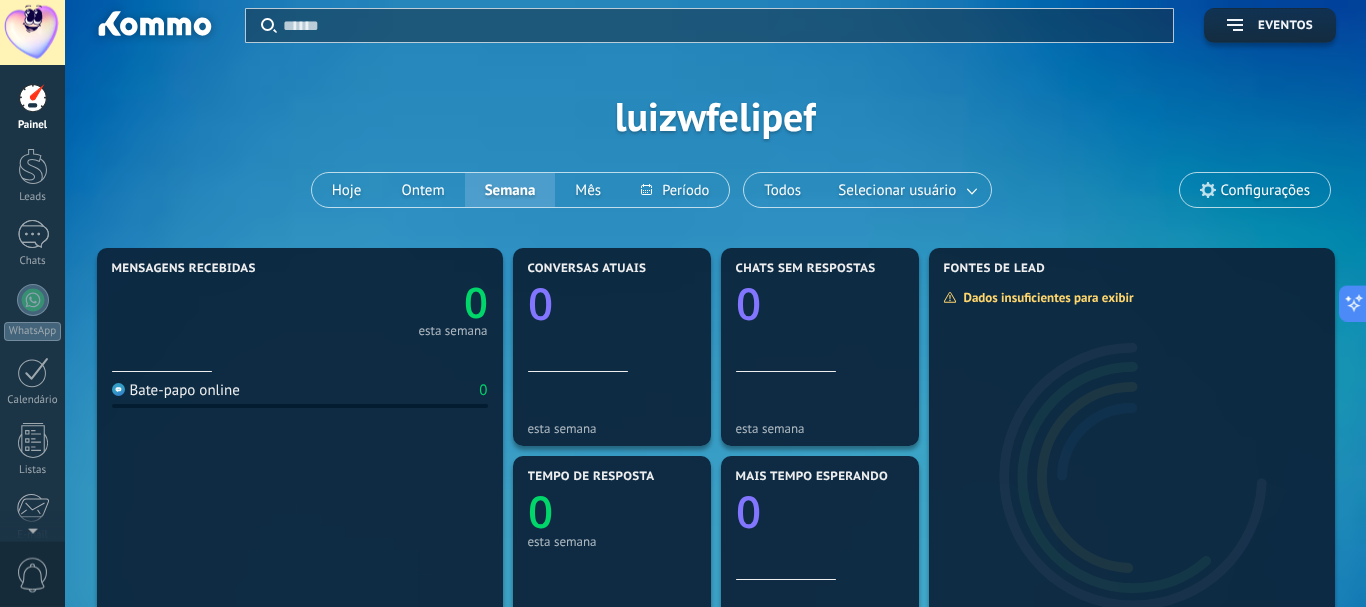 scroll, scrollTop: 0, scrollLeft: 0, axis: both 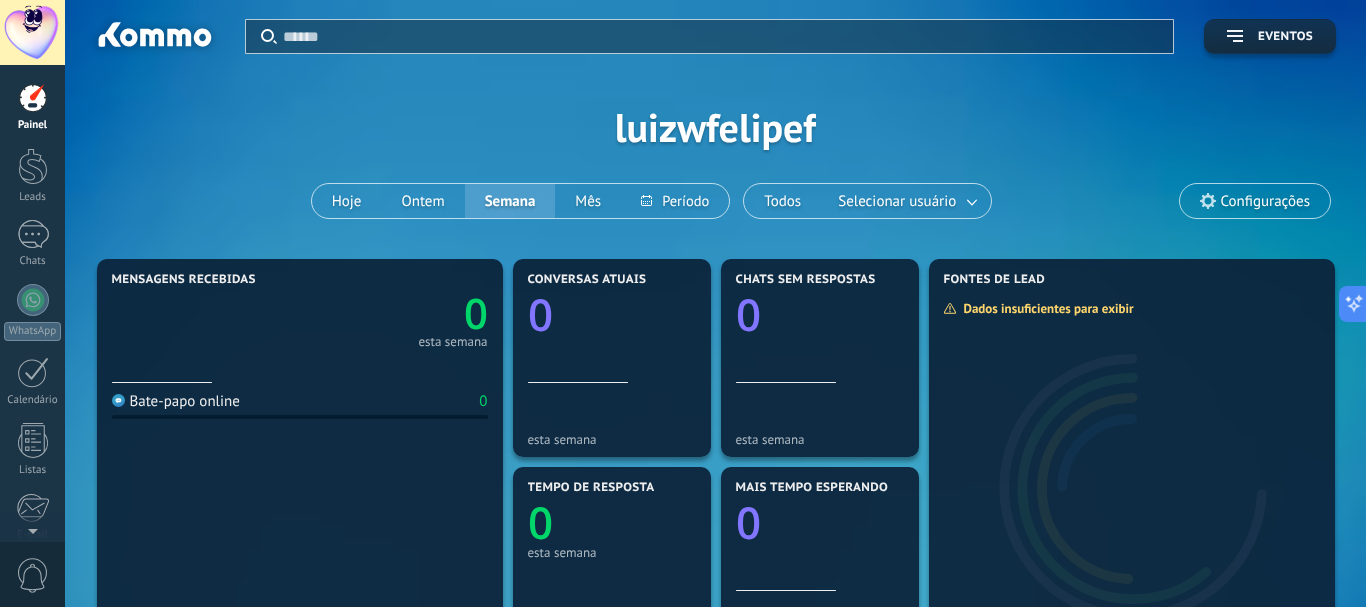 click on "Configurações" at bounding box center (1265, 201) 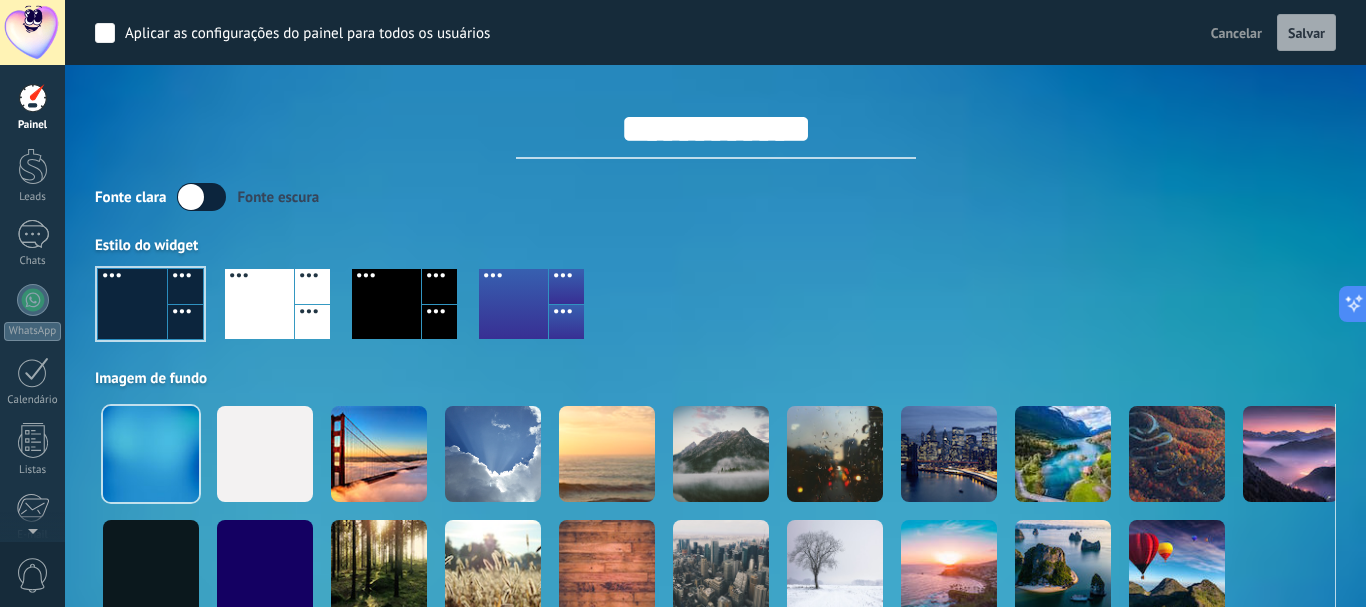 click at bounding box center [715, 312] 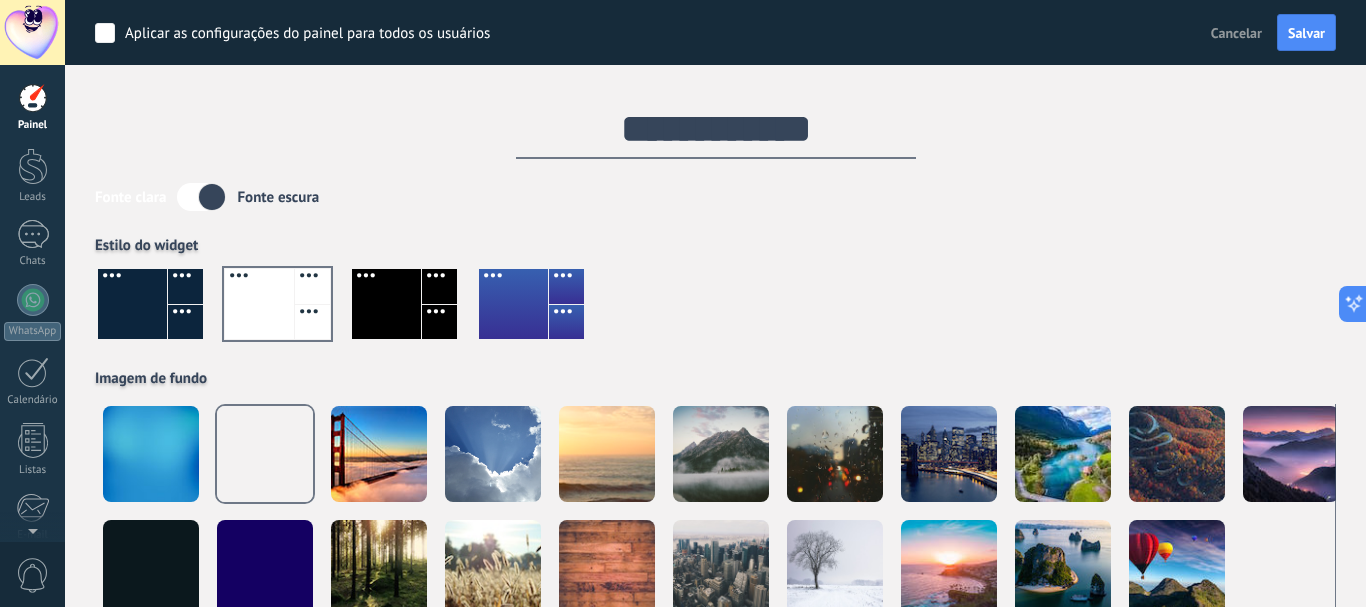 click at bounding box center [151, 454] 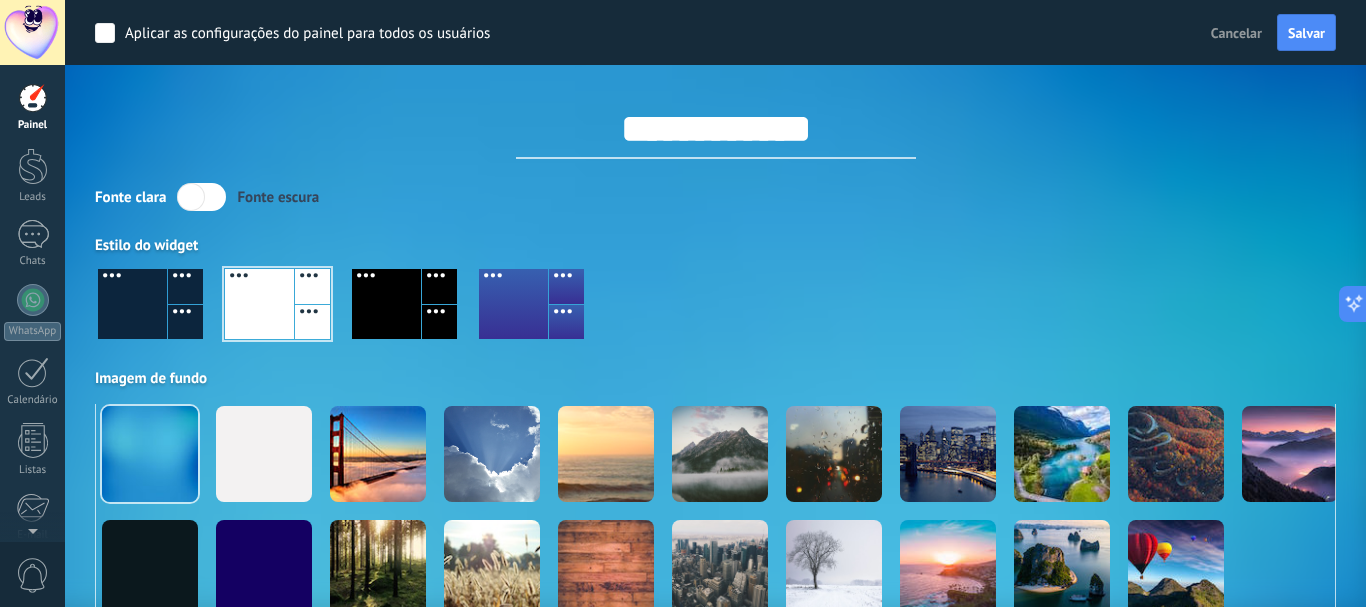 click at bounding box center (277, 304) 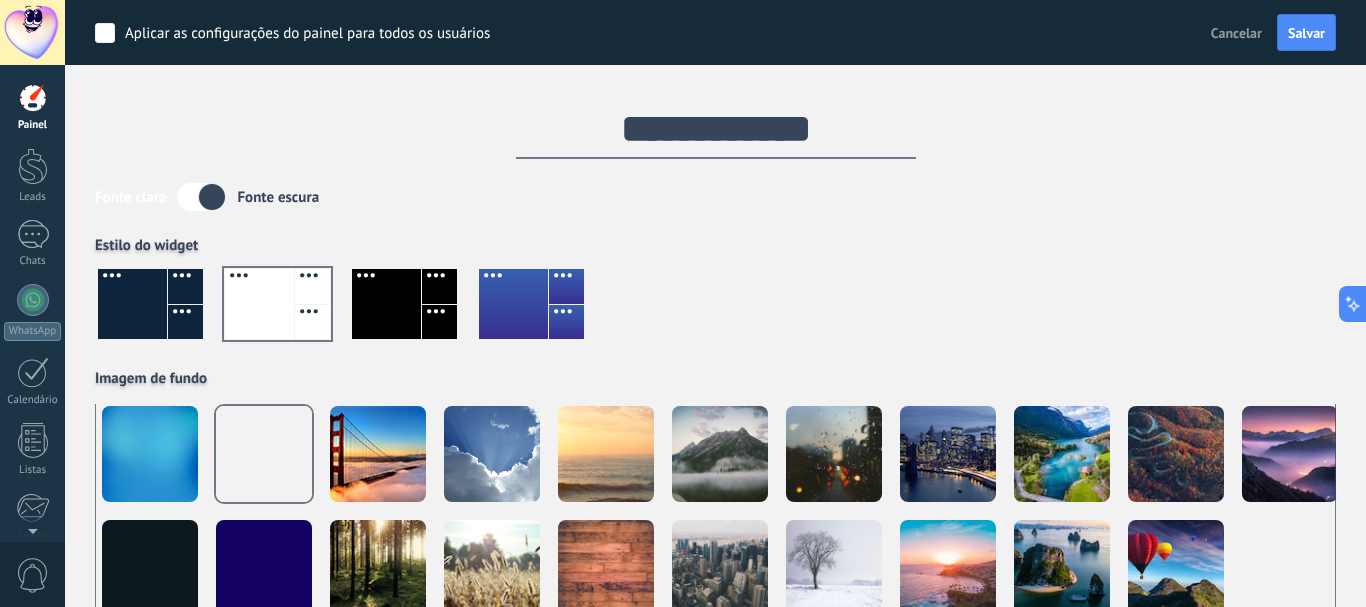 scroll, scrollTop: 0, scrollLeft: 1, axis: horizontal 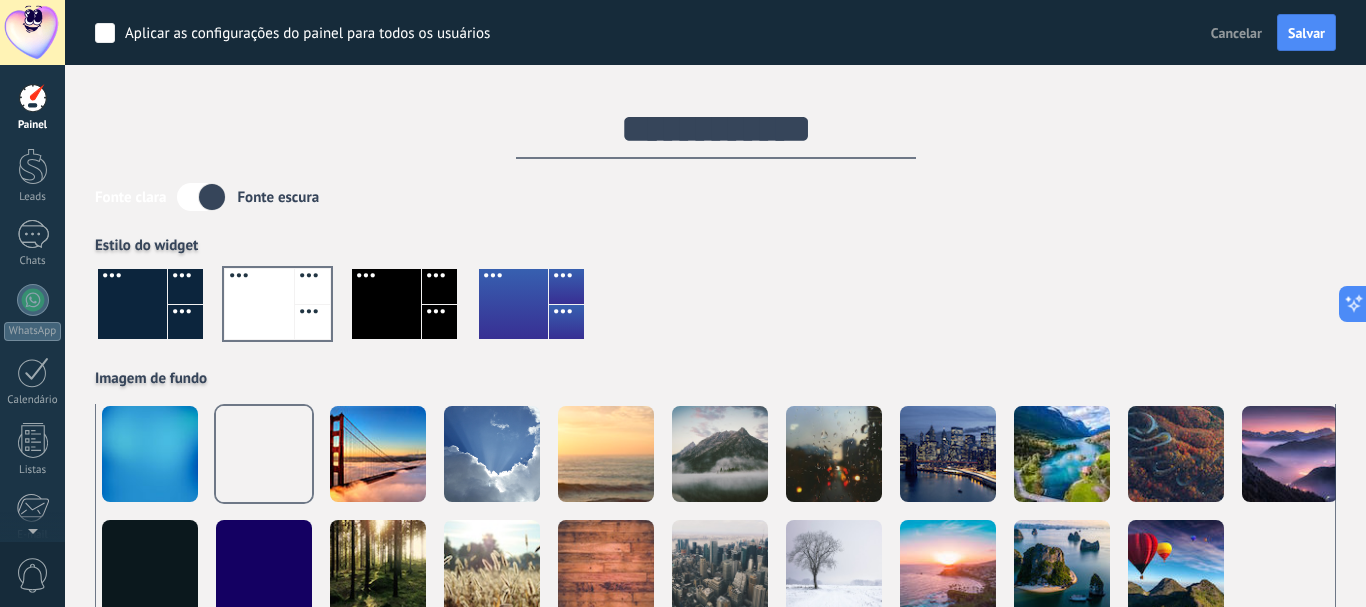 click at bounding box center (201, 197) 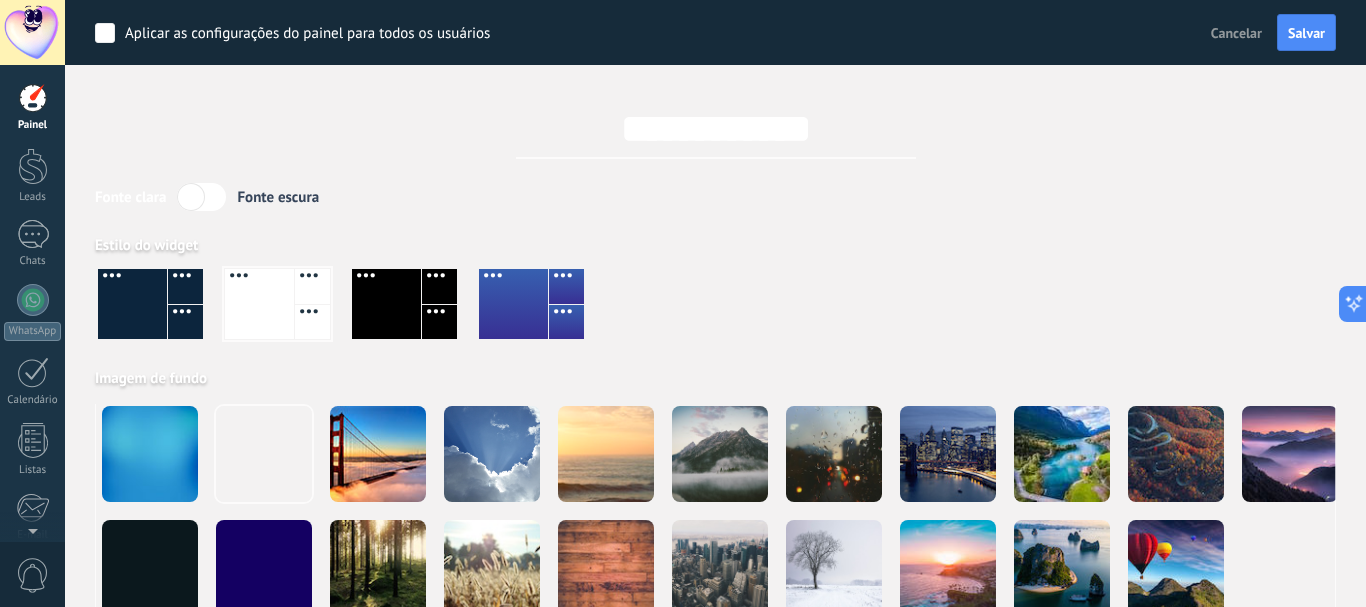click at bounding box center [201, 197] 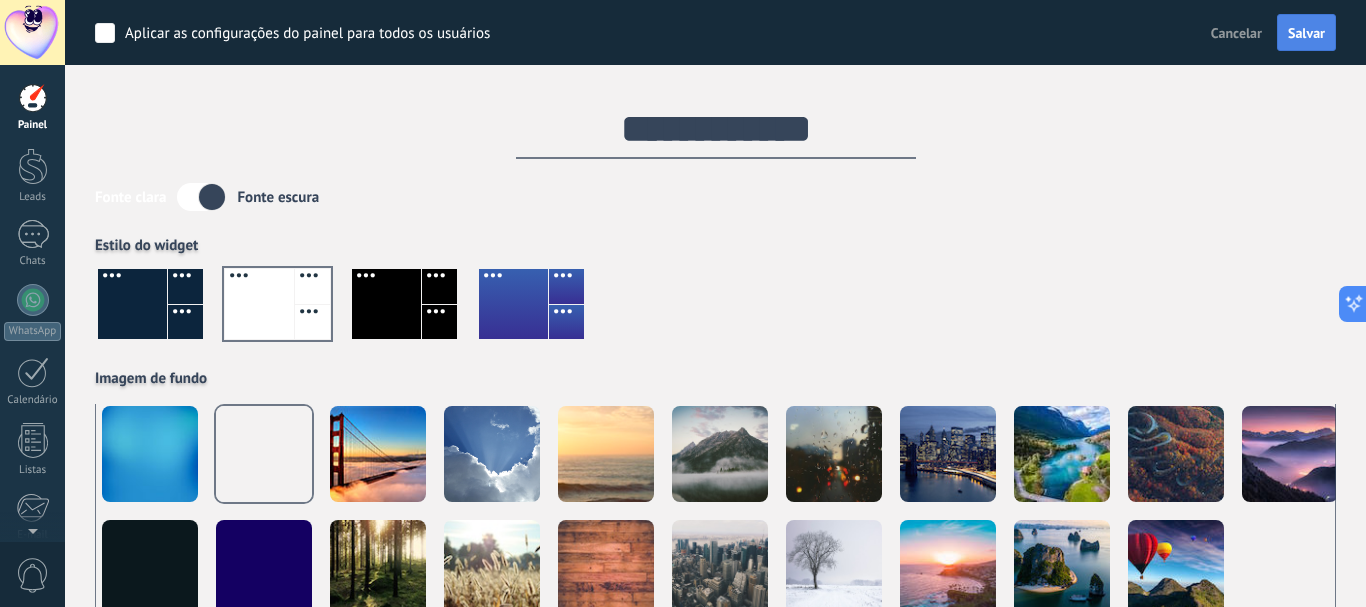 click on "Salvar" at bounding box center (1306, 33) 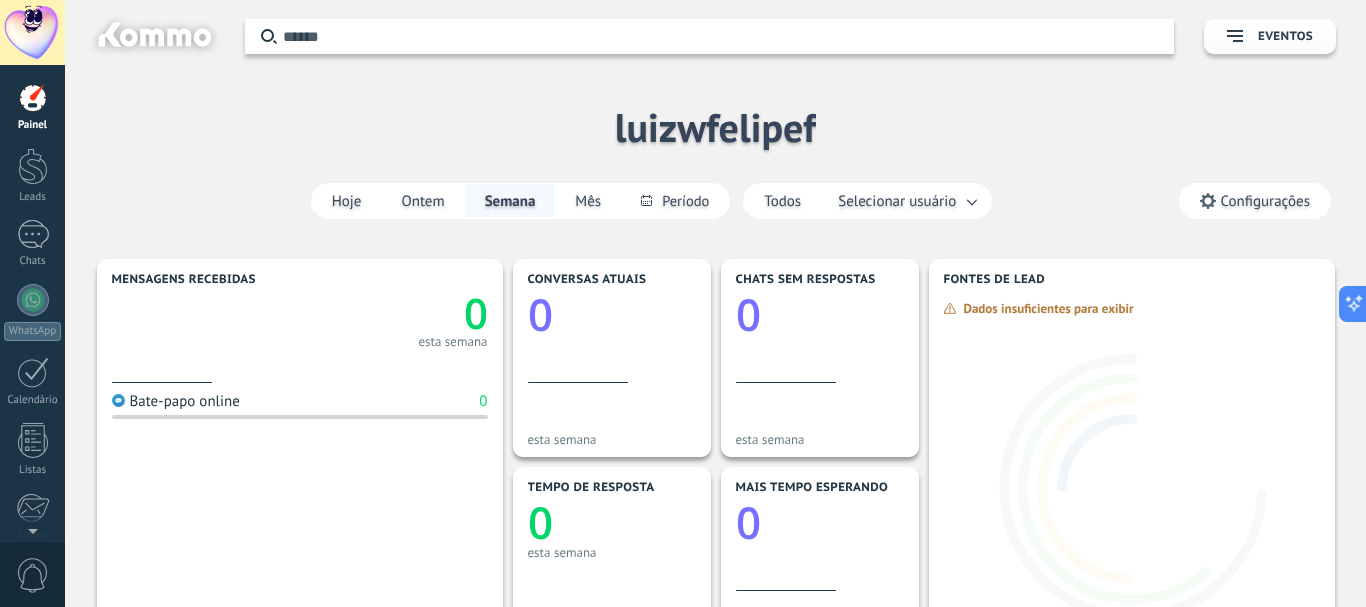 scroll, scrollTop: 0, scrollLeft: 1, axis: horizontal 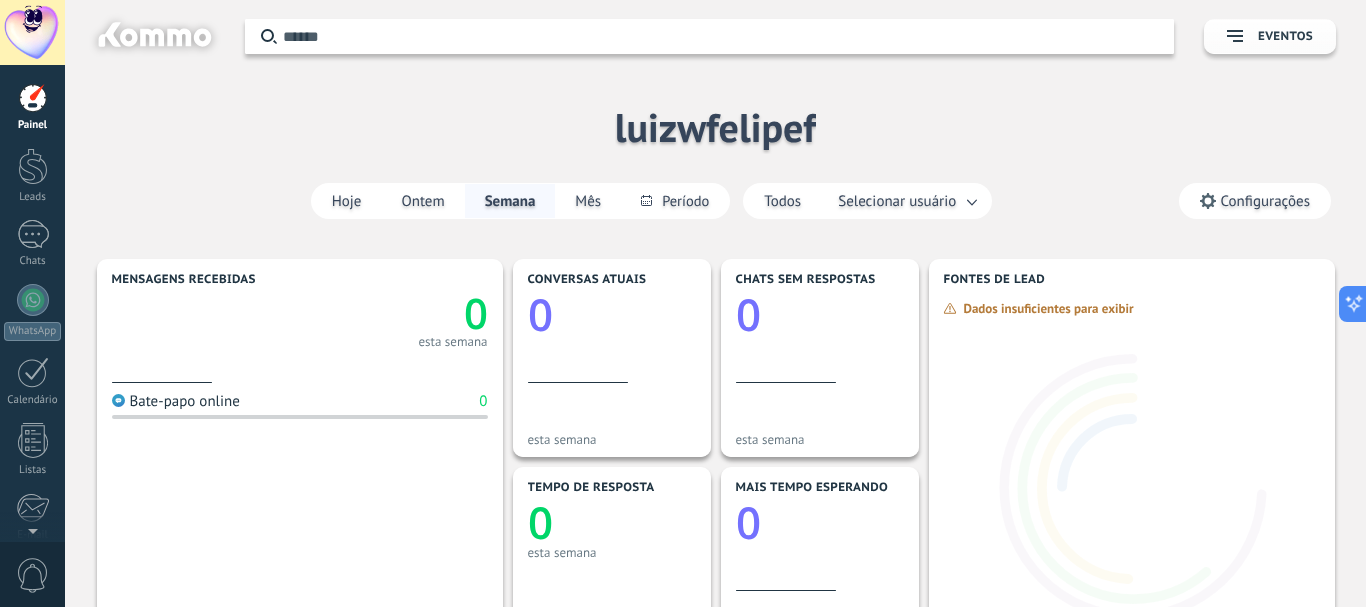click on "Configurações" at bounding box center [1265, 201] 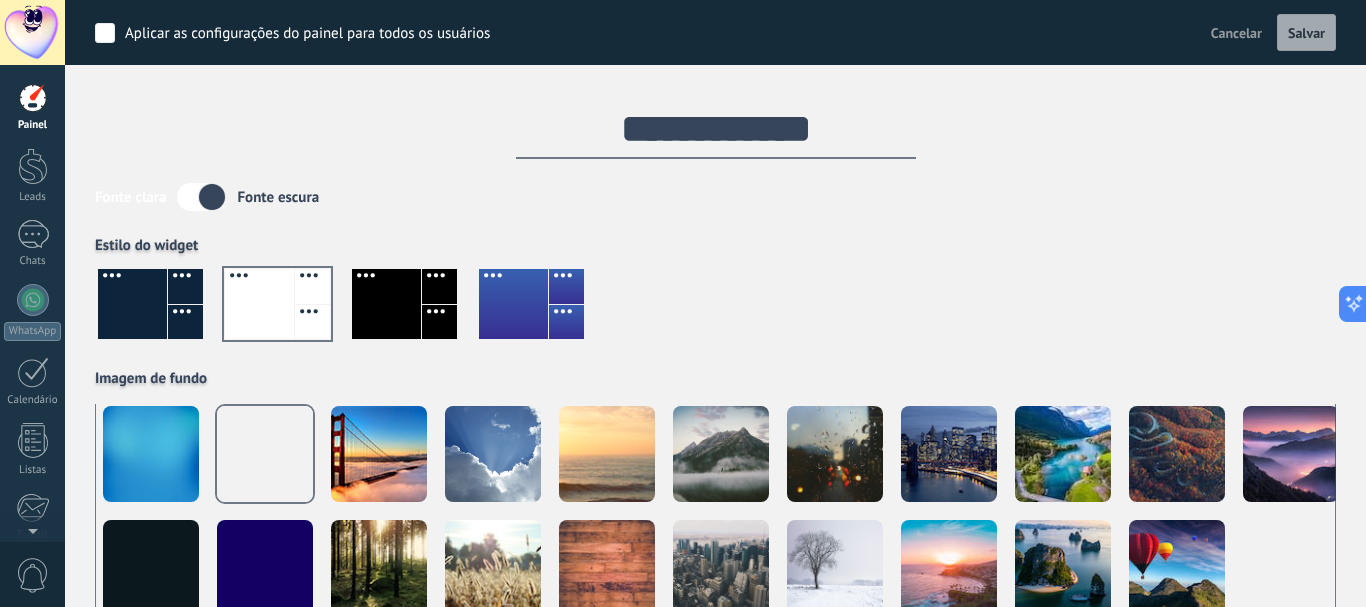 scroll, scrollTop: 0, scrollLeft: 1, axis: horizontal 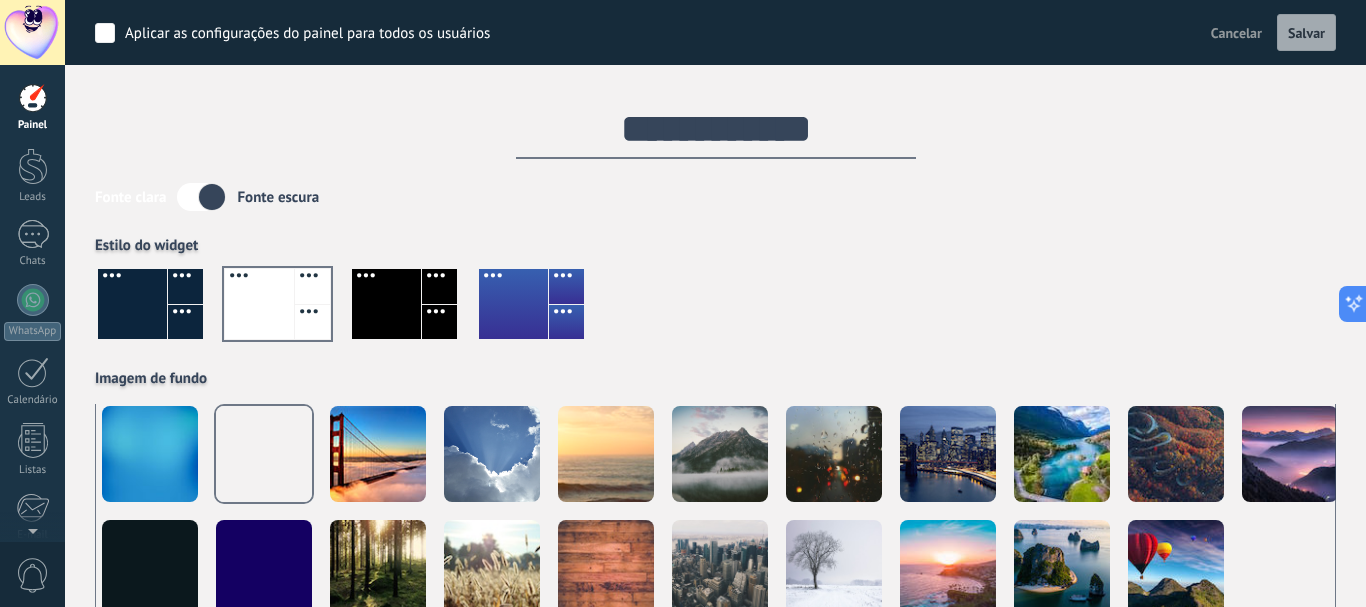 click at bounding box center [404, 304] 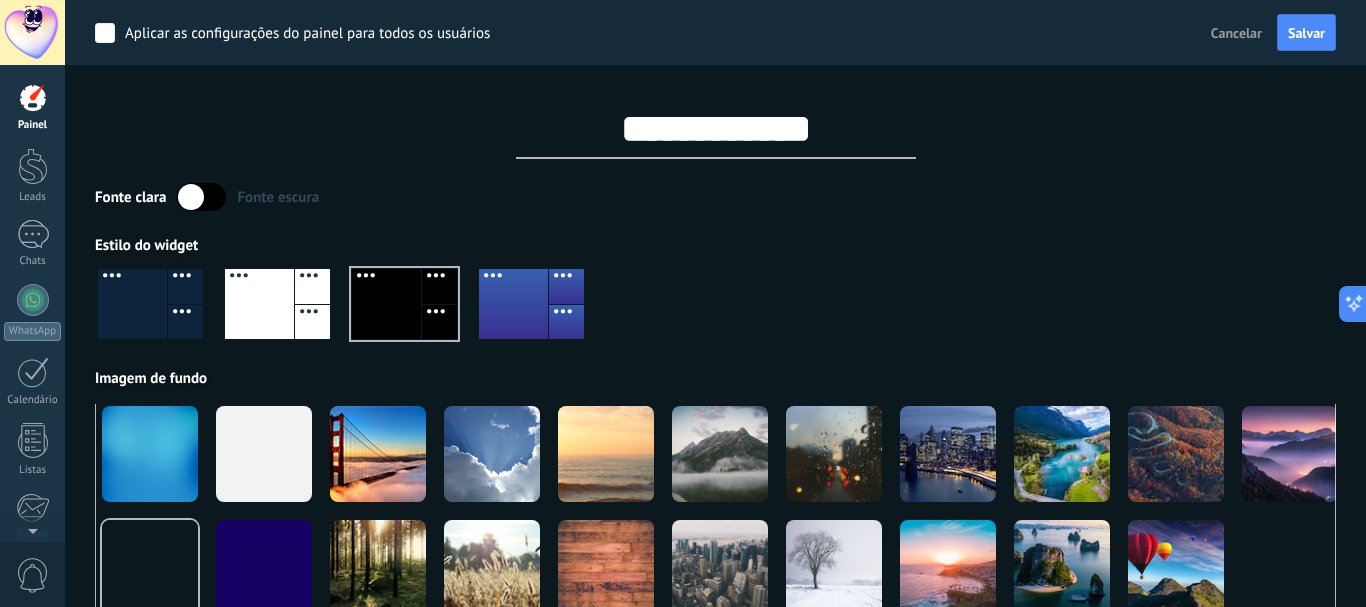scroll, scrollTop: 0, scrollLeft: 1, axis: horizontal 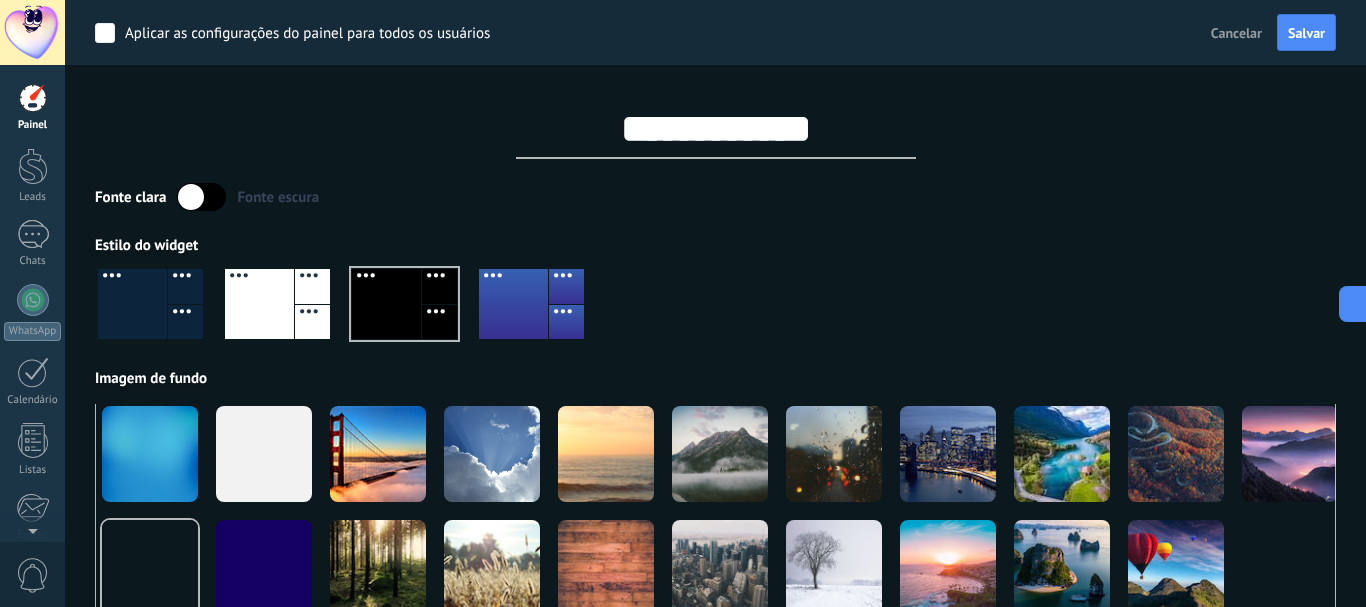 click on "**********" at bounding box center [715, 112] 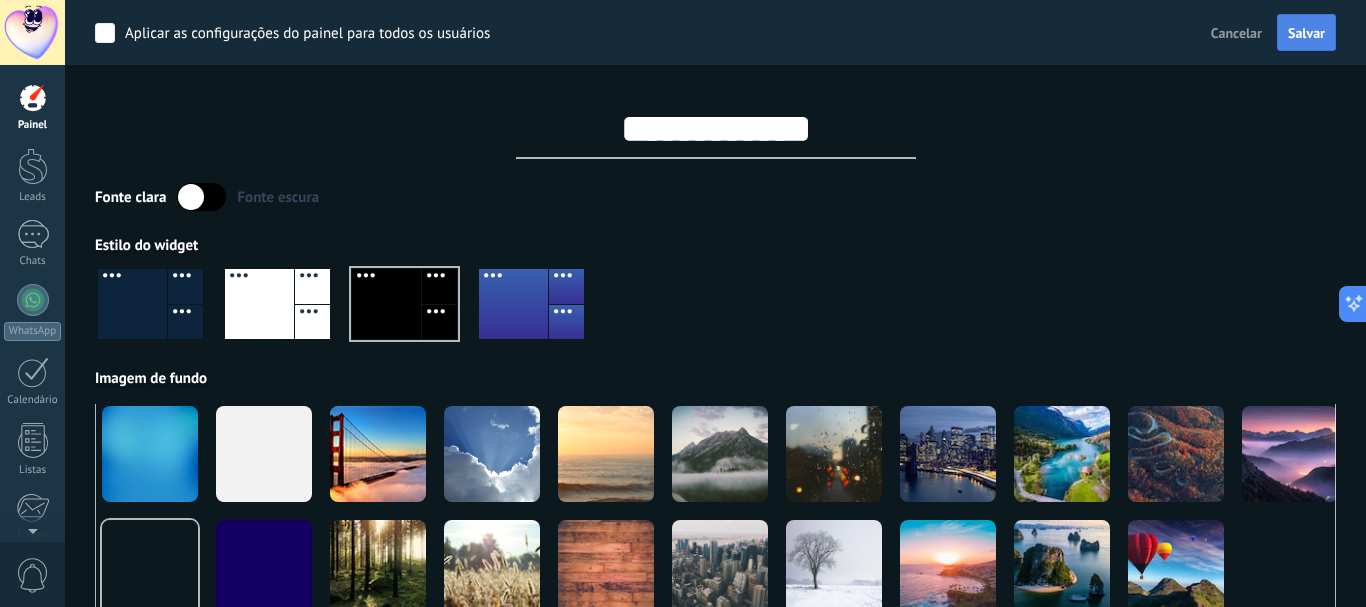 click on "Salvar" at bounding box center [1306, 33] 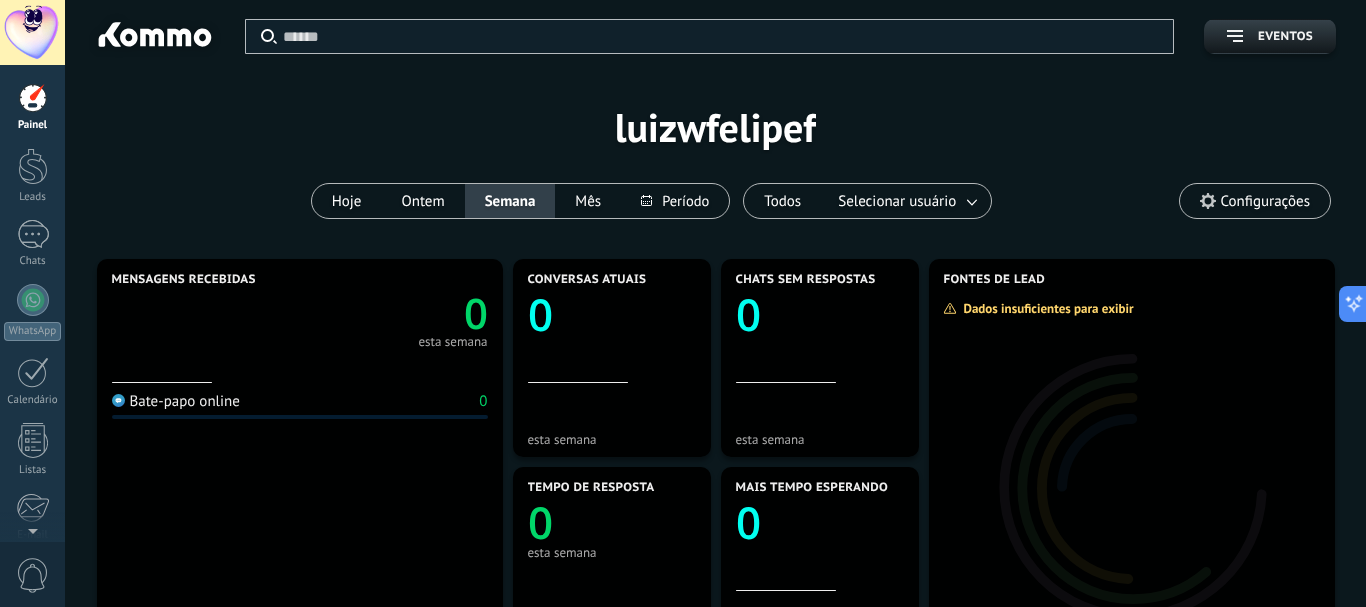 scroll, scrollTop: 0, scrollLeft: 1, axis: horizontal 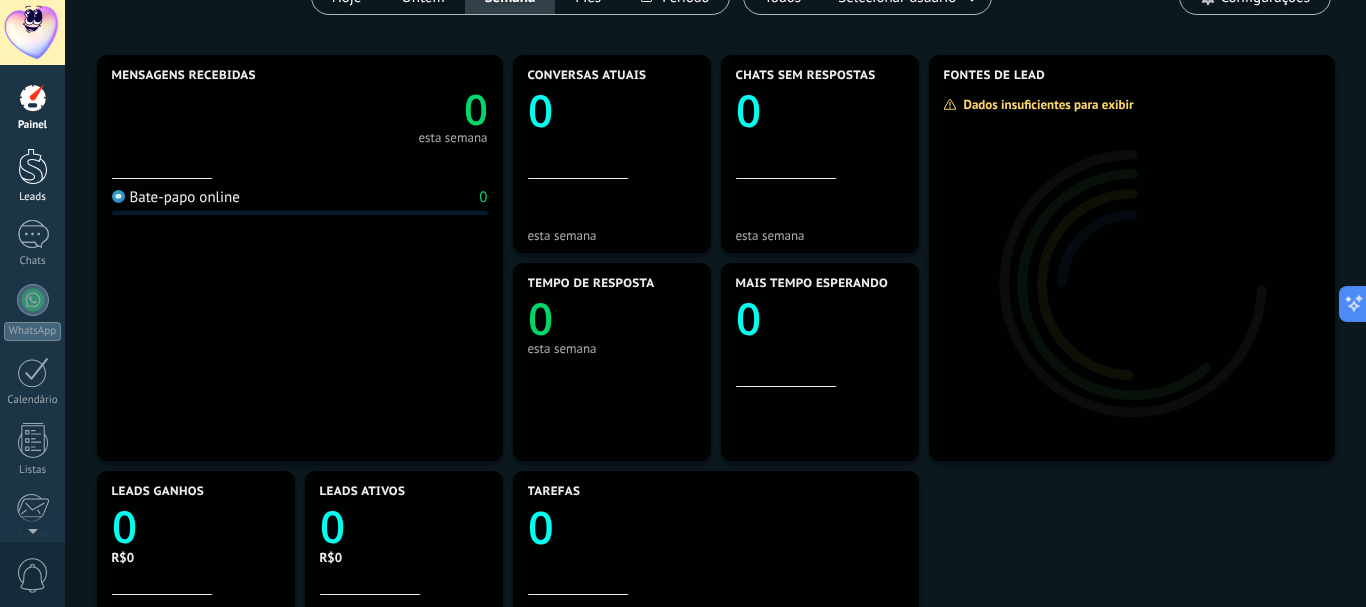 click at bounding box center (33, 166) 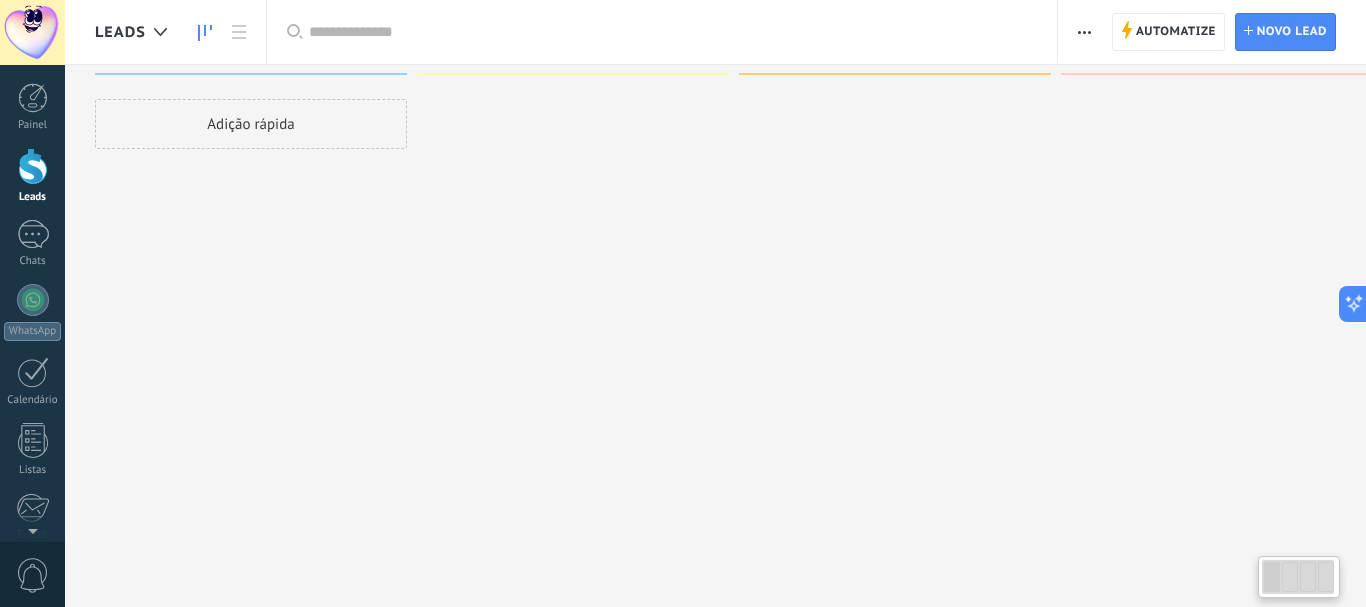 scroll, scrollTop: 0, scrollLeft: 0, axis: both 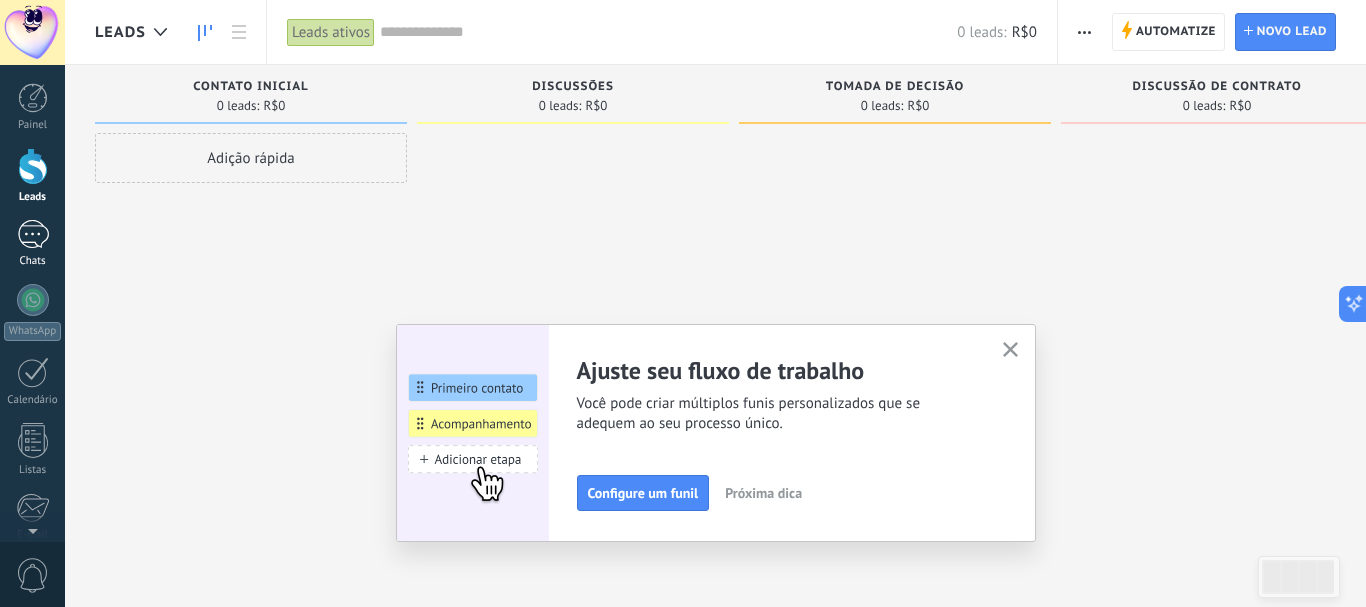 click at bounding box center [33, 234] 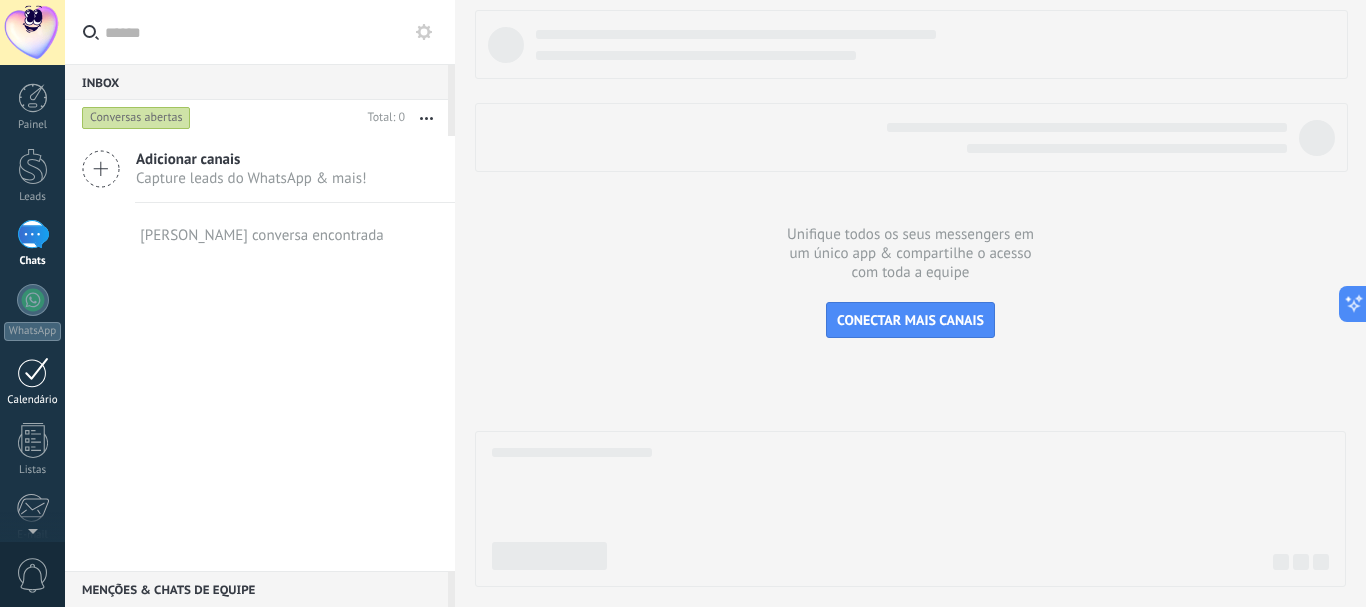 click at bounding box center (33, 372) 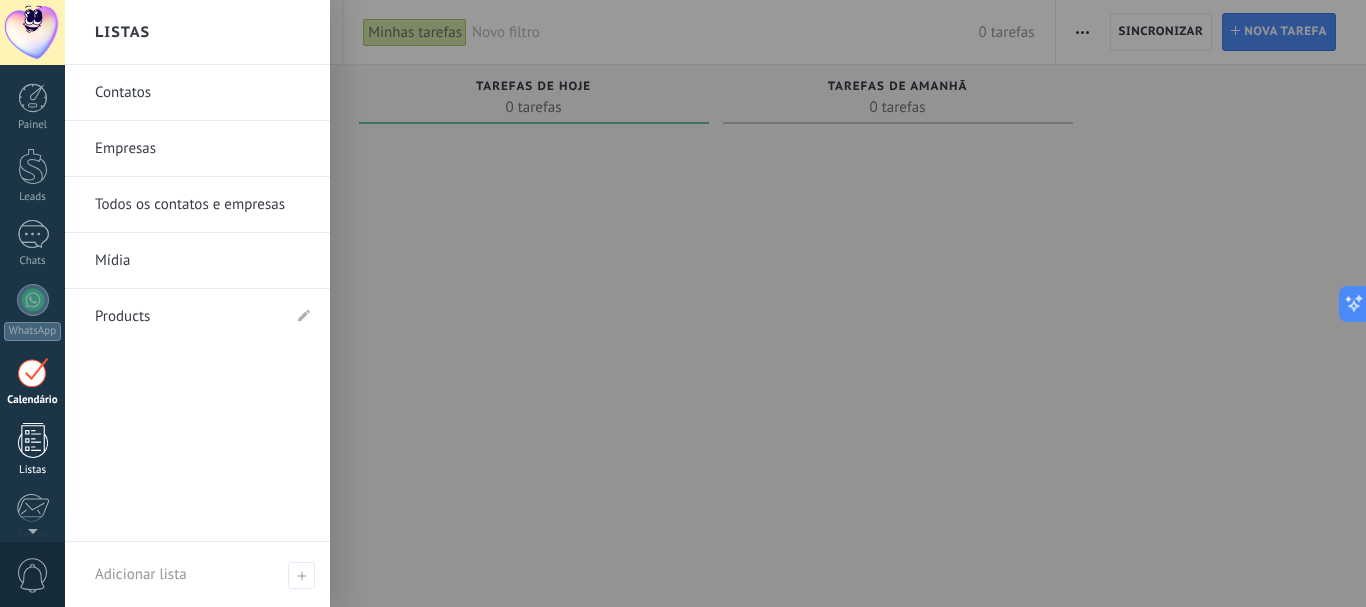 click on "Listas" at bounding box center (32, 450) 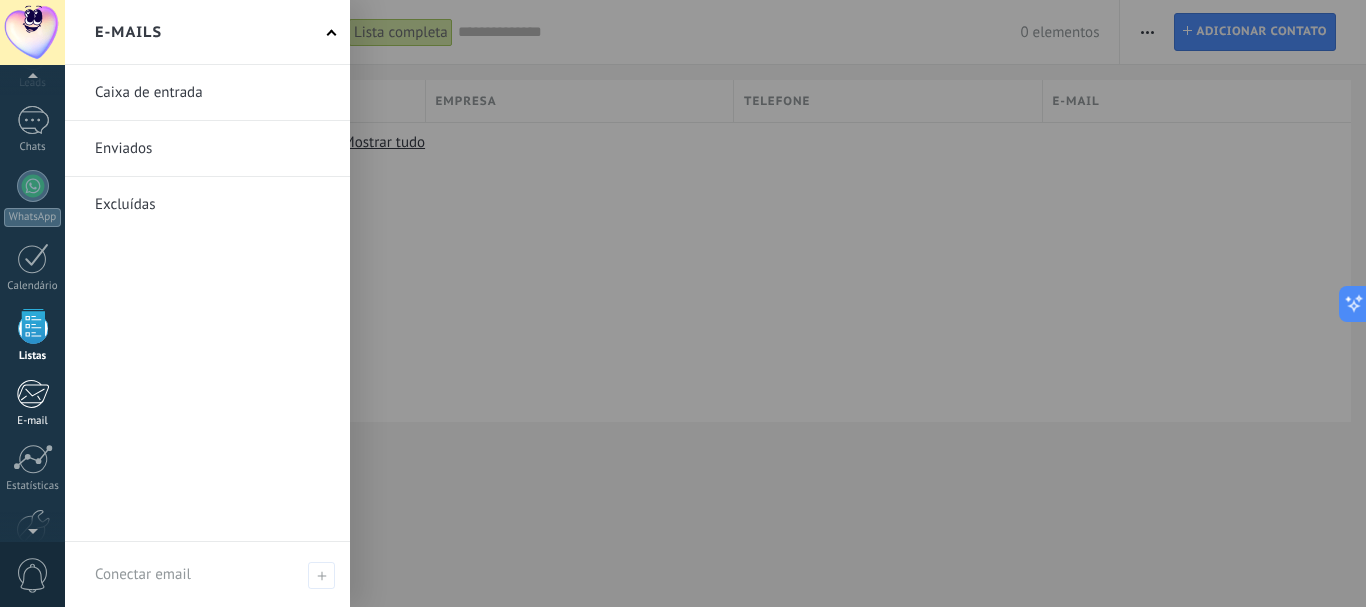 click at bounding box center (32, 394) 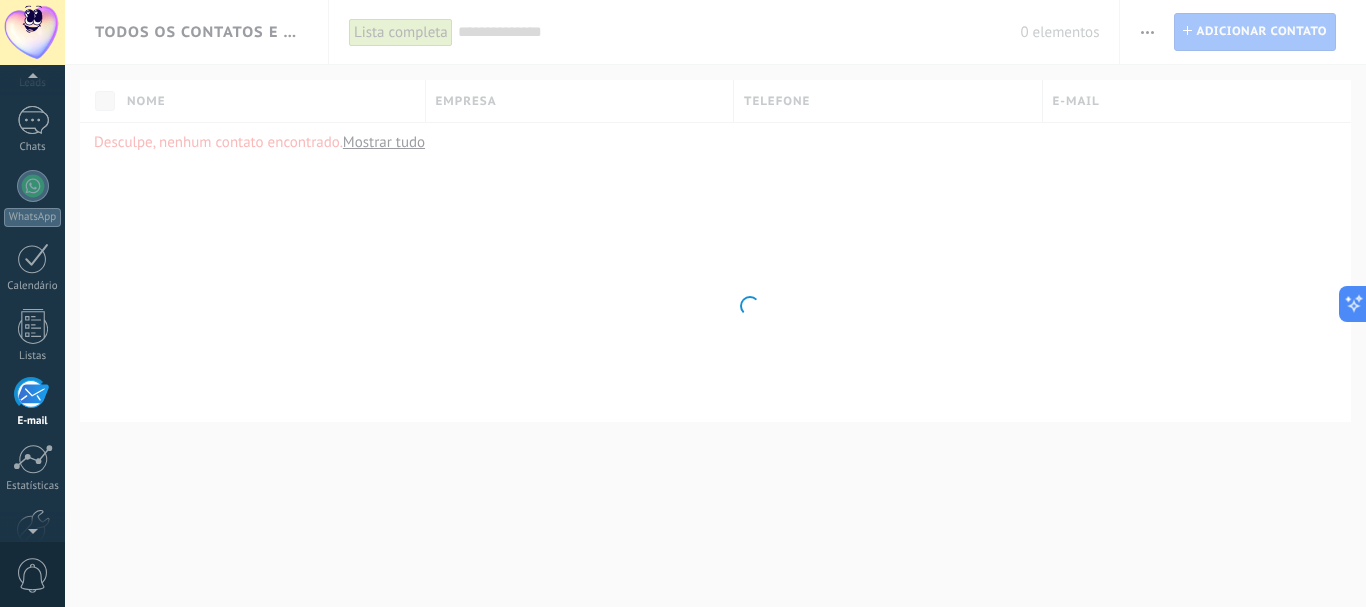 scroll, scrollTop: 194, scrollLeft: 0, axis: vertical 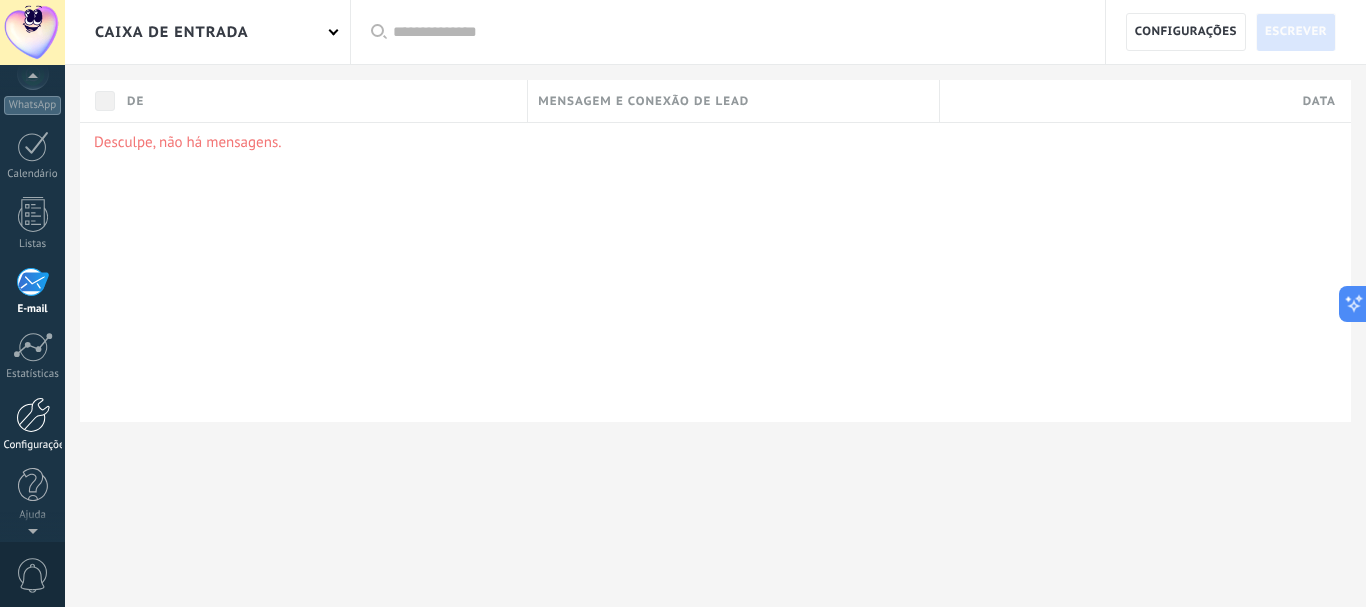 click at bounding box center (33, 415) 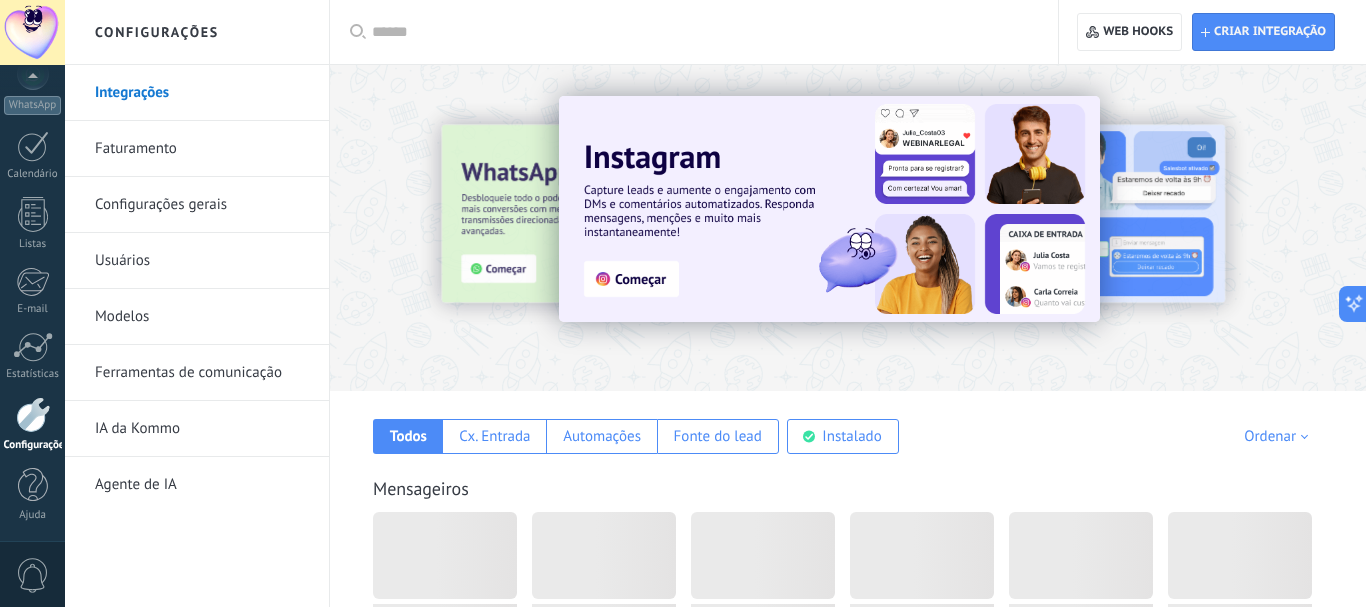 scroll, scrollTop: 226, scrollLeft: 0, axis: vertical 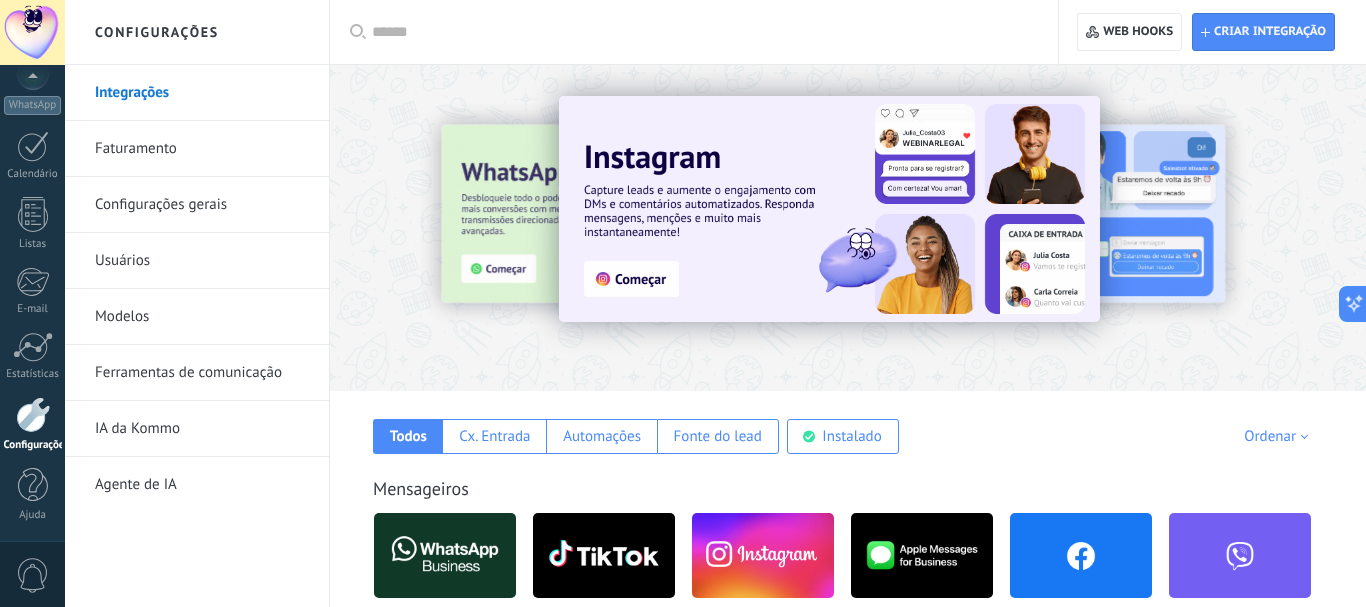 click on "Usuários" at bounding box center (202, 261) 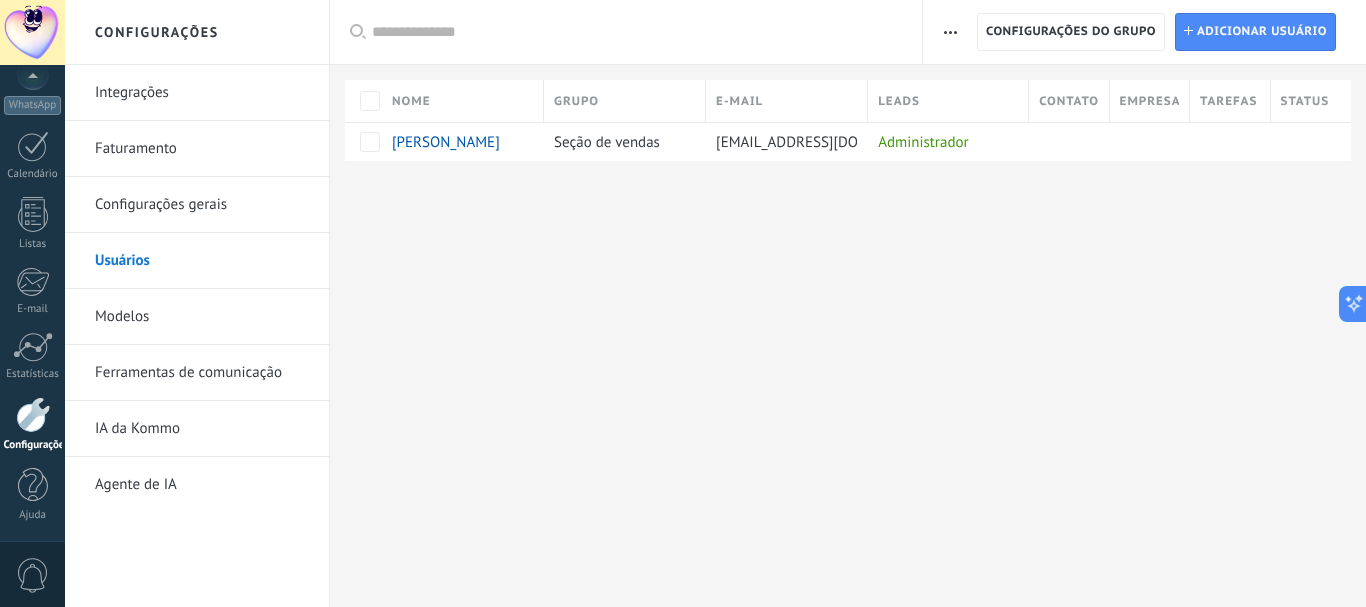 scroll, scrollTop: 226, scrollLeft: 0, axis: vertical 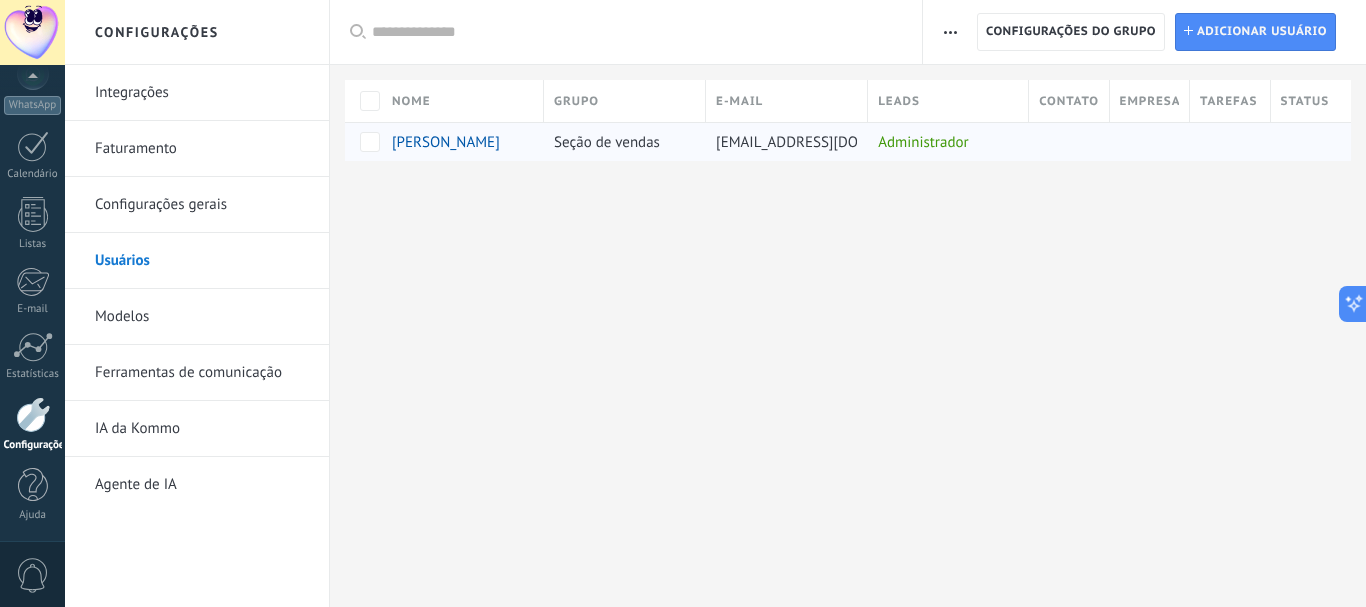 click on "Administrador" at bounding box center [943, 142] 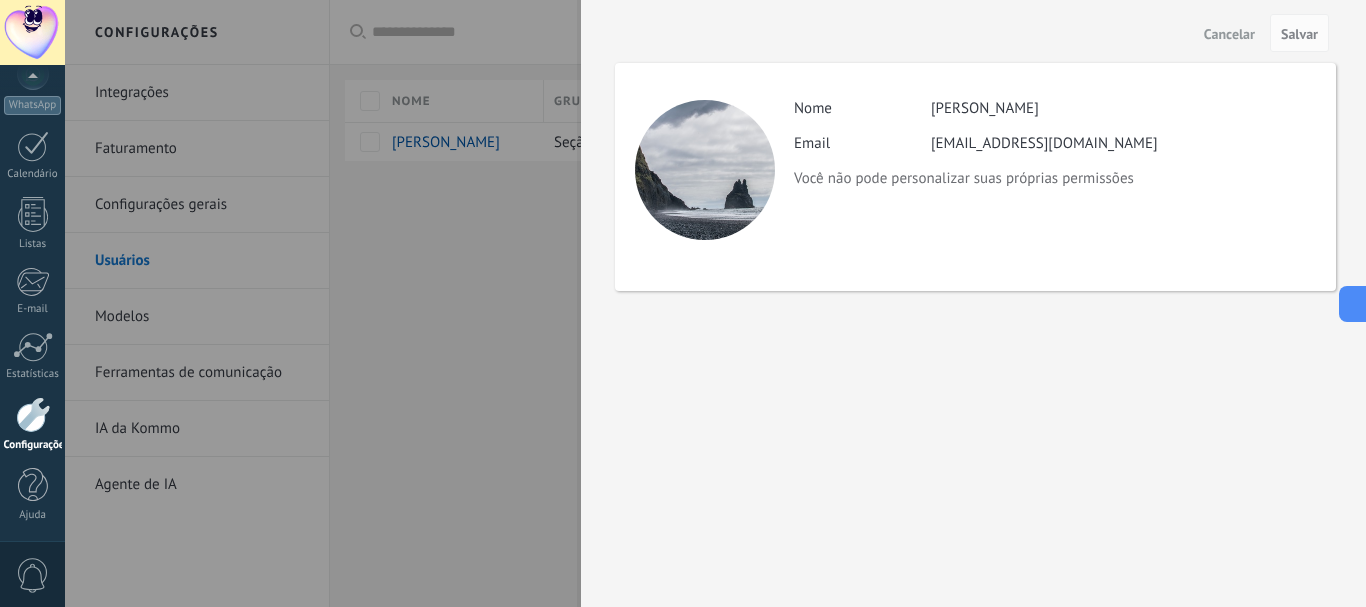 click at bounding box center (683, 303) 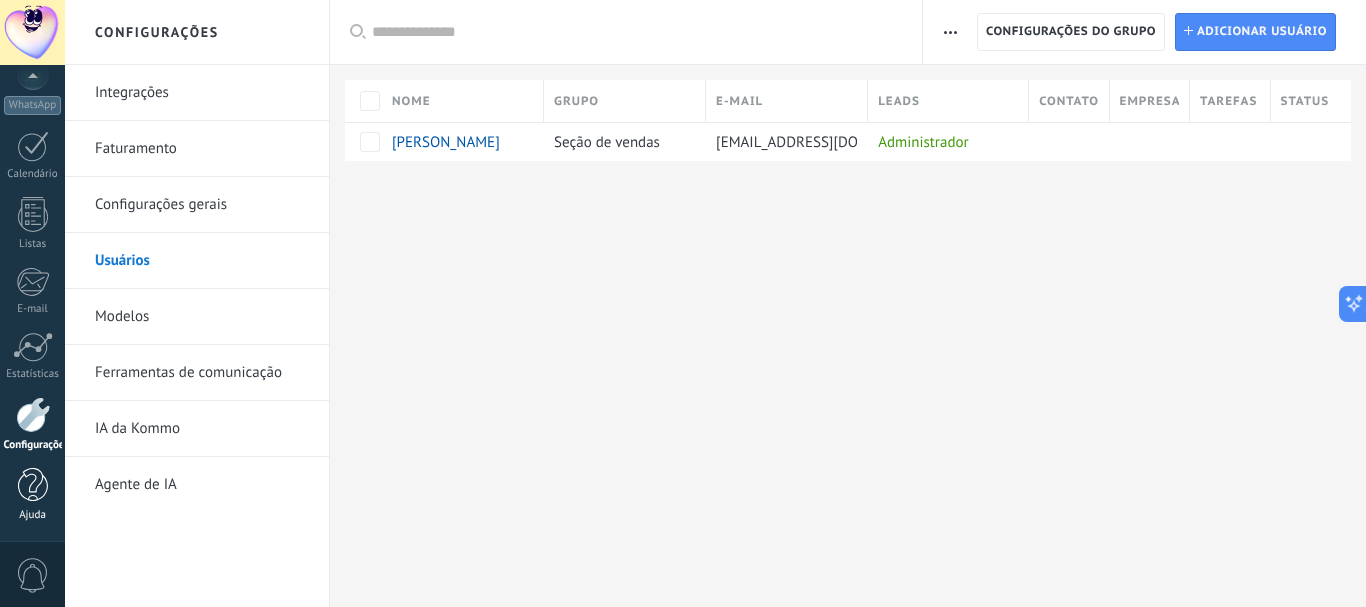 click at bounding box center [33, 485] 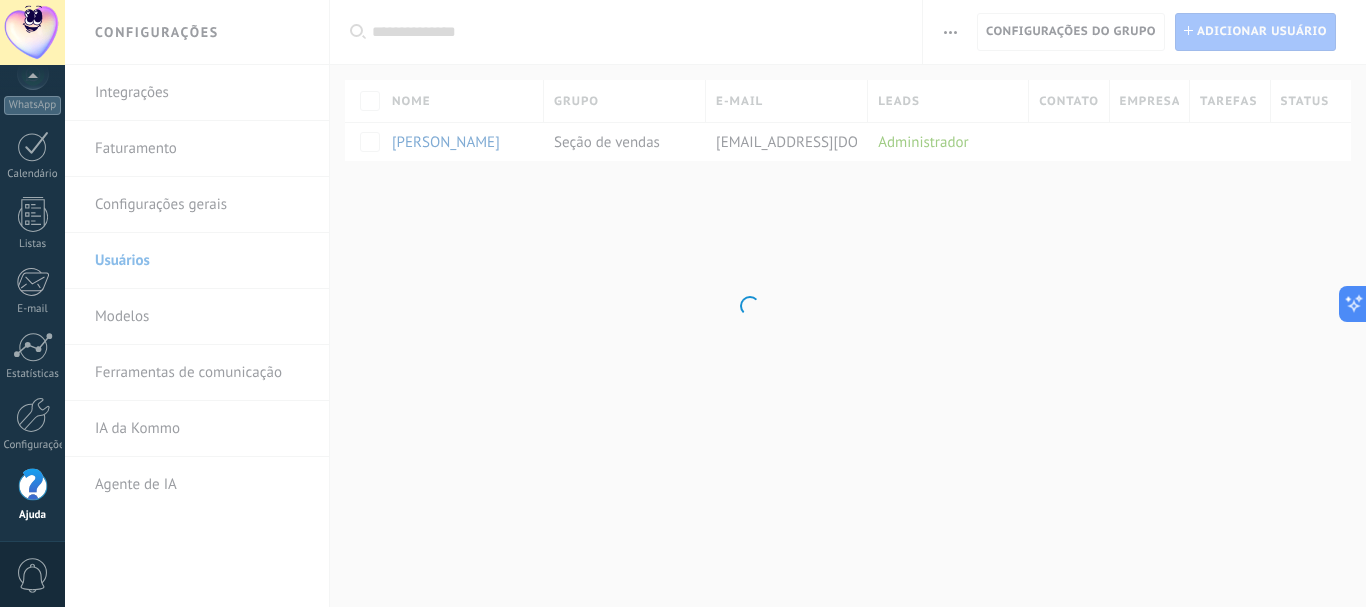 scroll, scrollTop: 226, scrollLeft: 0, axis: vertical 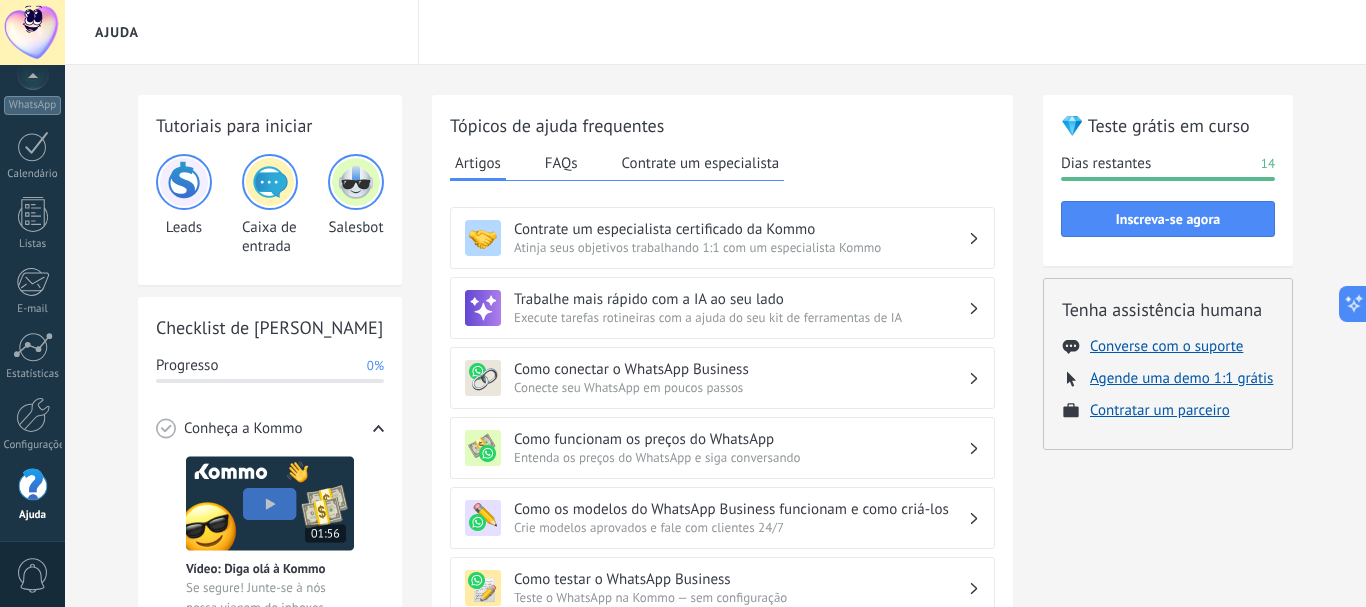 click at bounding box center (33, 485) 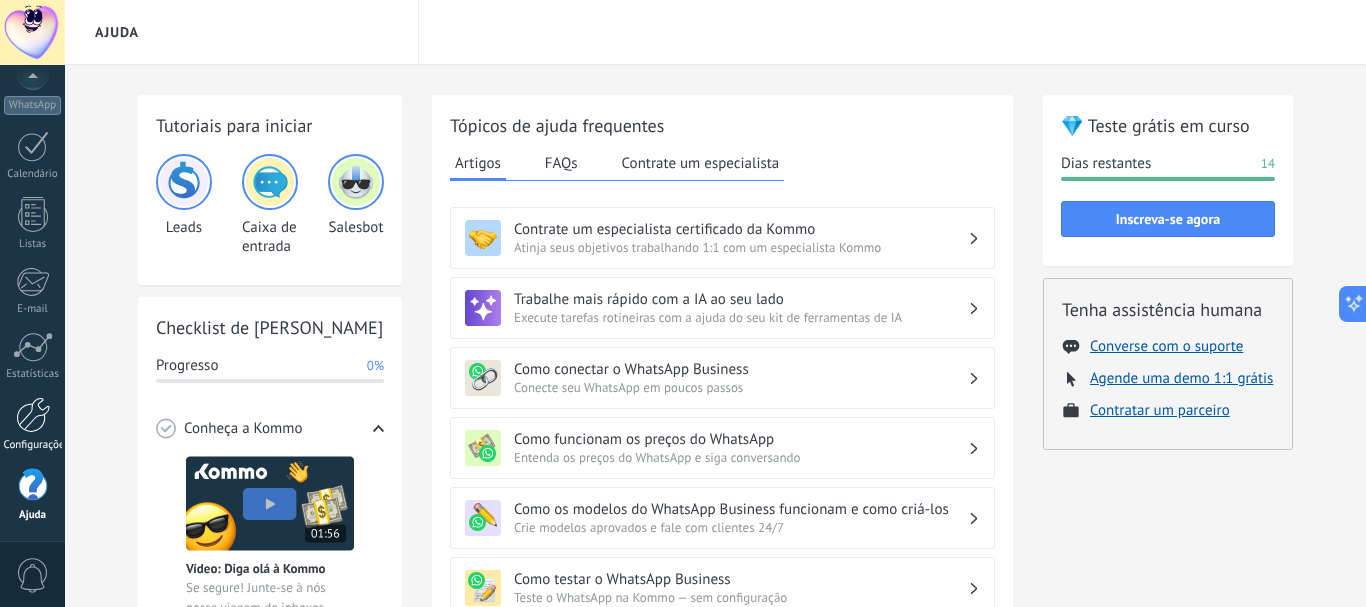 click at bounding box center (33, 415) 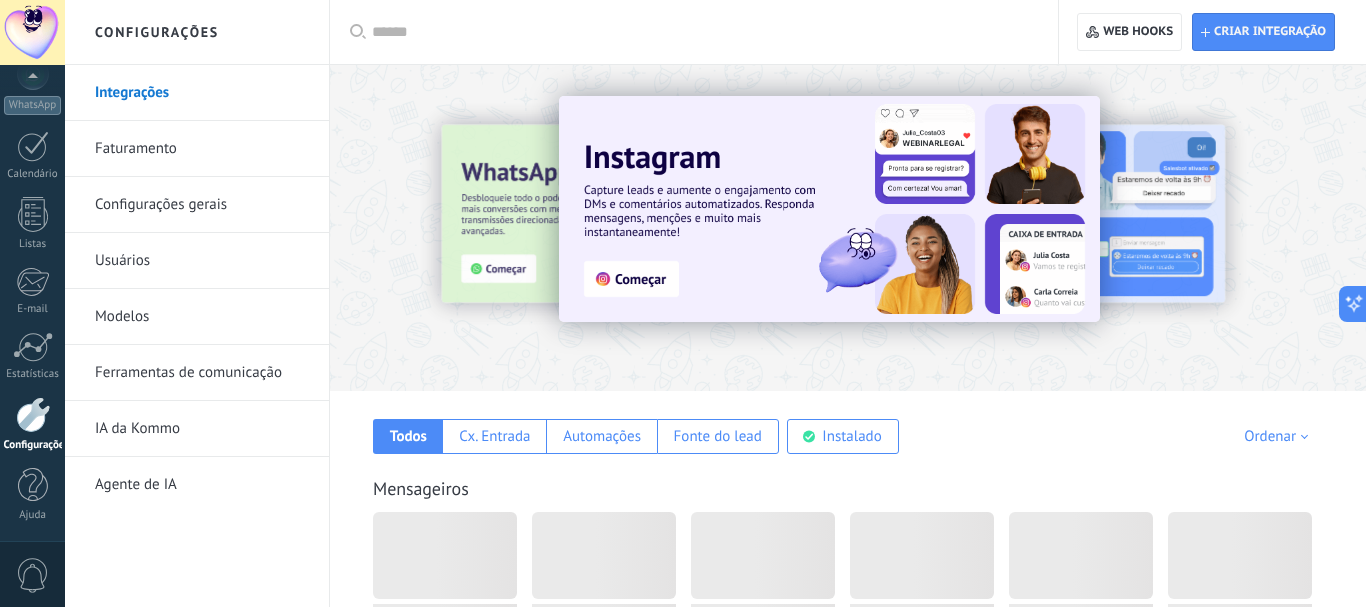 scroll, scrollTop: 226, scrollLeft: 0, axis: vertical 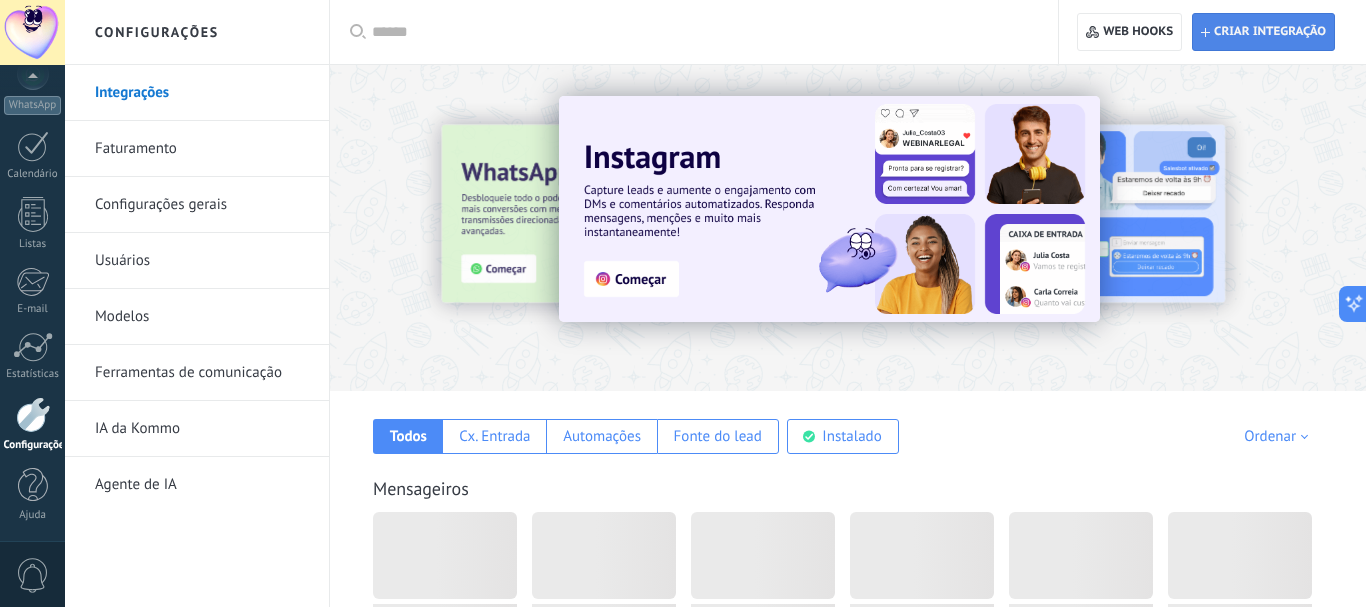 click on "Criar integração" at bounding box center (1270, 32) 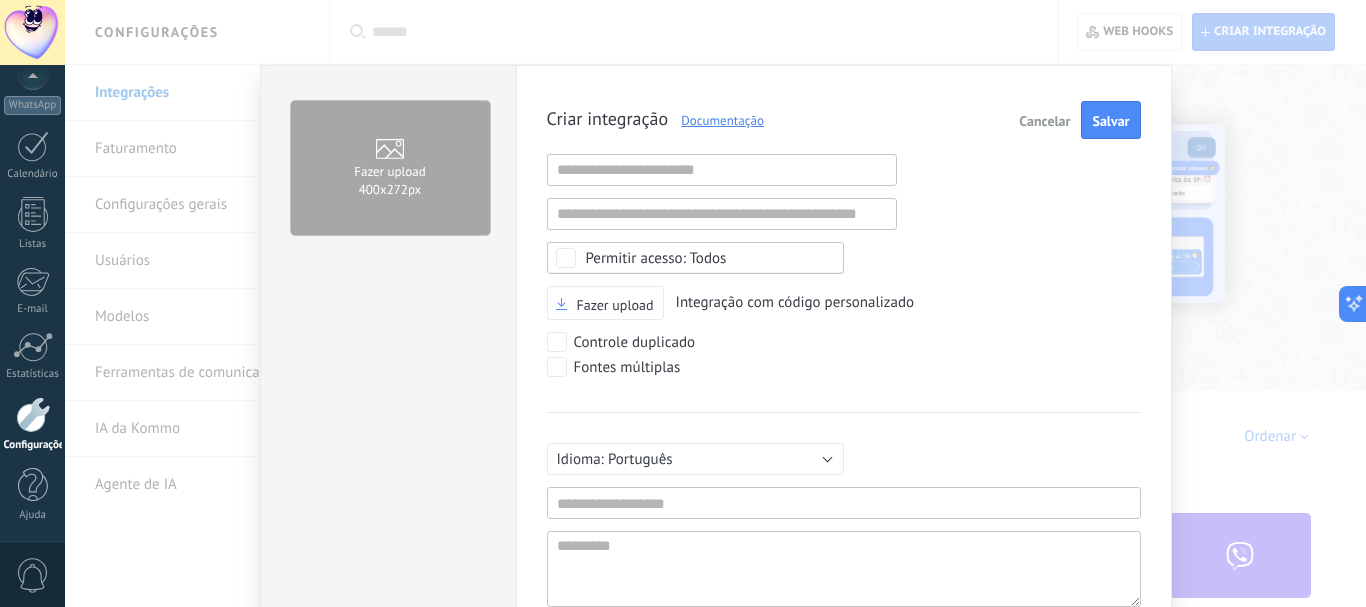 scroll, scrollTop: 19, scrollLeft: 0, axis: vertical 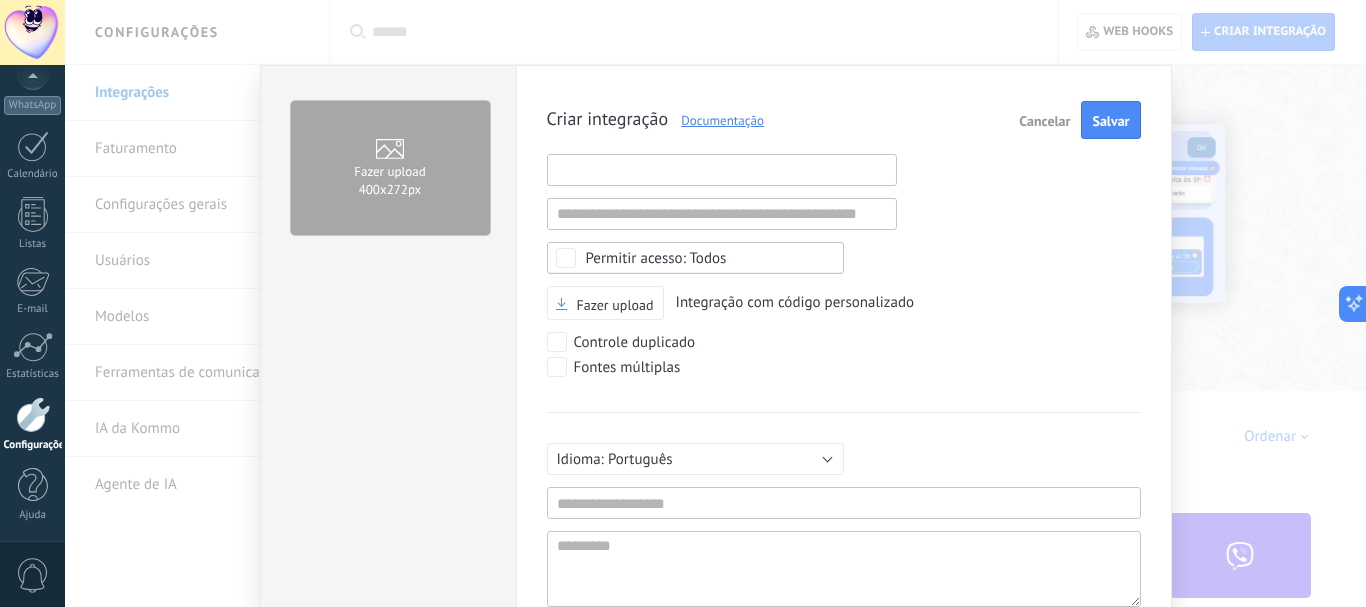click at bounding box center [722, 170] 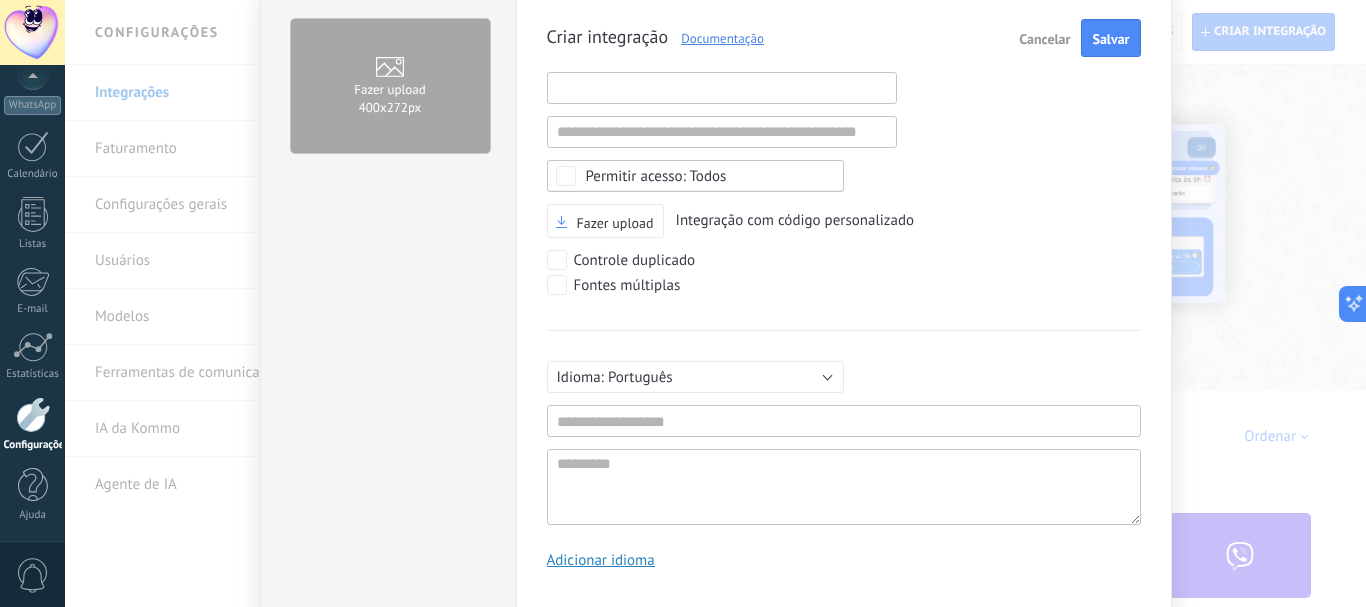 scroll, scrollTop: 114, scrollLeft: 0, axis: vertical 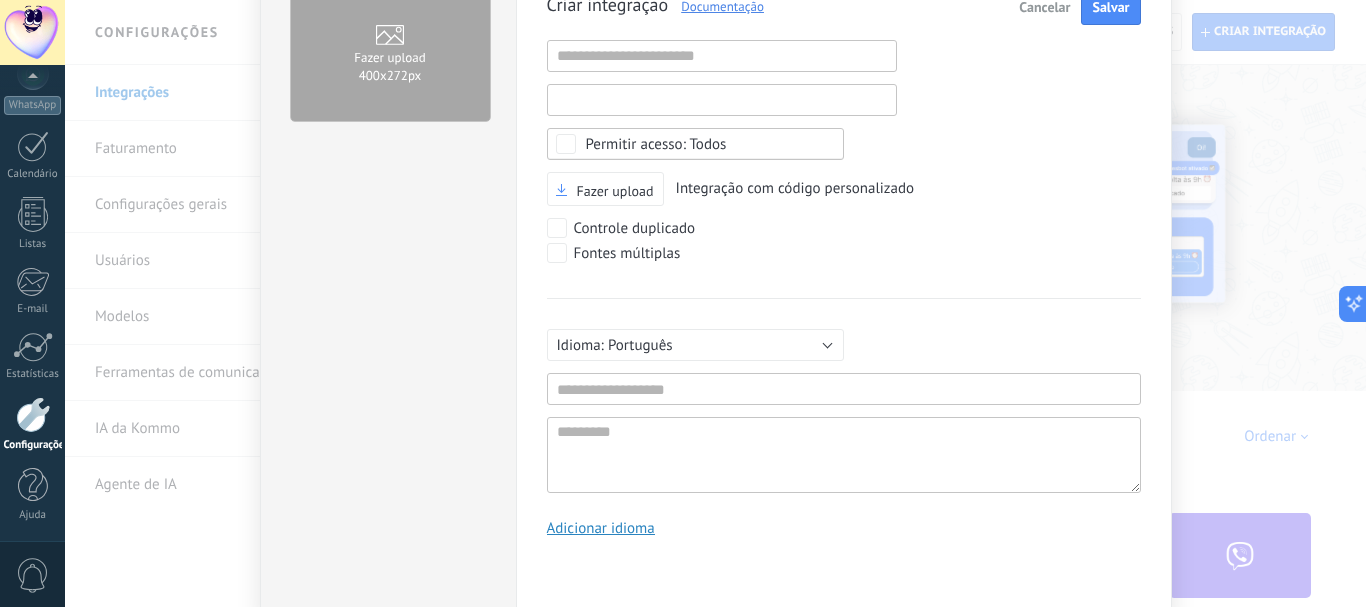 click at bounding box center (722, 100) 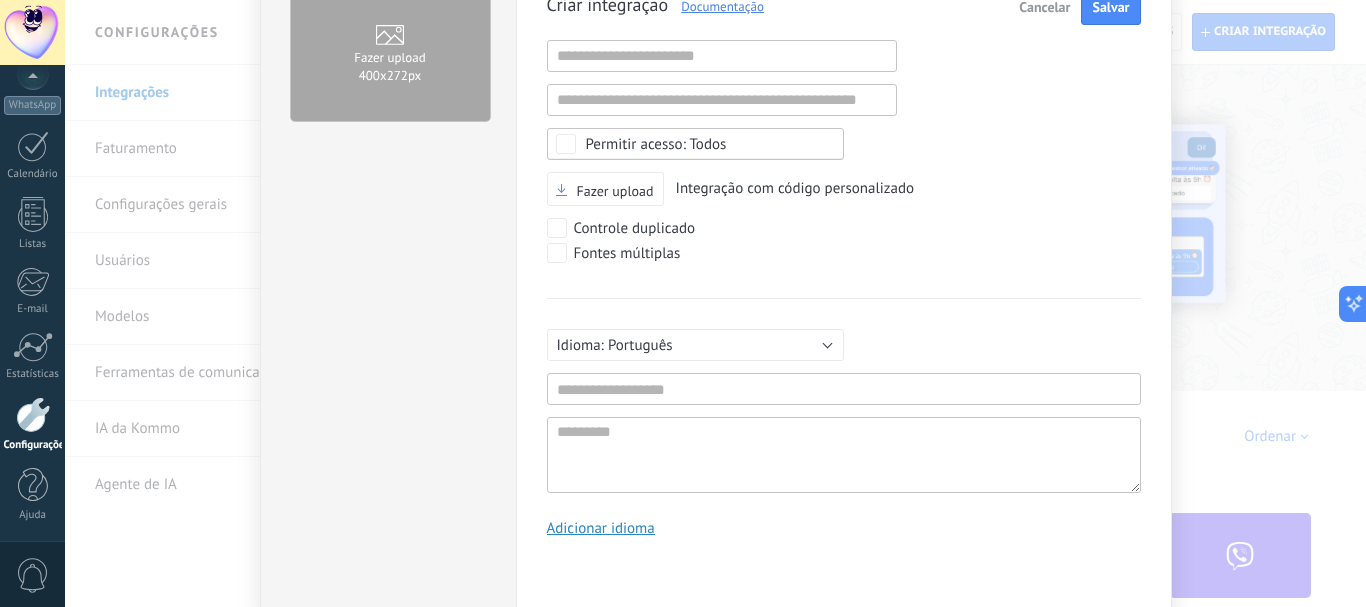 click on "Criar integração Documentação Cancelar Salvar URL inválida URL inválida Selecionar tudo Acesso aos dados da conta Centro de Notificação Acesso aos arquivos Excluindo arquivos Todos Fazer upload Integração com código personalizado Controle duplicado Fontes múltiplas Русский English Español Português [GEOGRAPHIC_DATA] Türkçe Português Pelo menos 3 caracteres No mínimo 5 caractéres Adicionar idioma" at bounding box center [844, 269] 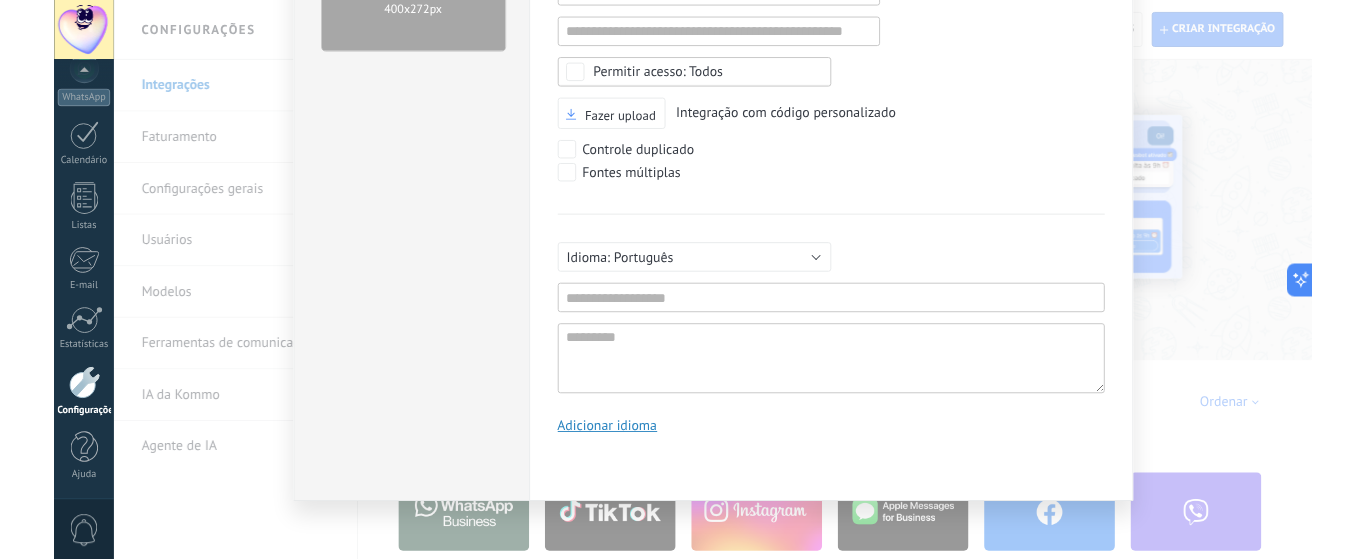 scroll, scrollTop: 0, scrollLeft: 0, axis: both 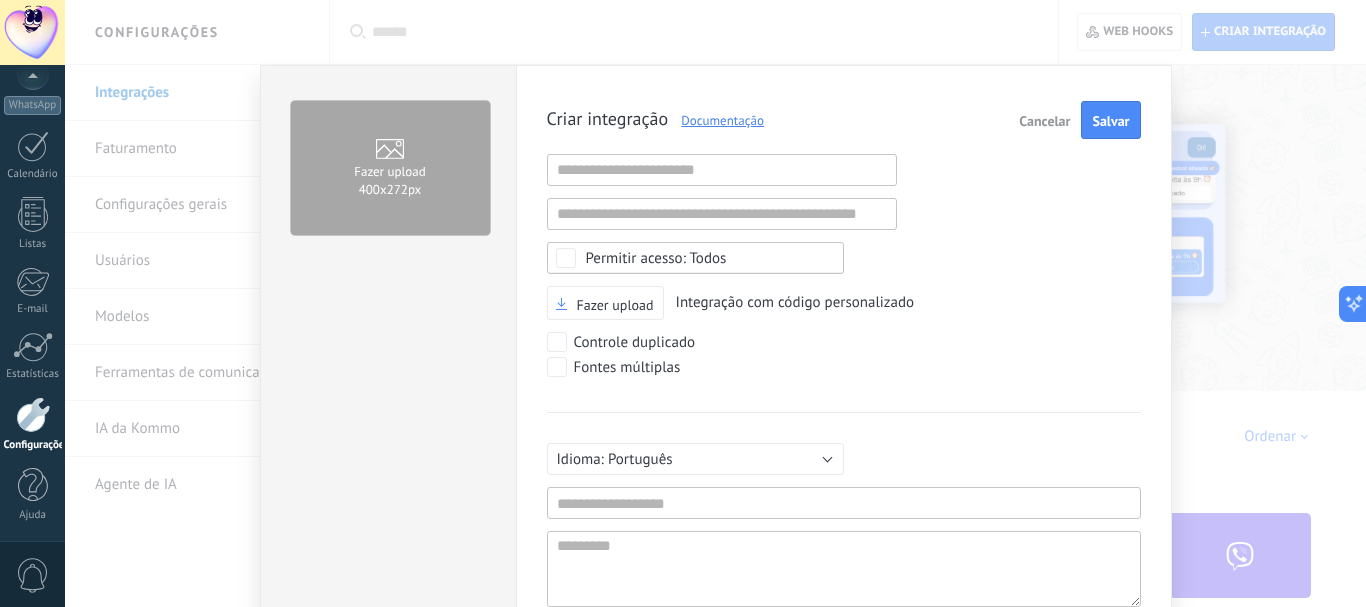 click on "Documentação" at bounding box center [716, 120] 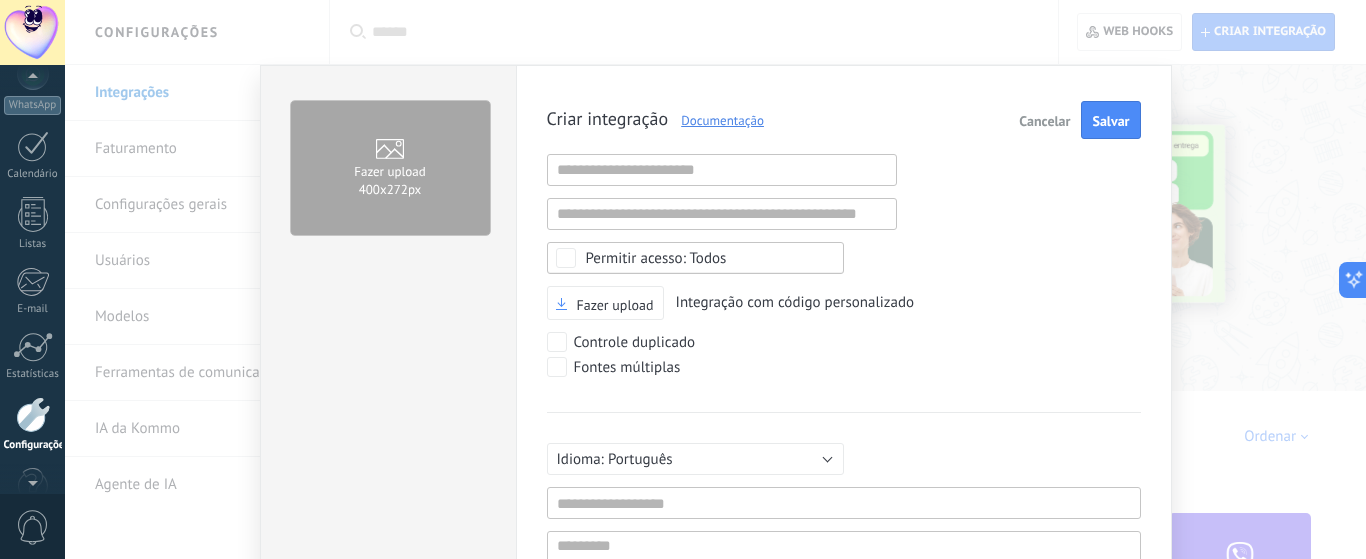 scroll, scrollTop: 274, scrollLeft: 0, axis: vertical 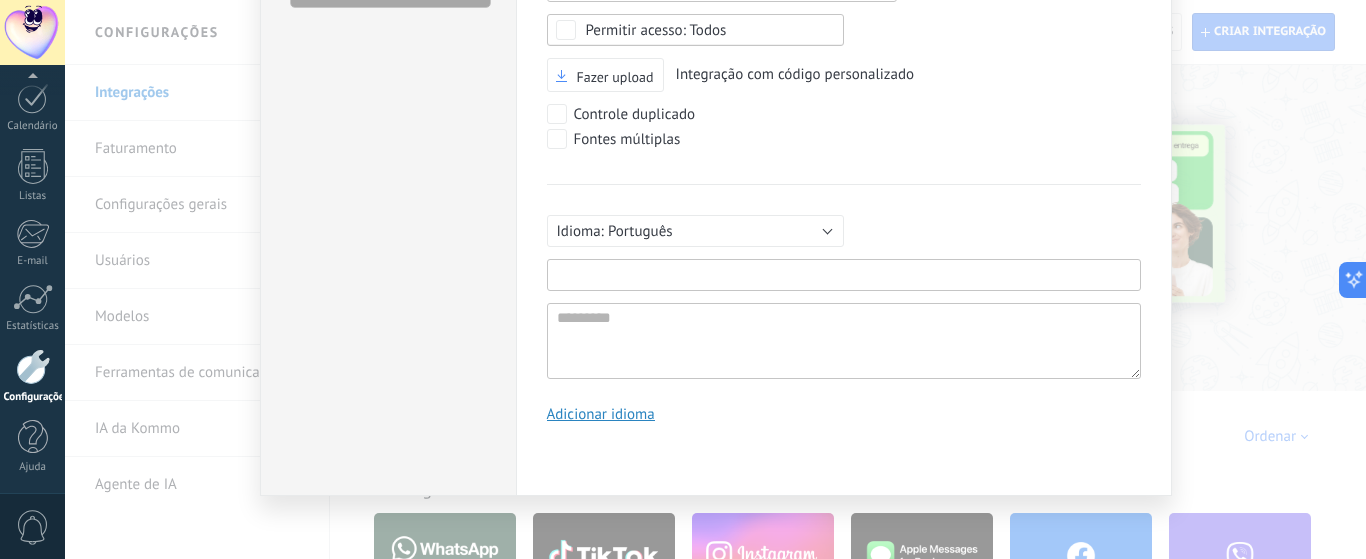 click at bounding box center [844, 275] 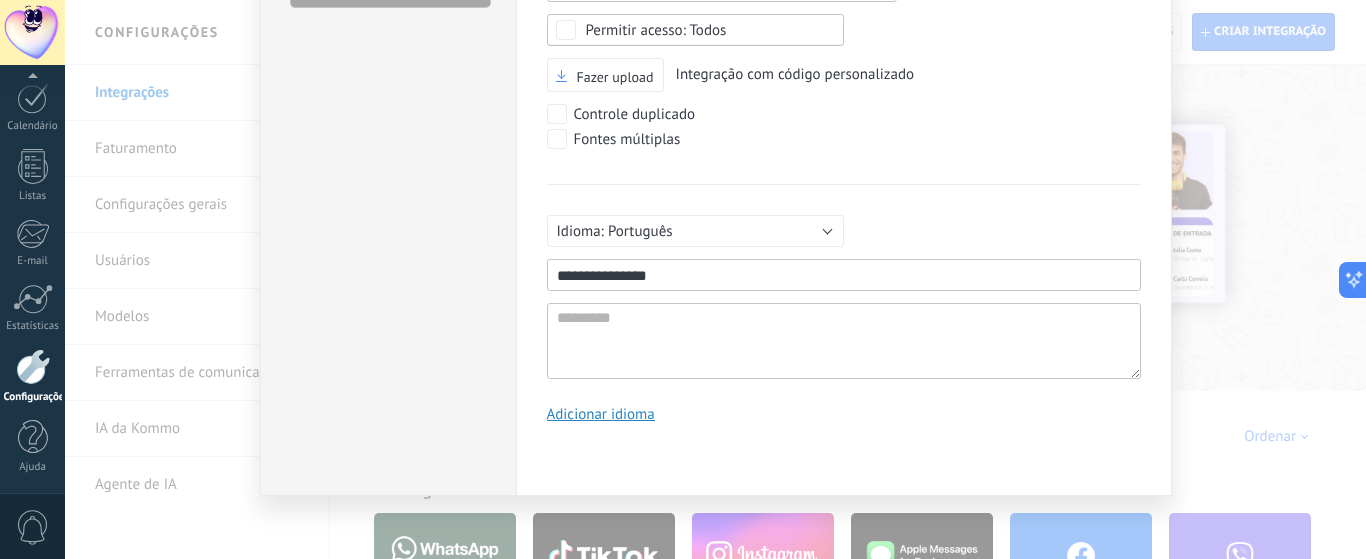 type on "**********" 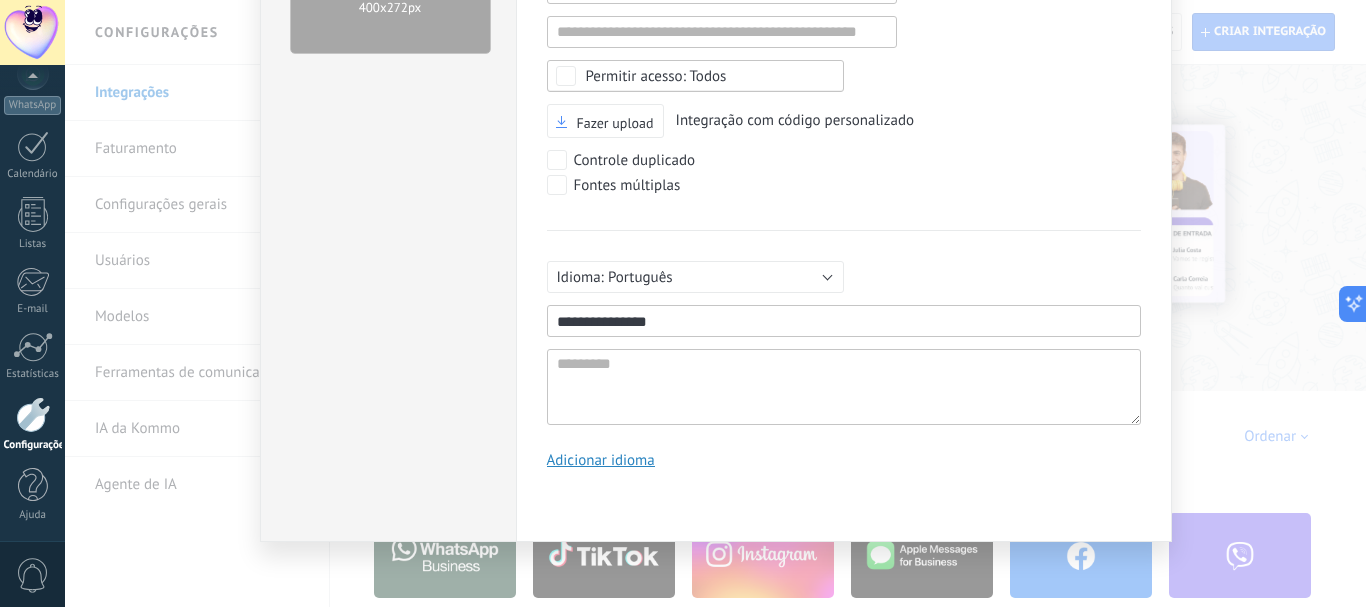 scroll, scrollTop: 226, scrollLeft: 0, axis: vertical 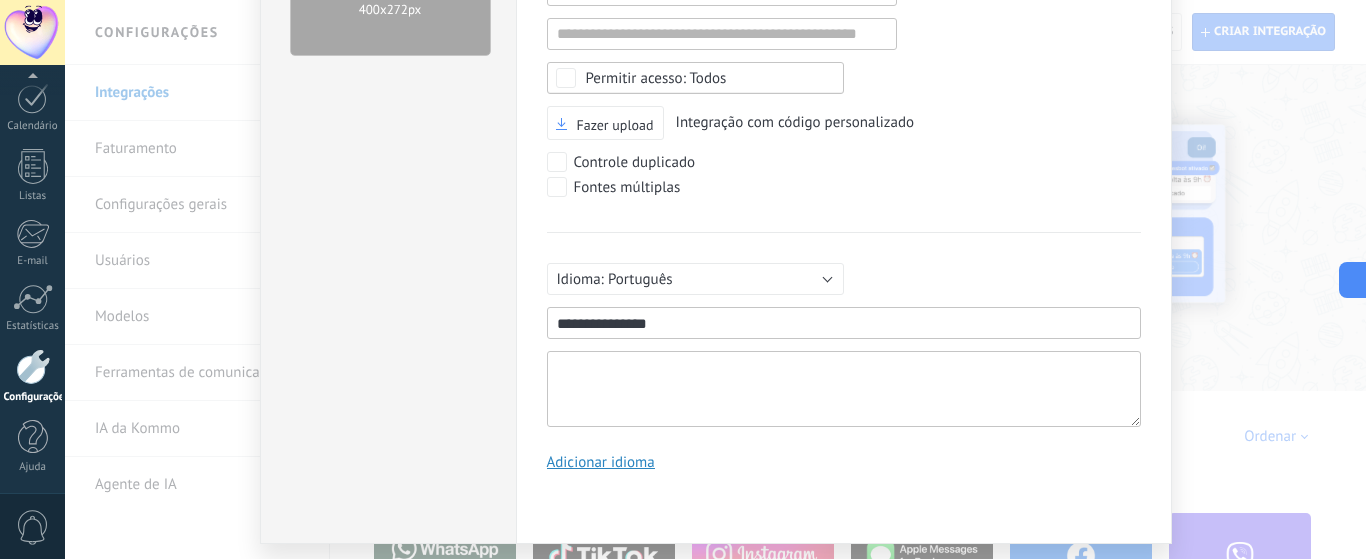 click at bounding box center (844, 389) 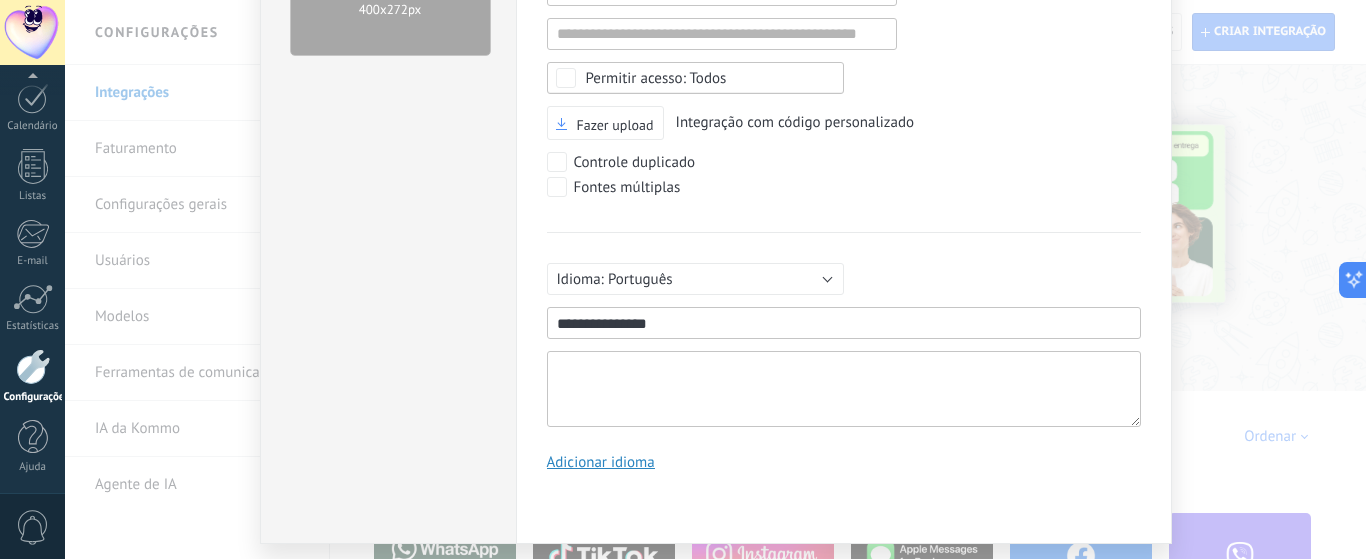 type on "*" 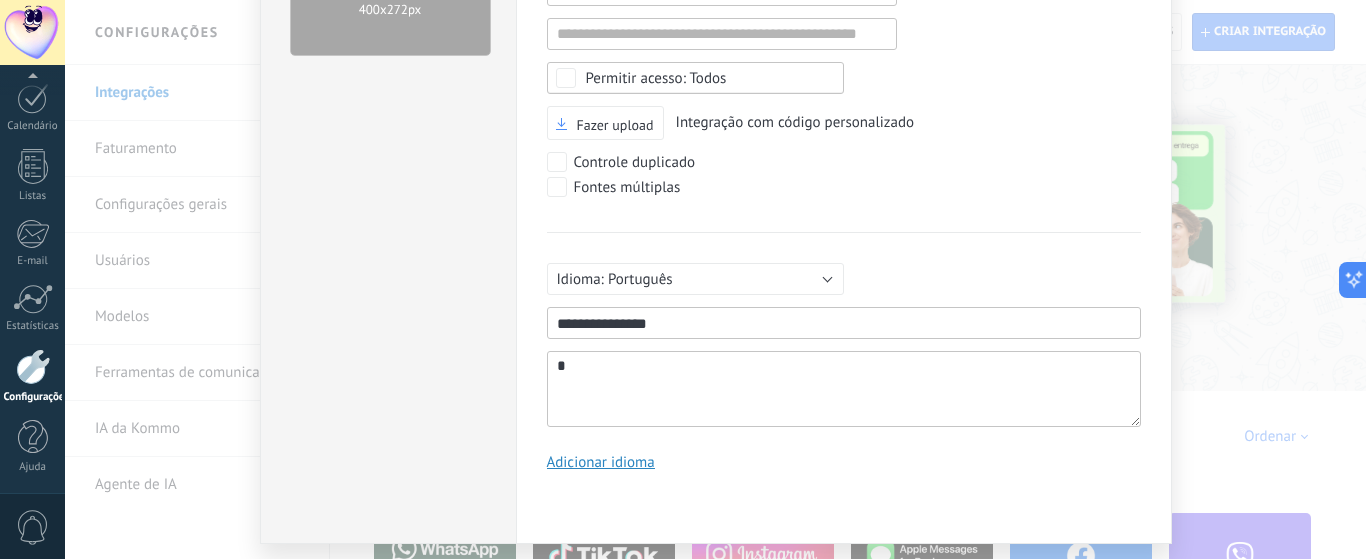 type on "**" 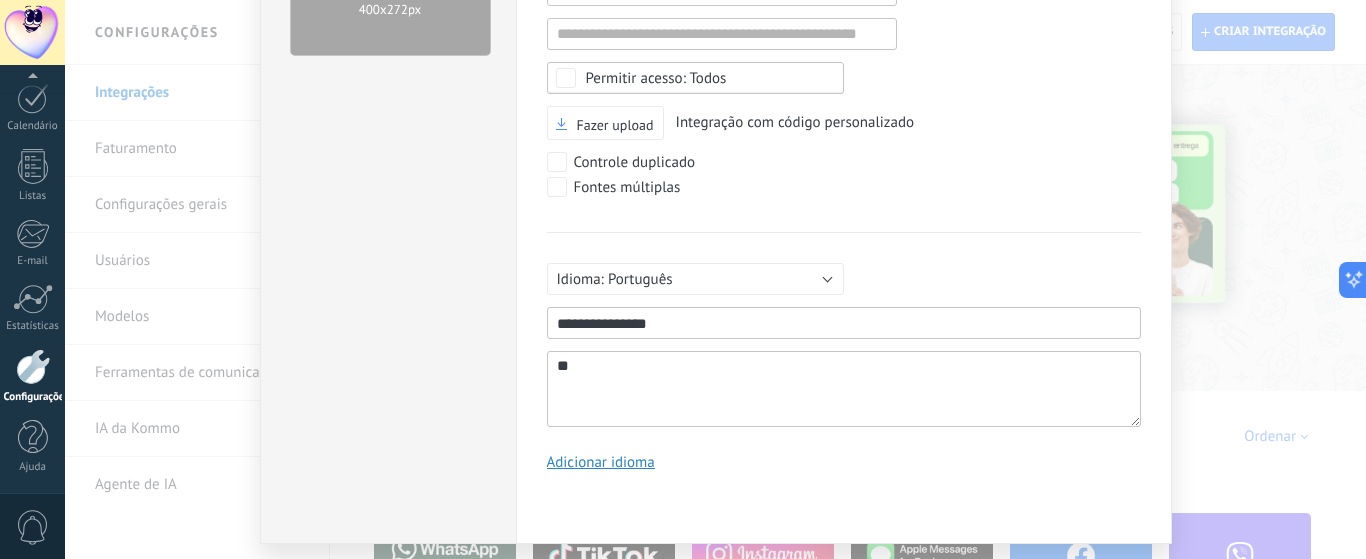 type on "***" 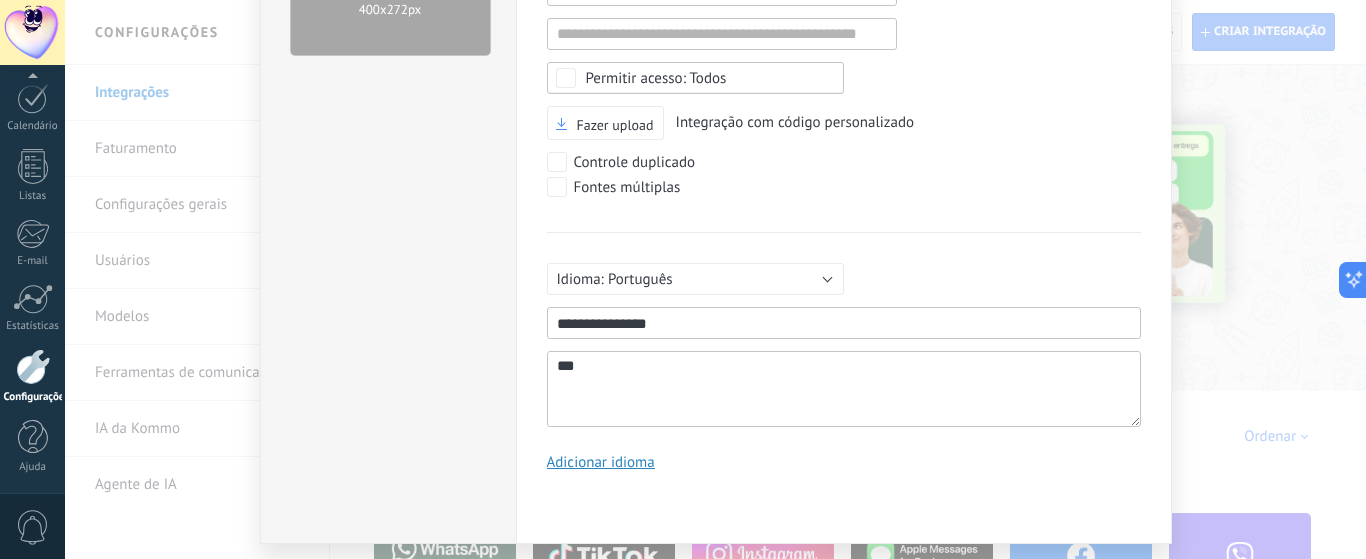 type on "***" 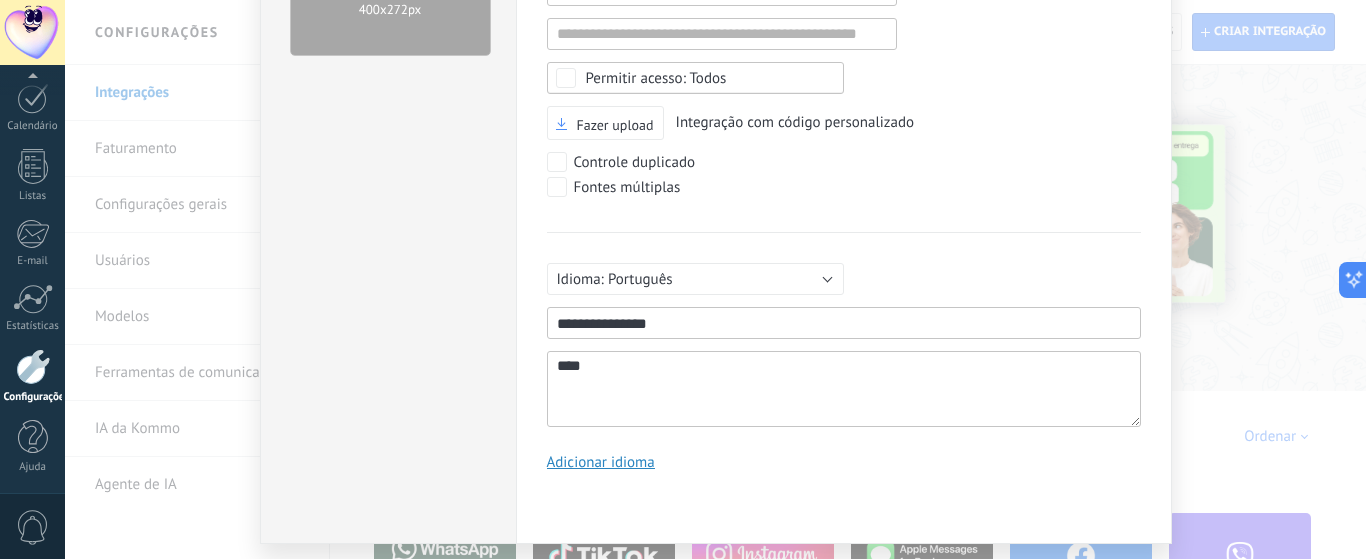 type on "*****" 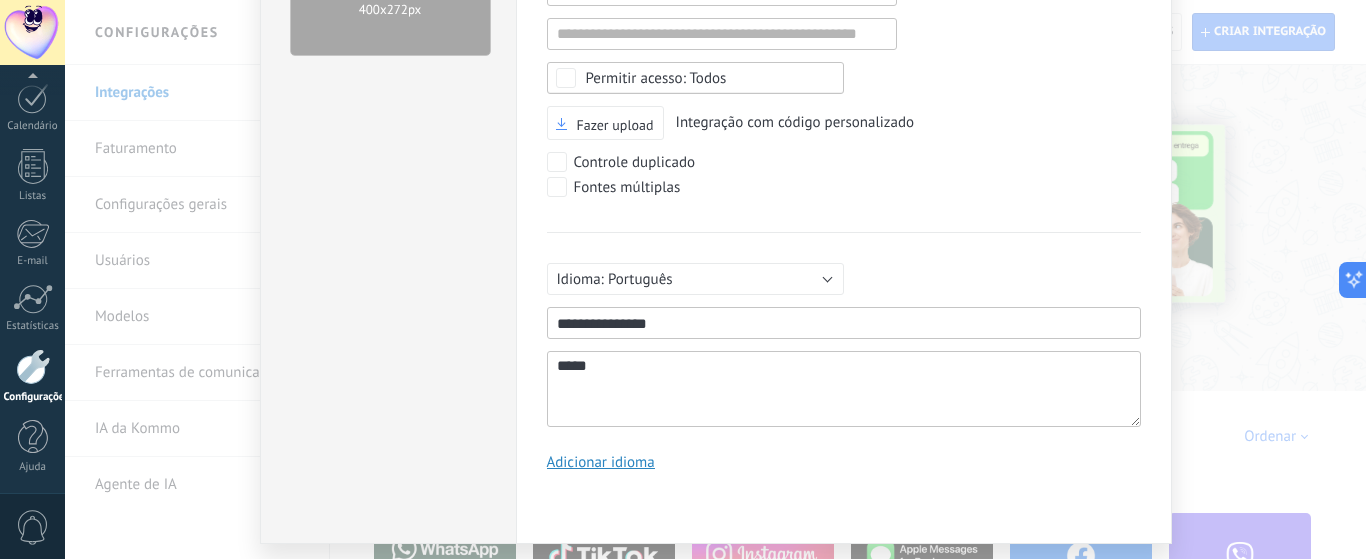 type on "******" 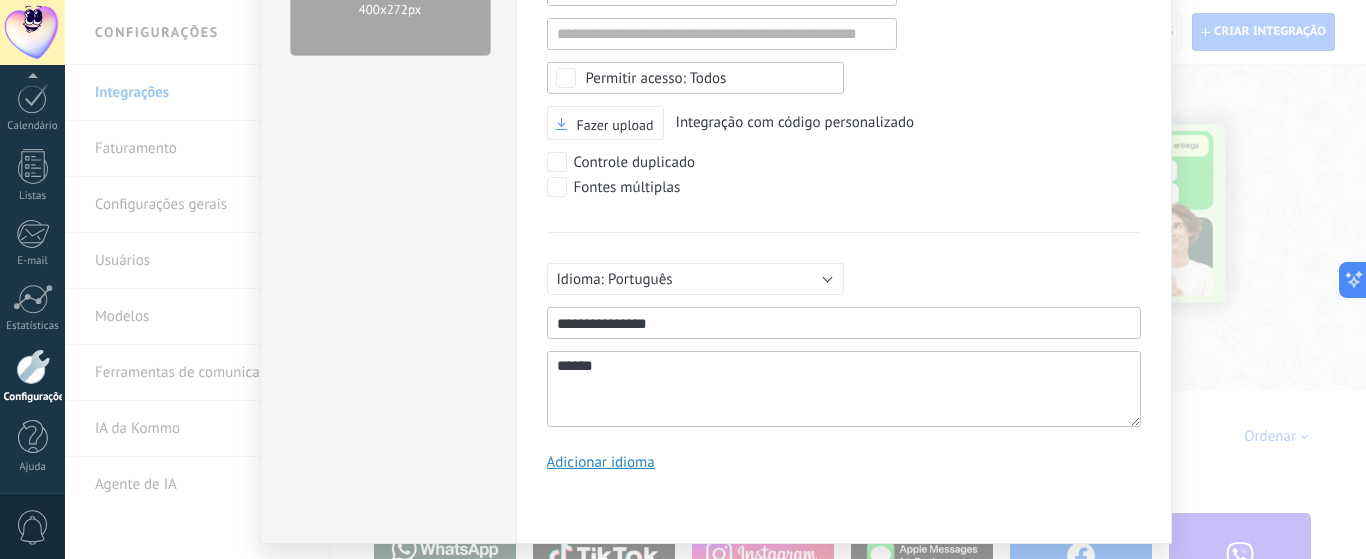 type on "*******" 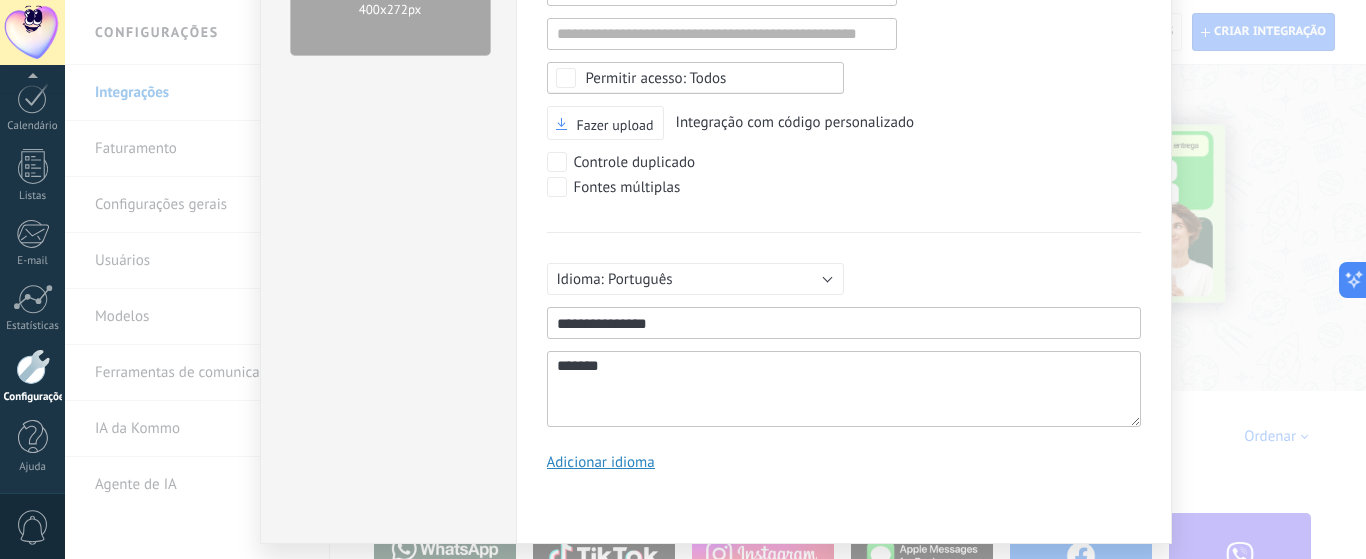 type on "********" 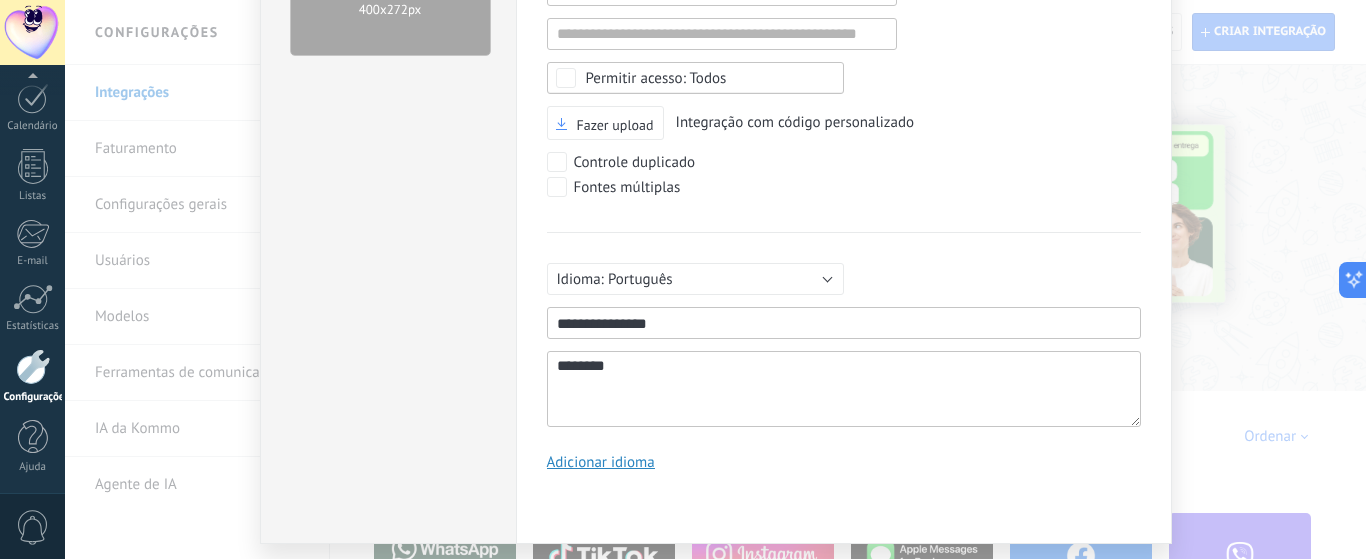 type on "*********" 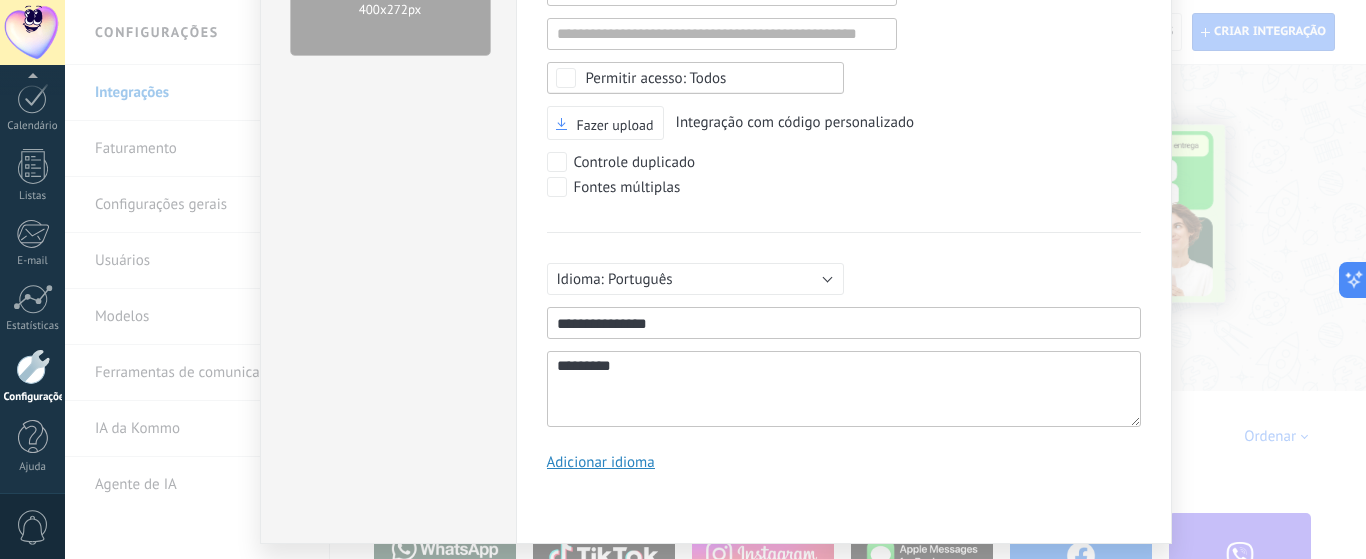 type on "*********" 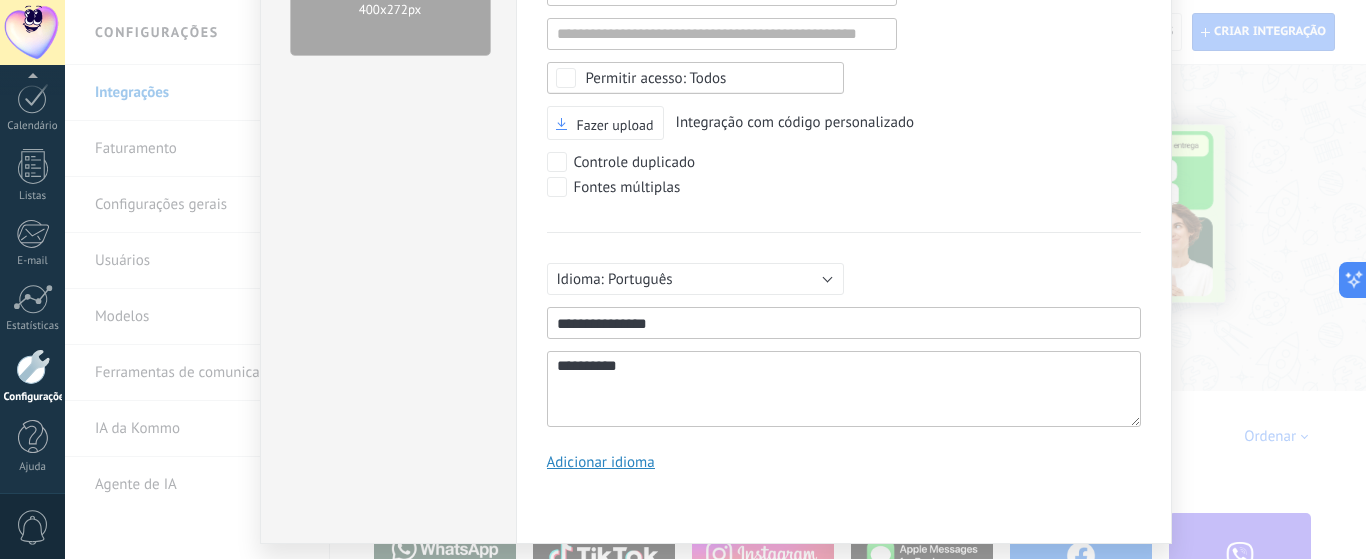 scroll, scrollTop: 19, scrollLeft: 0, axis: vertical 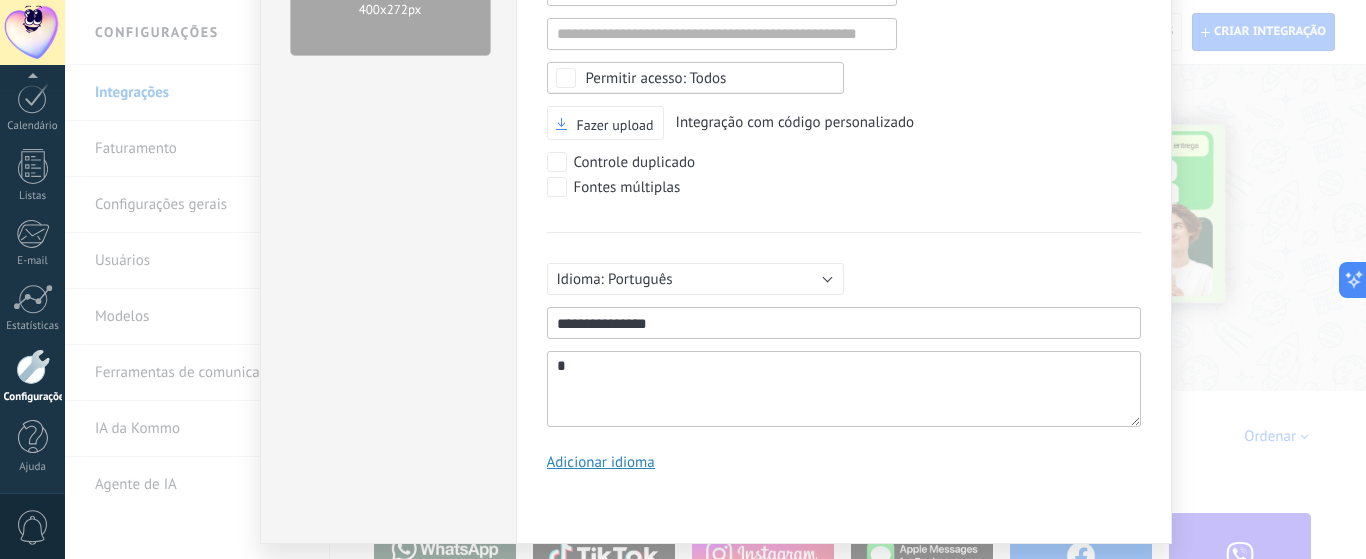 type on "**" 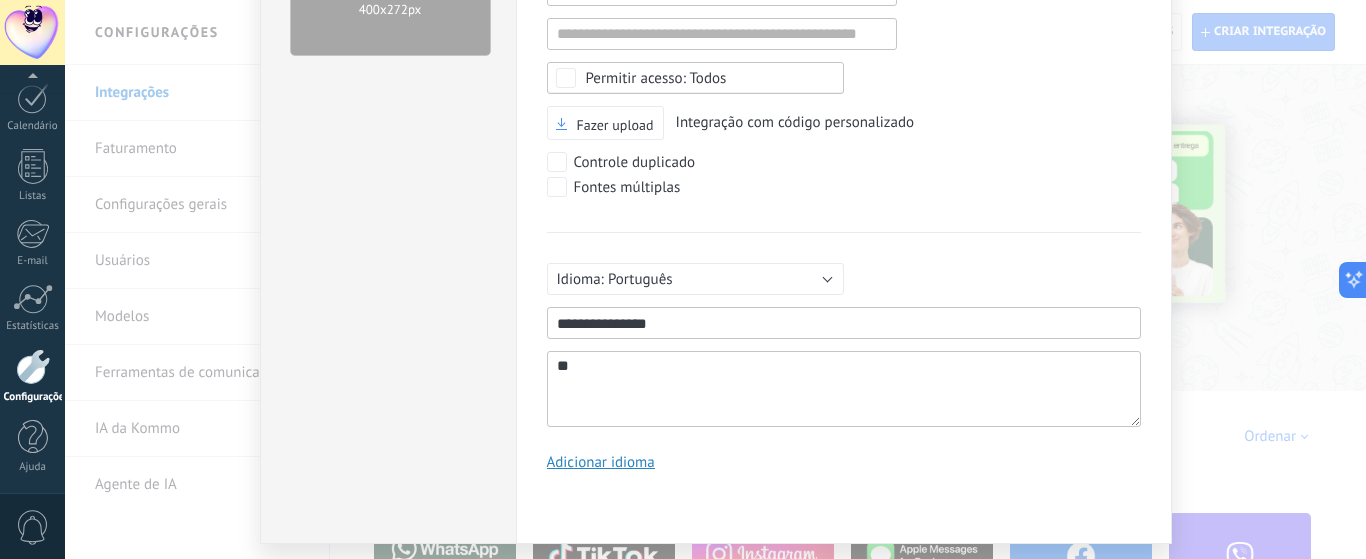 type on "***" 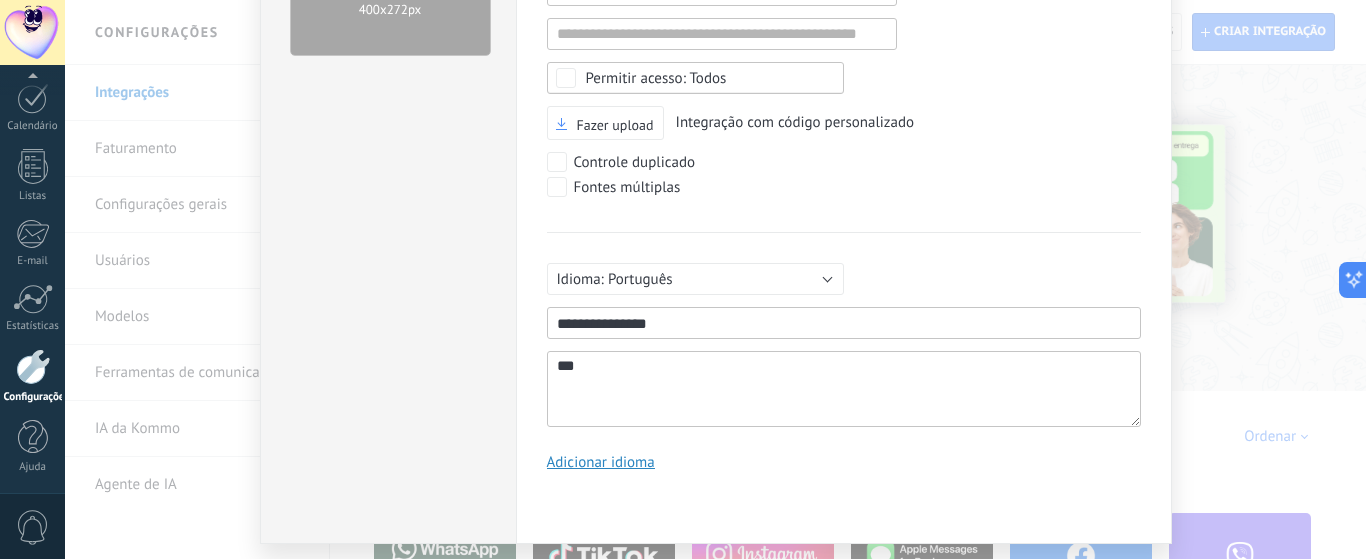 type on "****" 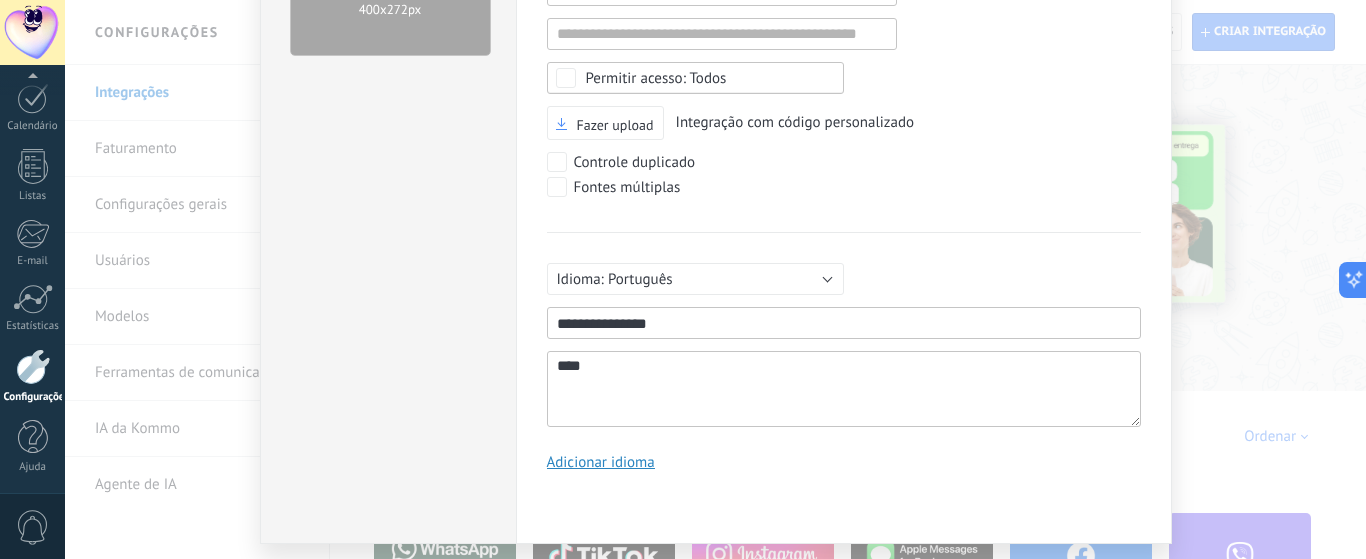 type on "****" 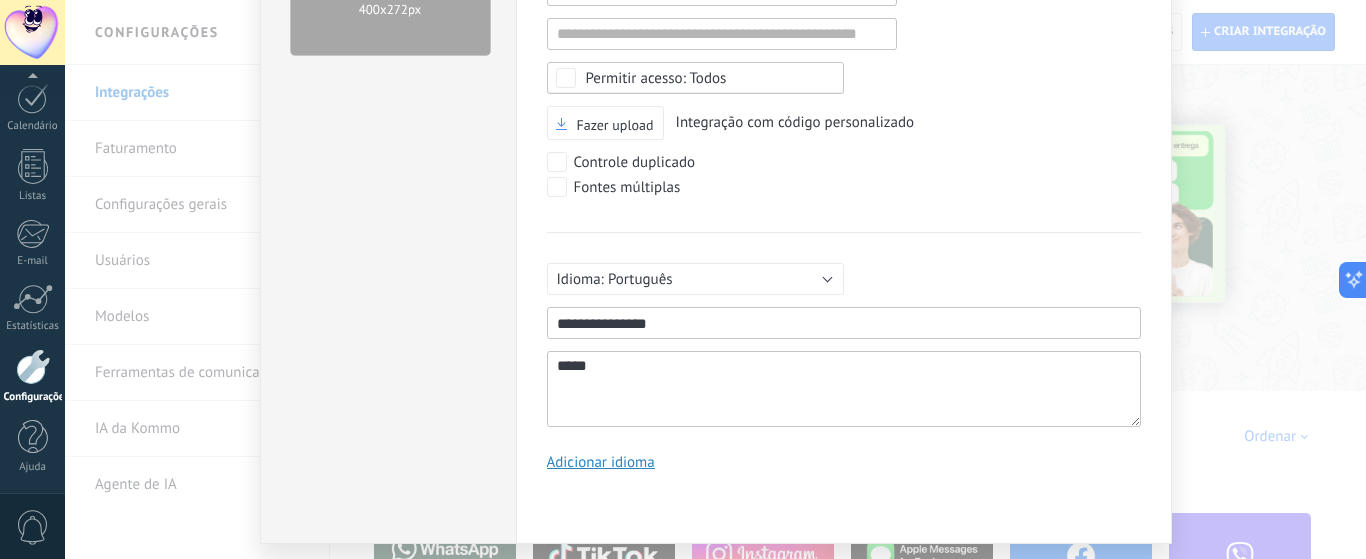 type on "******" 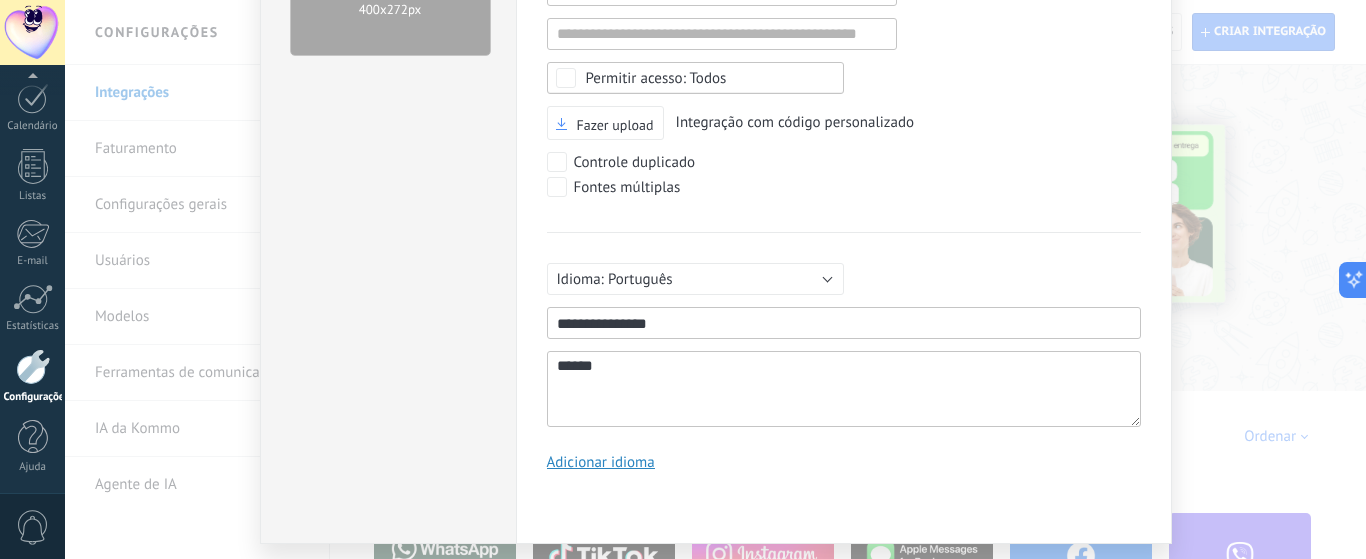 type on "*******" 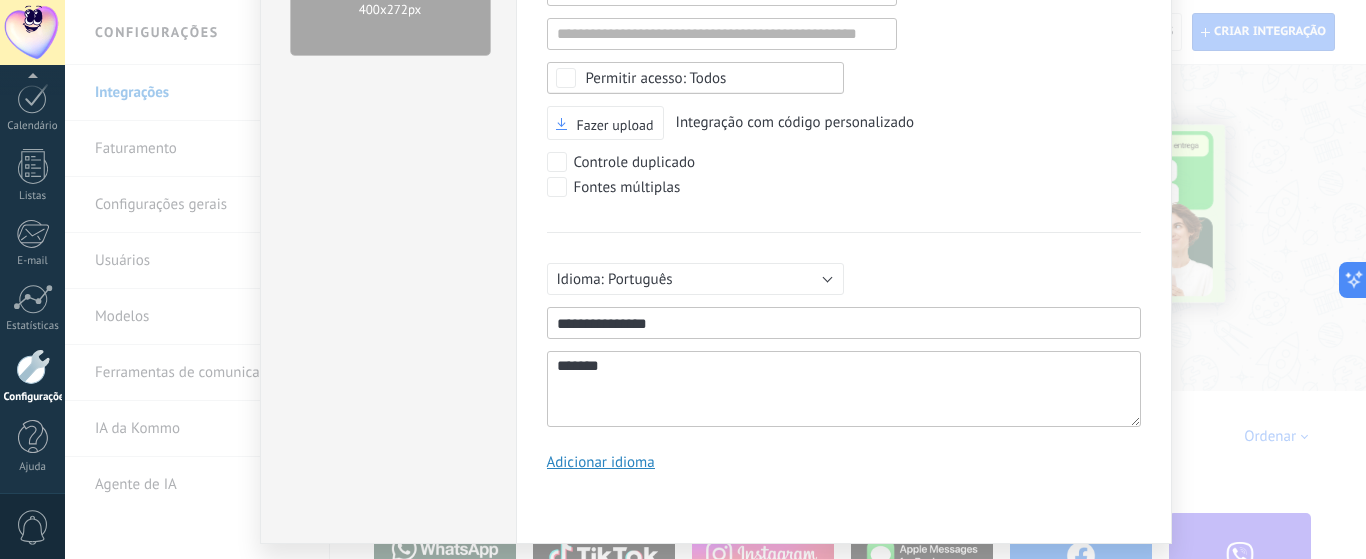 type on "********" 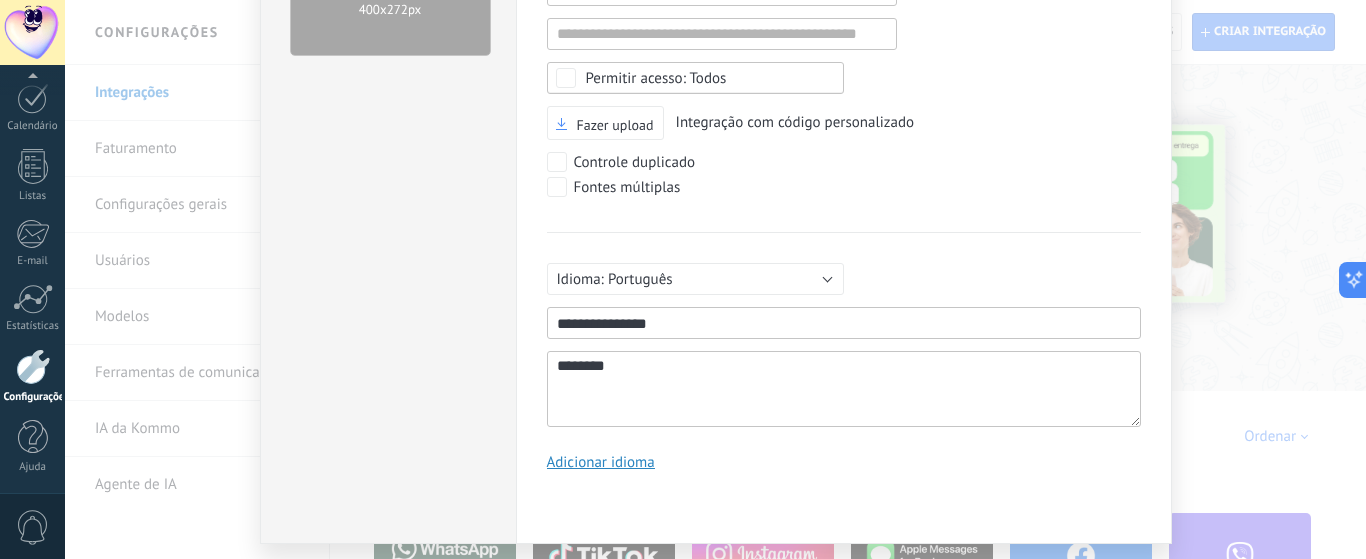 type on "*********" 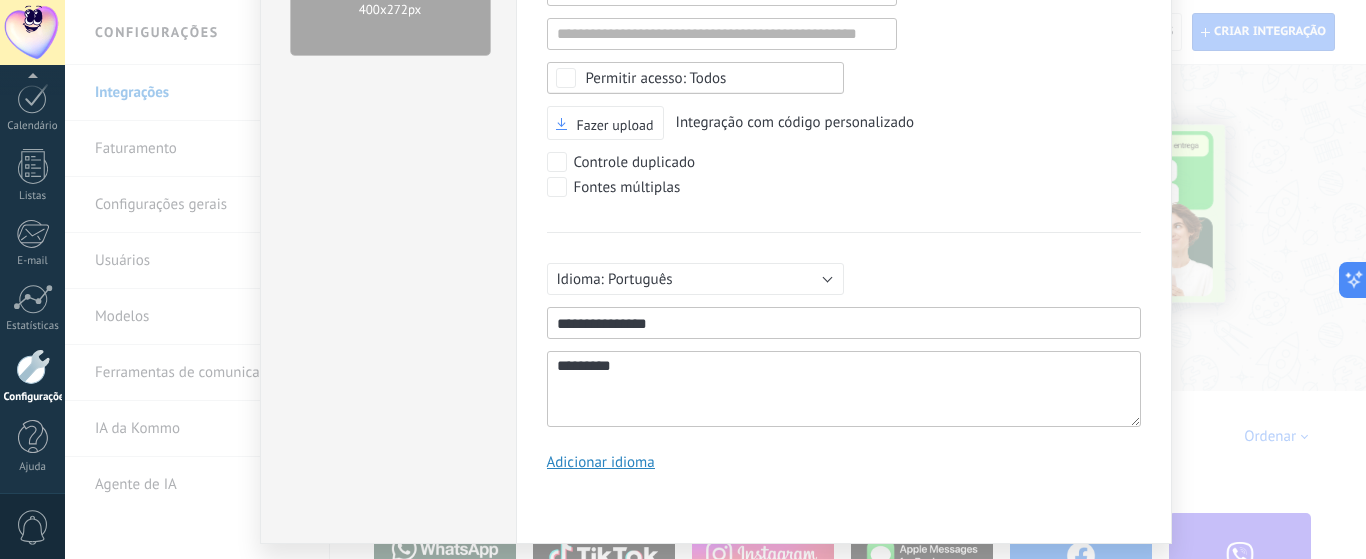 type on "**********" 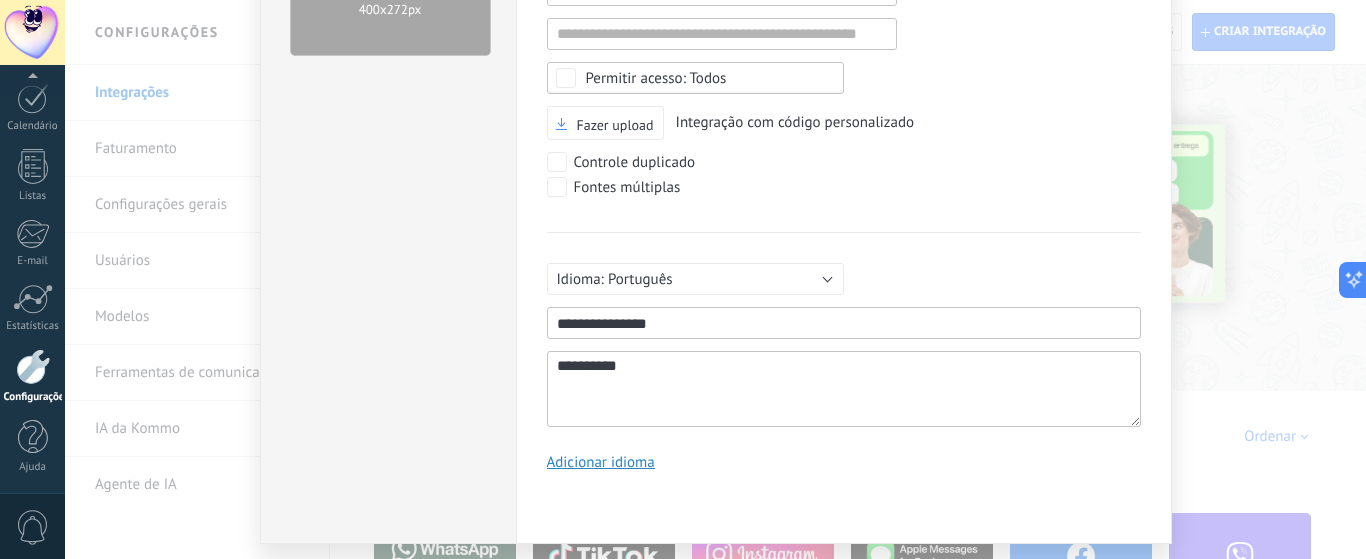 type on "**********" 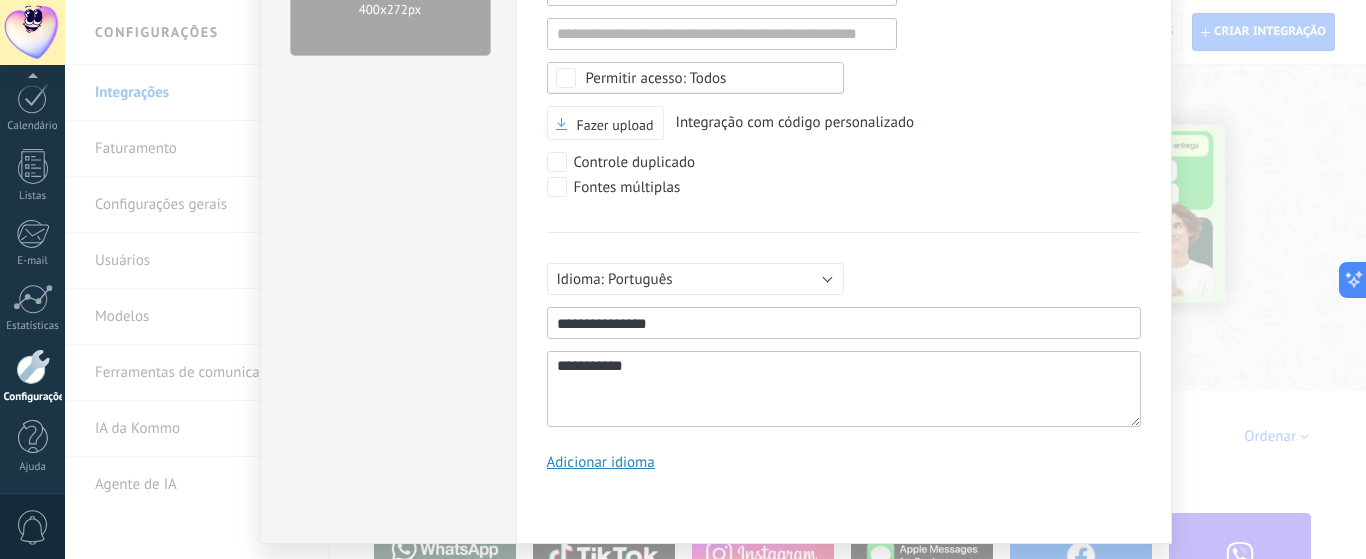 type on "**********" 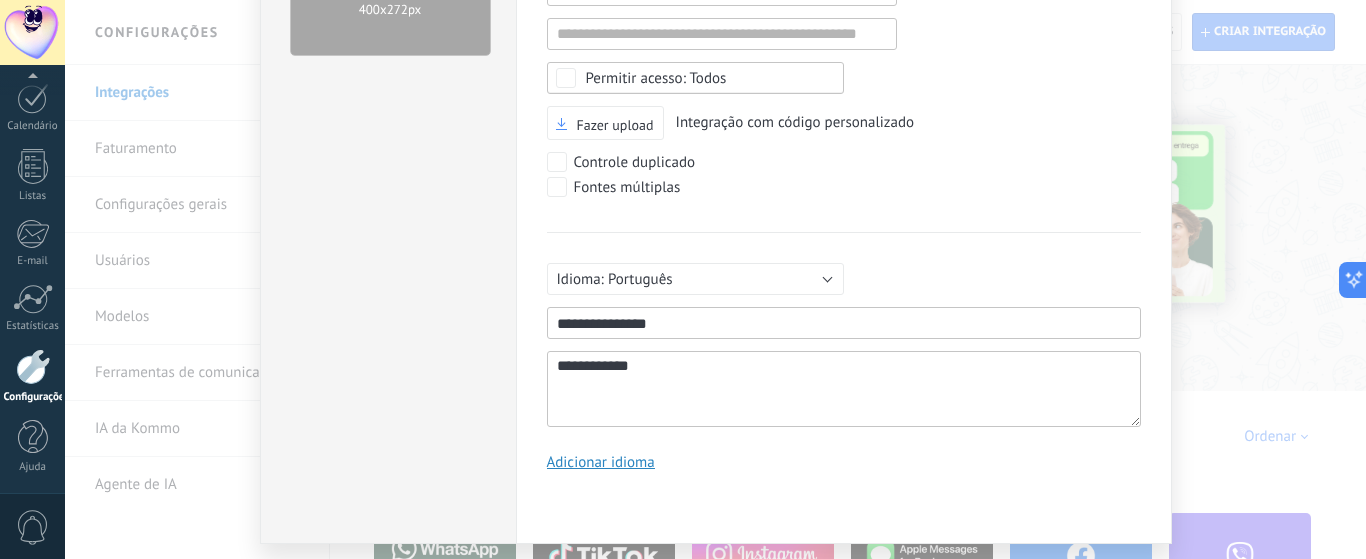 type on "**********" 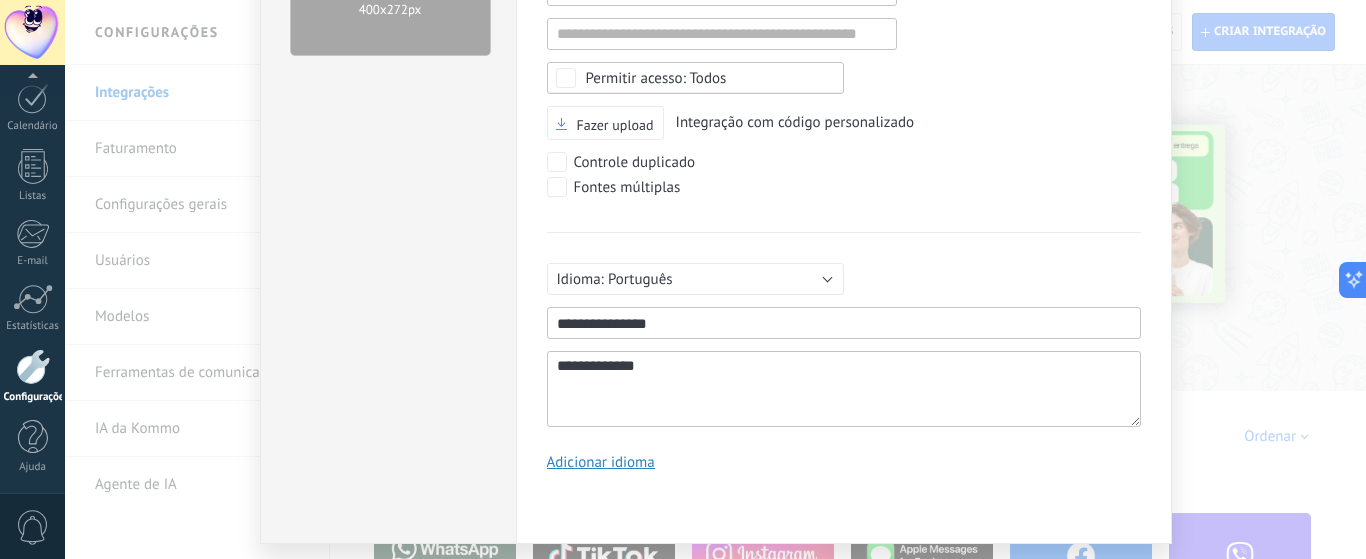 type on "**********" 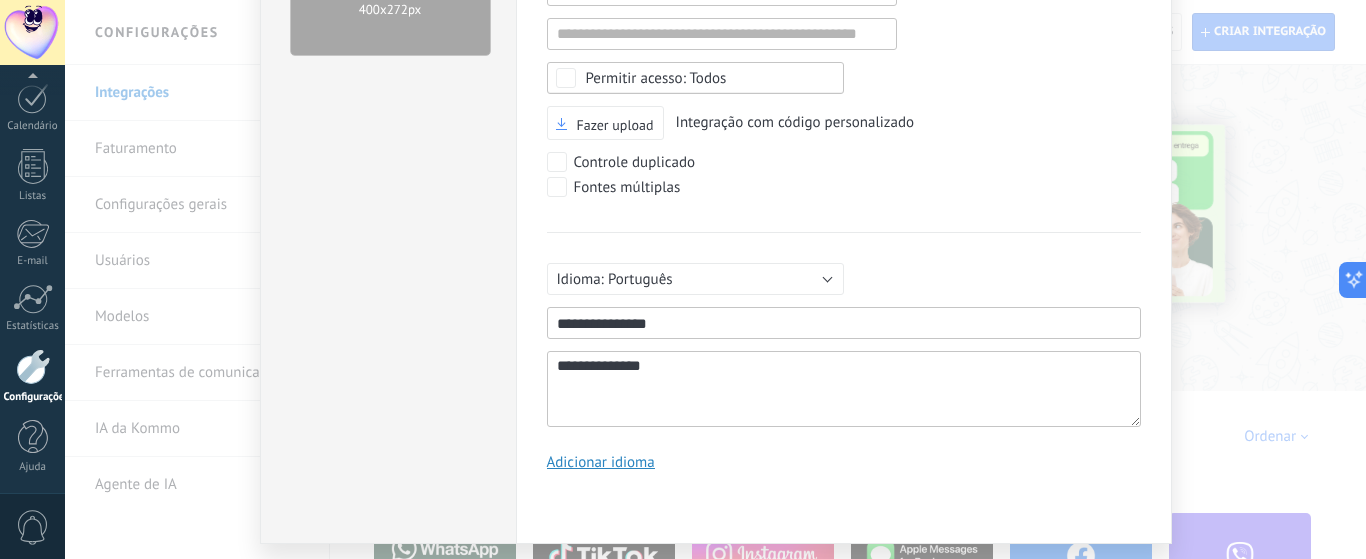 type on "**********" 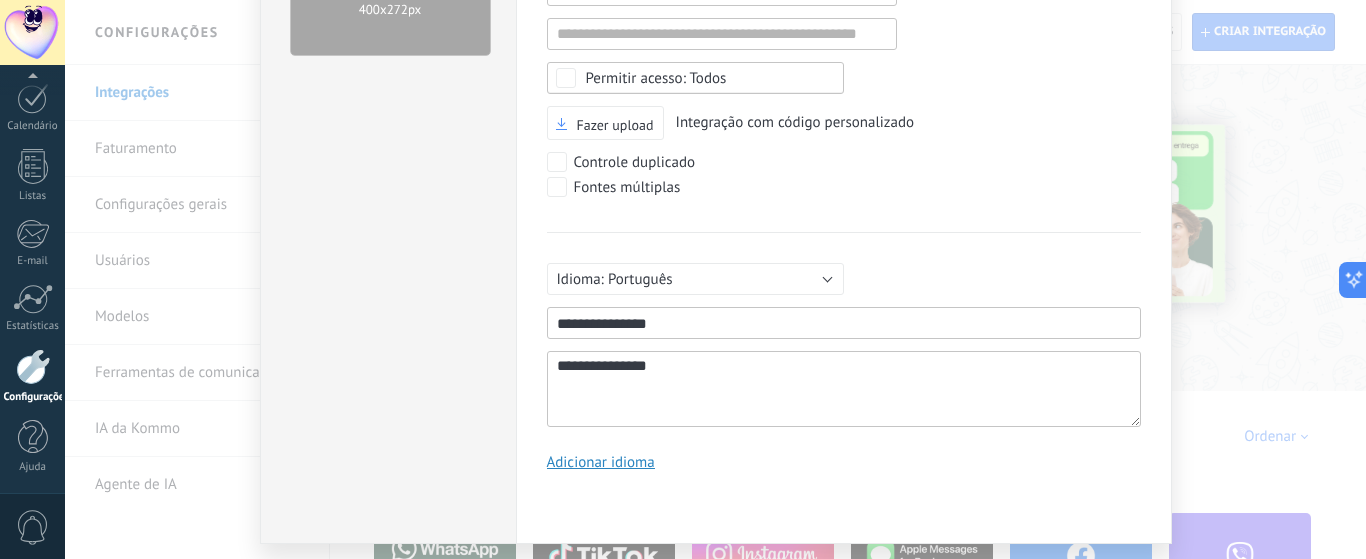 type on "**********" 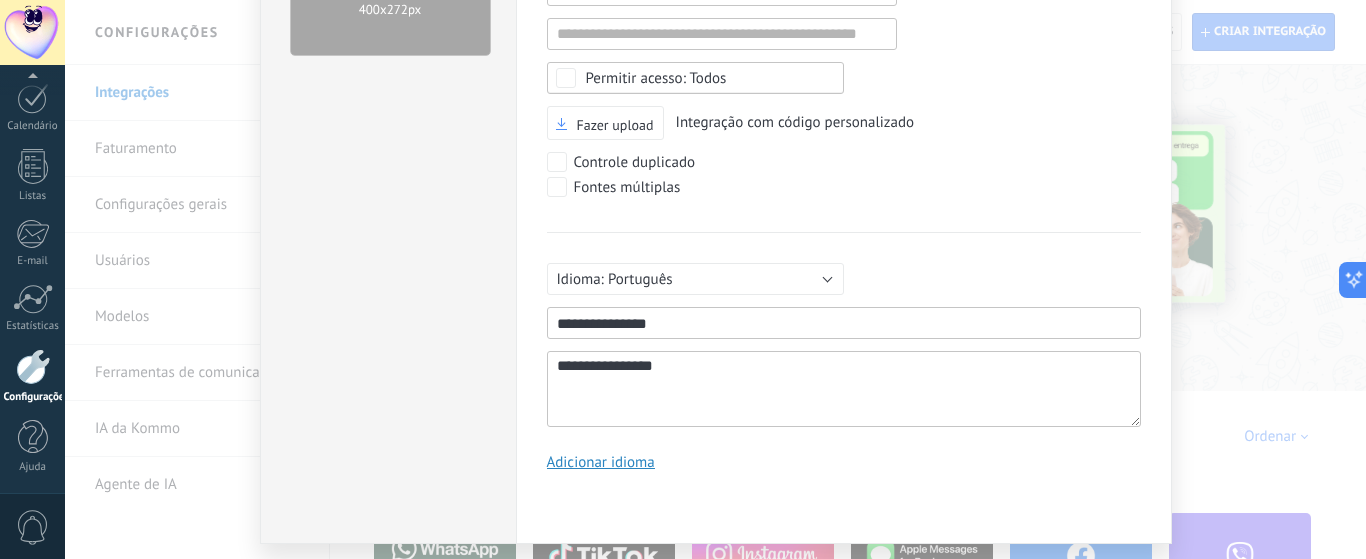 type on "**********" 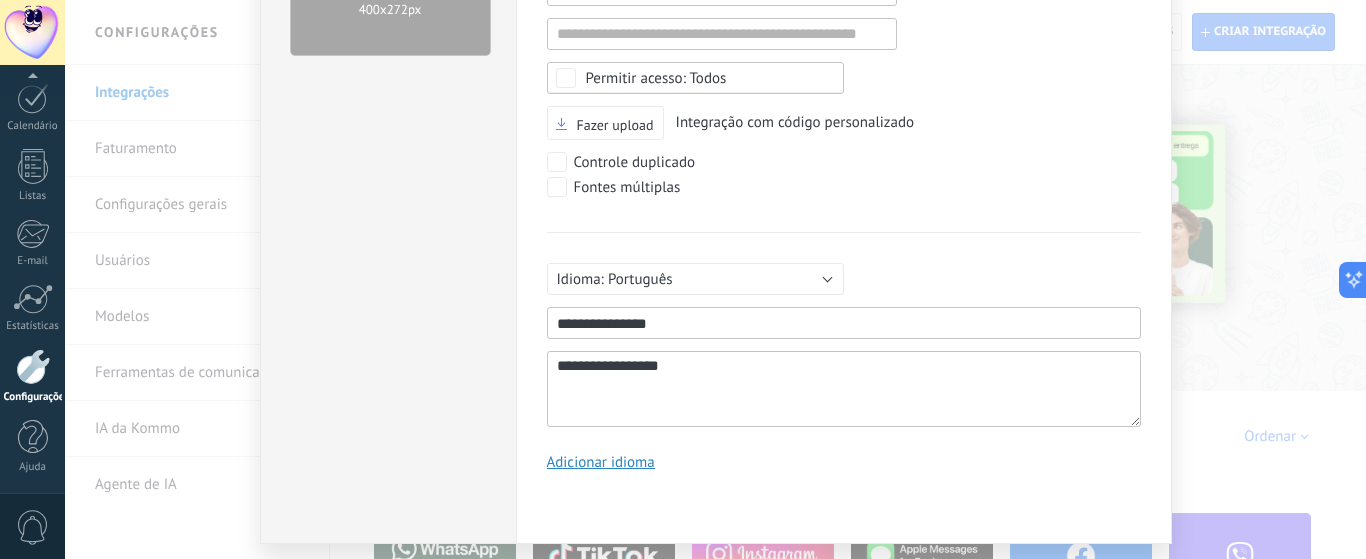 type on "**********" 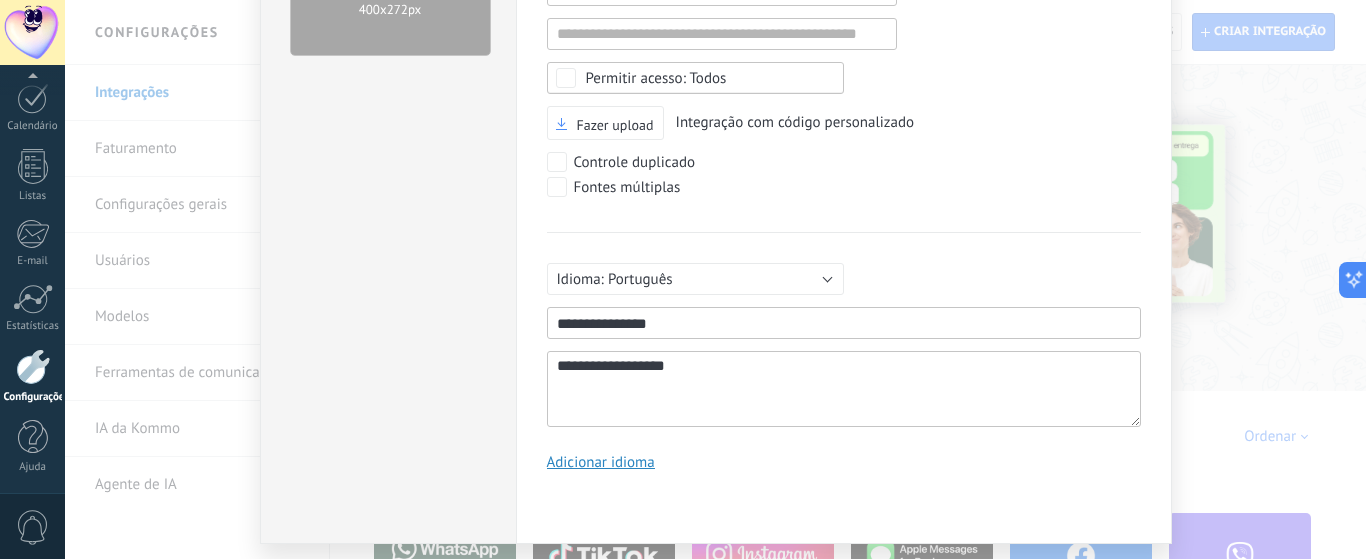 type on "**********" 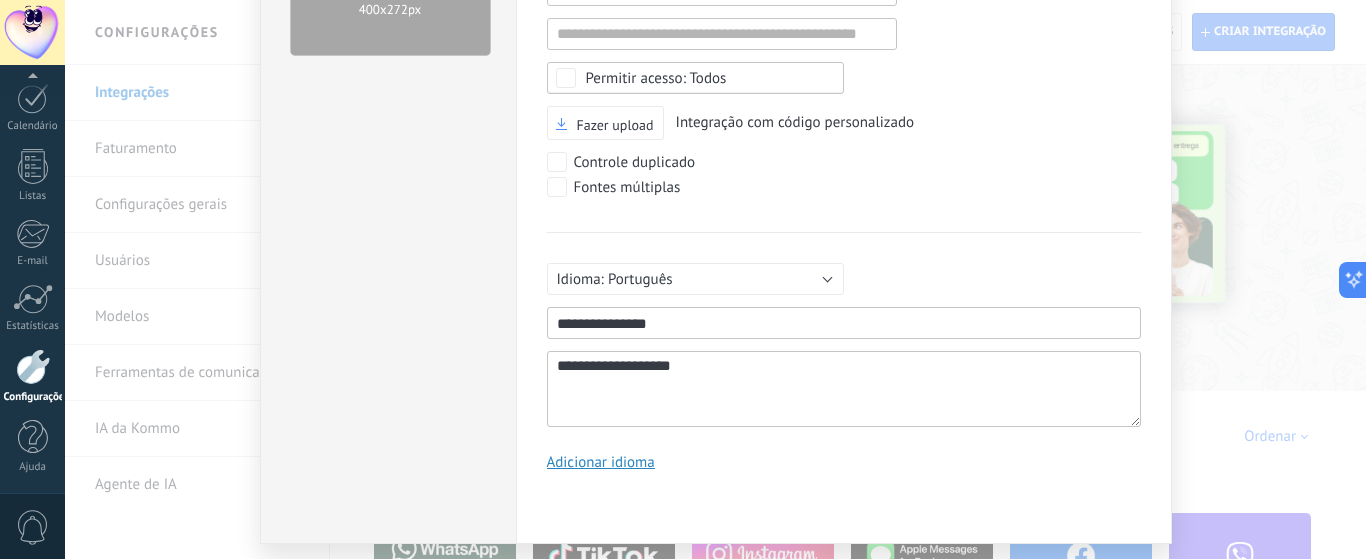 type on "**********" 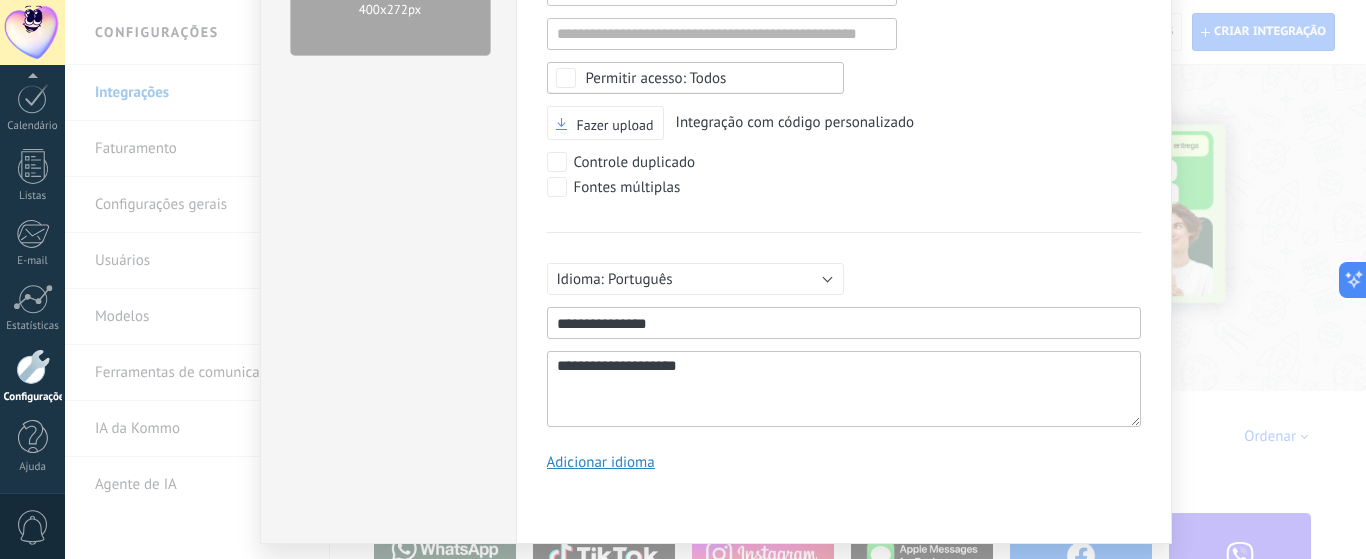 type on "**********" 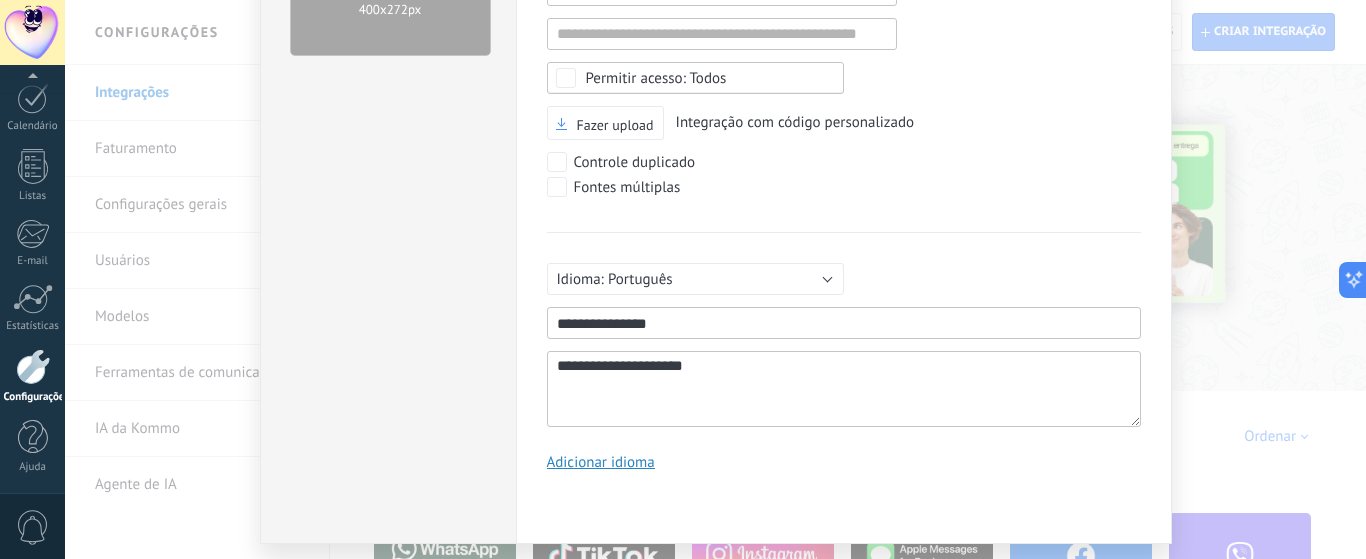 type on "**********" 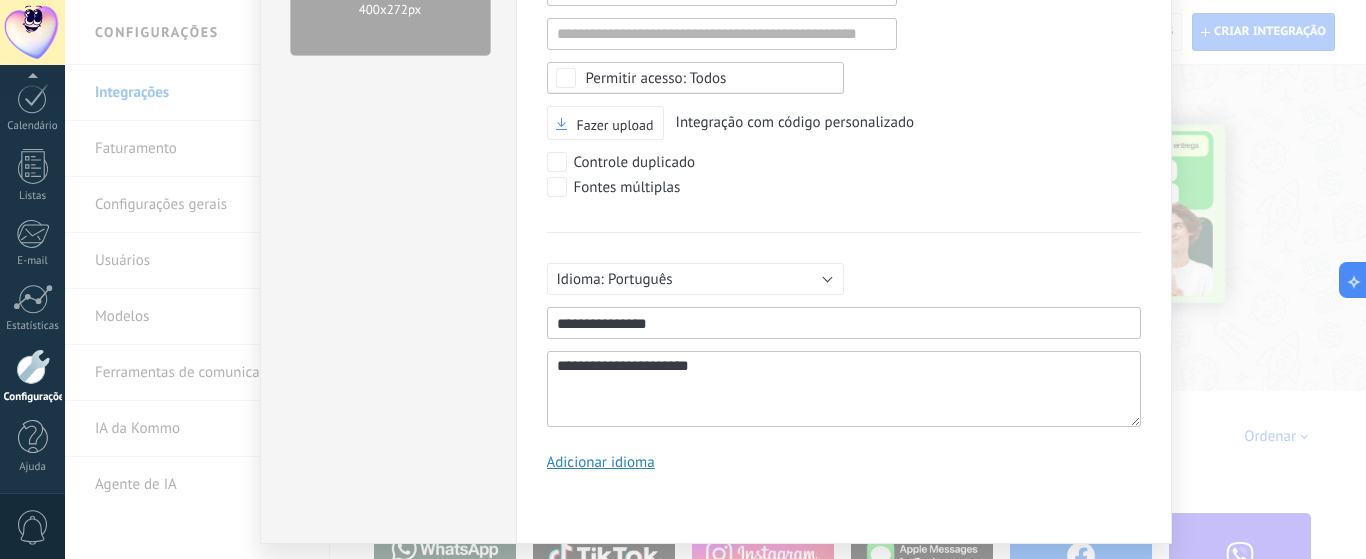 type on "**********" 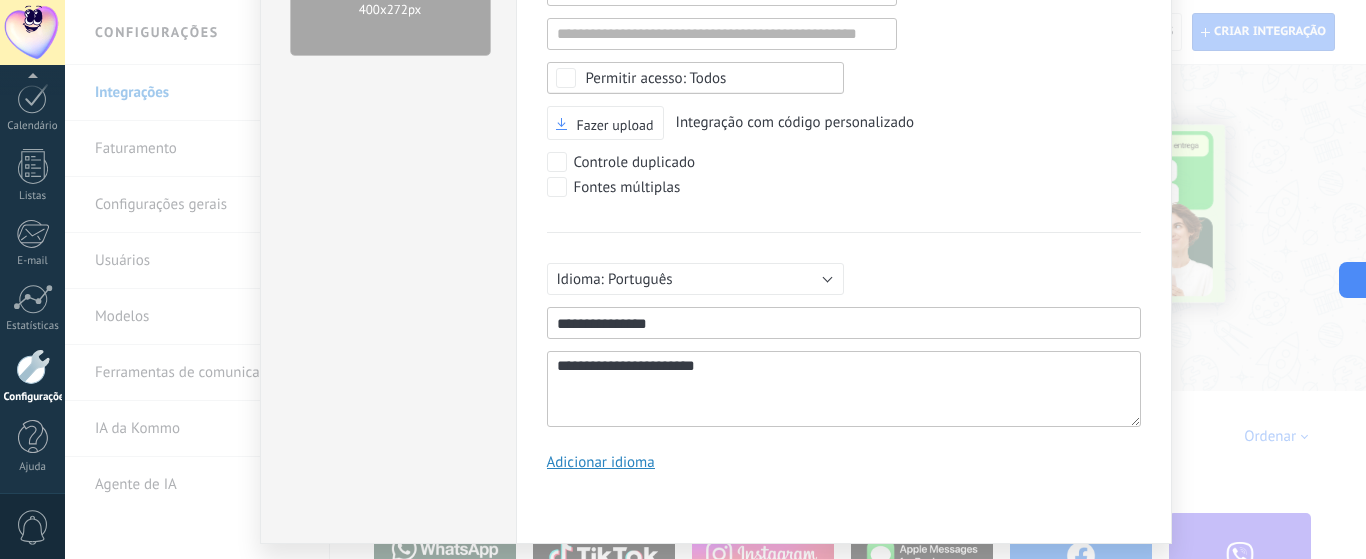 type on "**********" 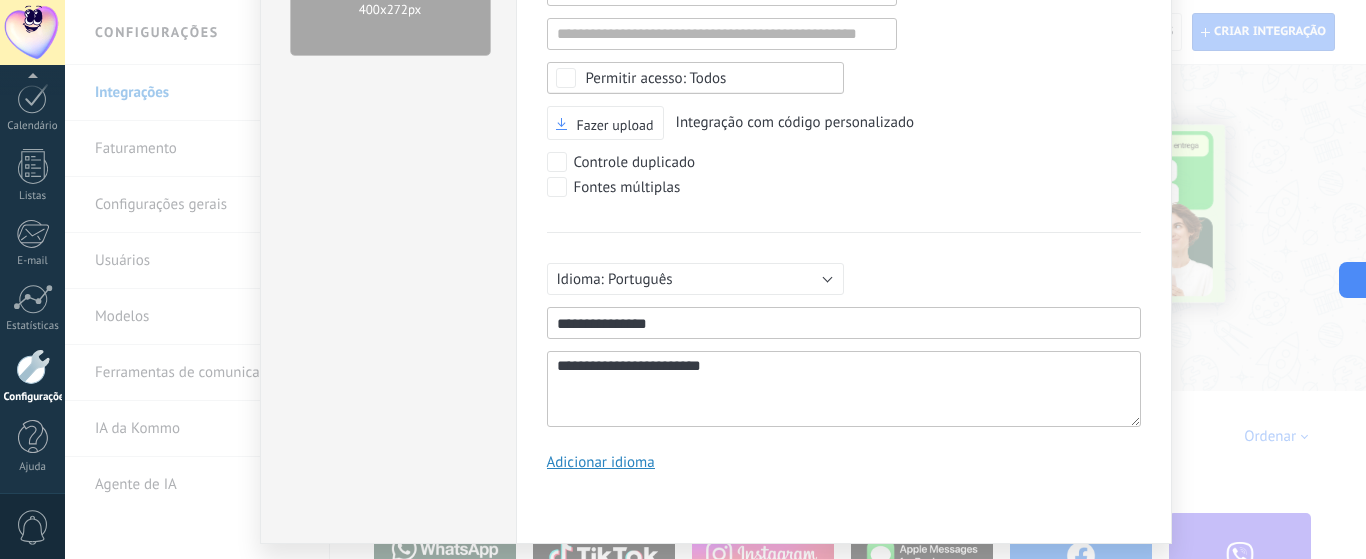 scroll, scrollTop: 19, scrollLeft: 0, axis: vertical 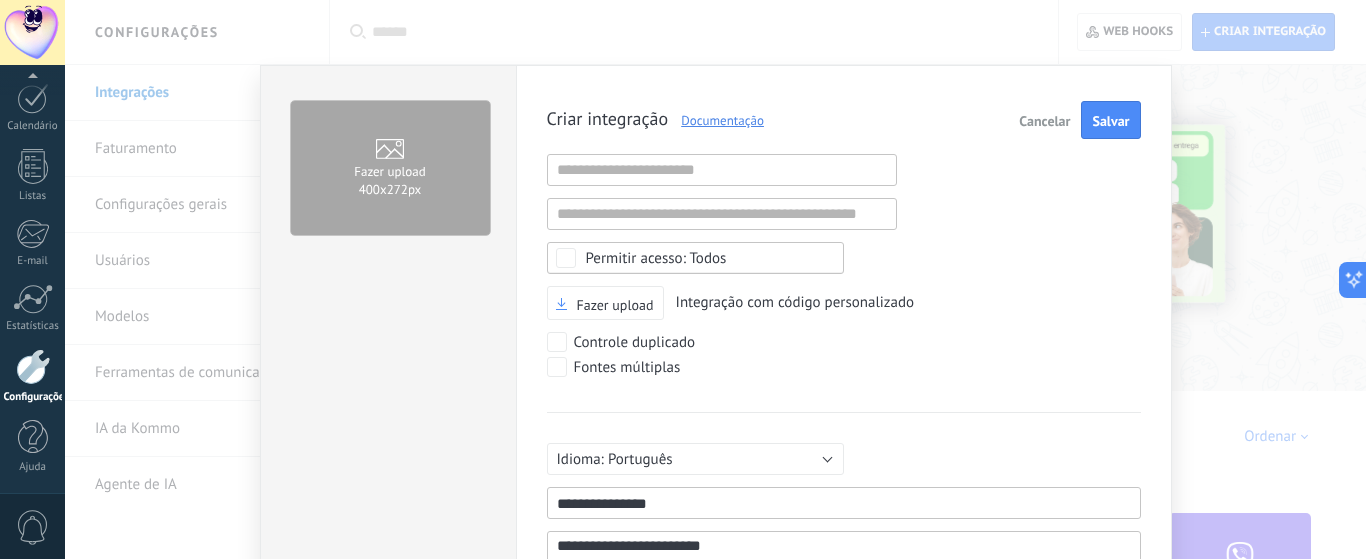 type on "**********" 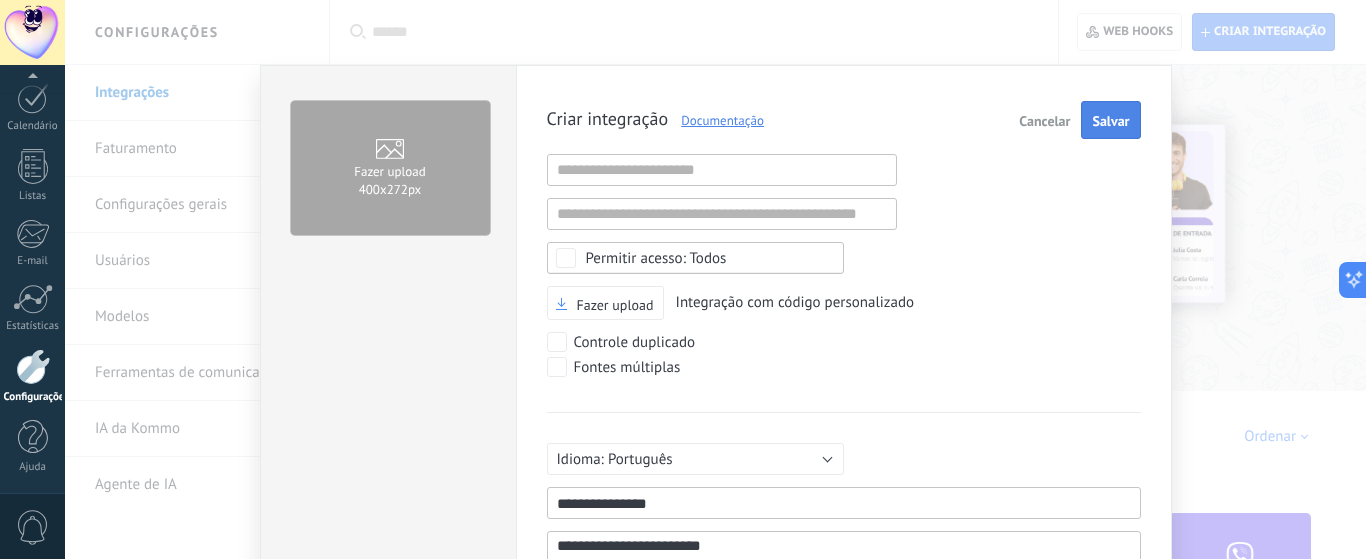 click on "Salvar" at bounding box center [1110, 120] 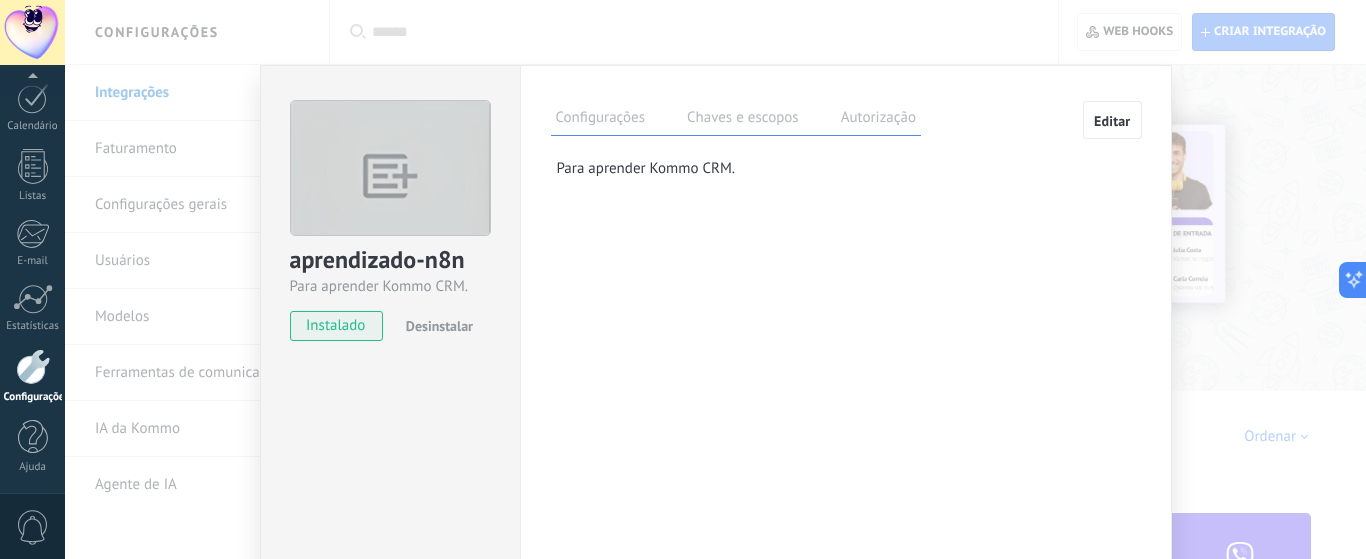 click on "Chaves e escopos" at bounding box center [743, 120] 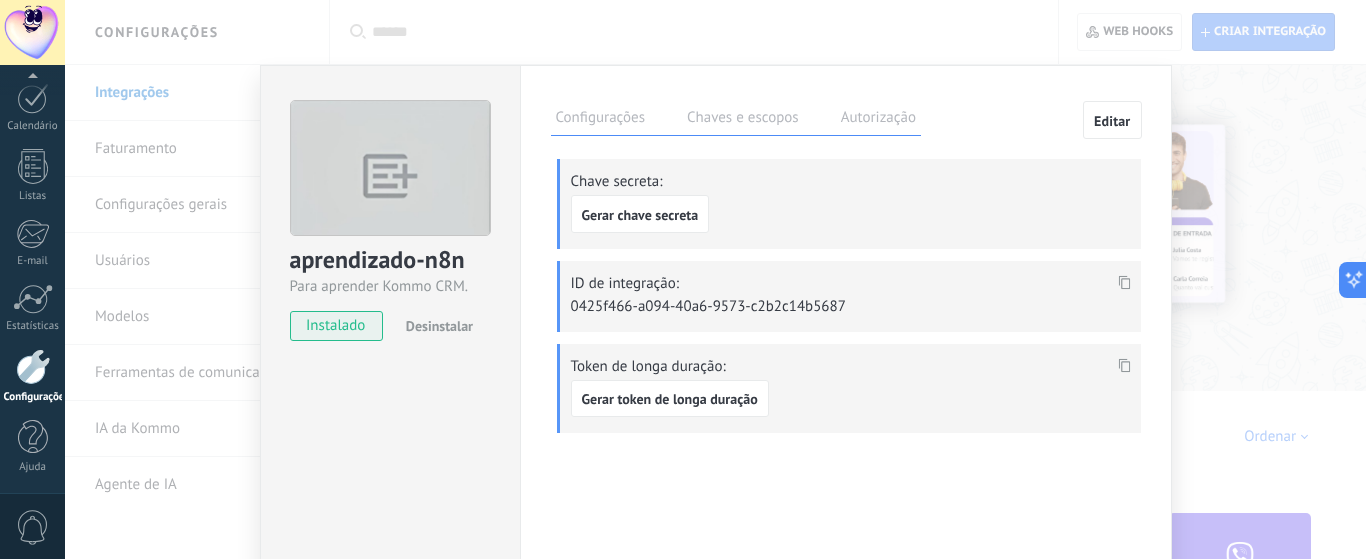 click on "Autorização" at bounding box center [878, 120] 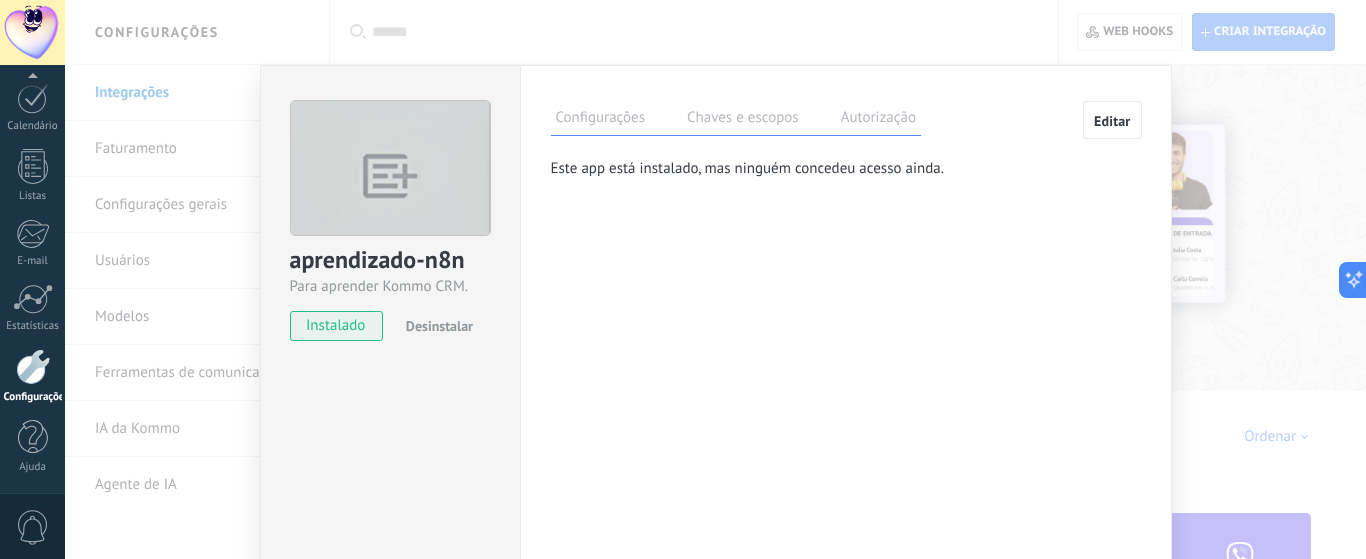 click on "Chaves e escopos" at bounding box center (743, 120) 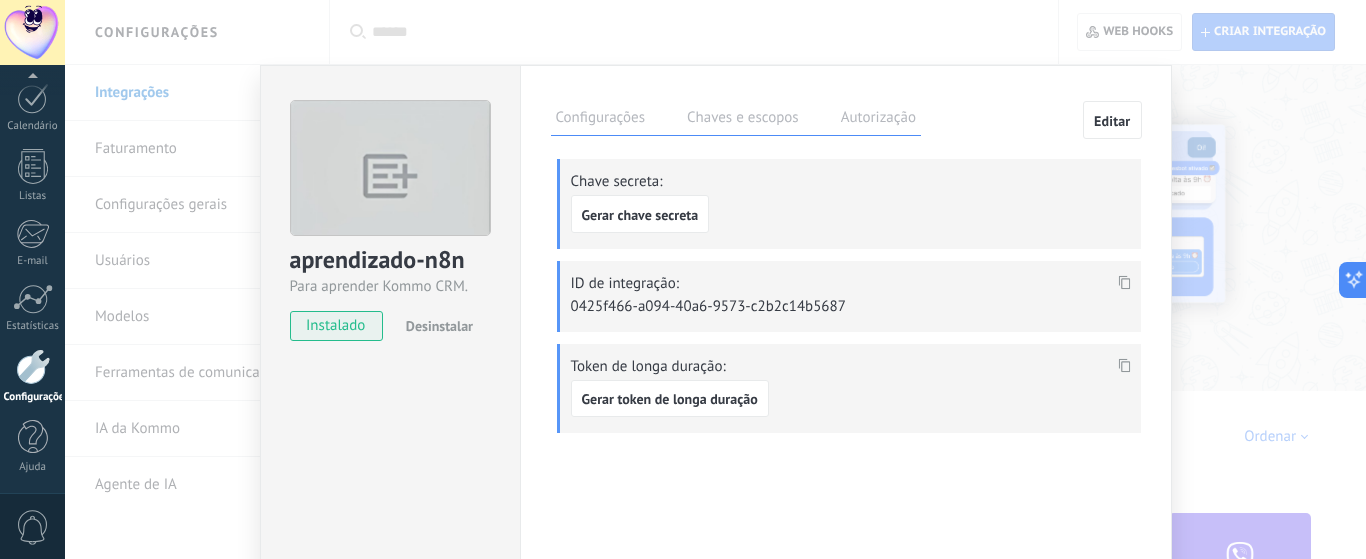 type on "**********" 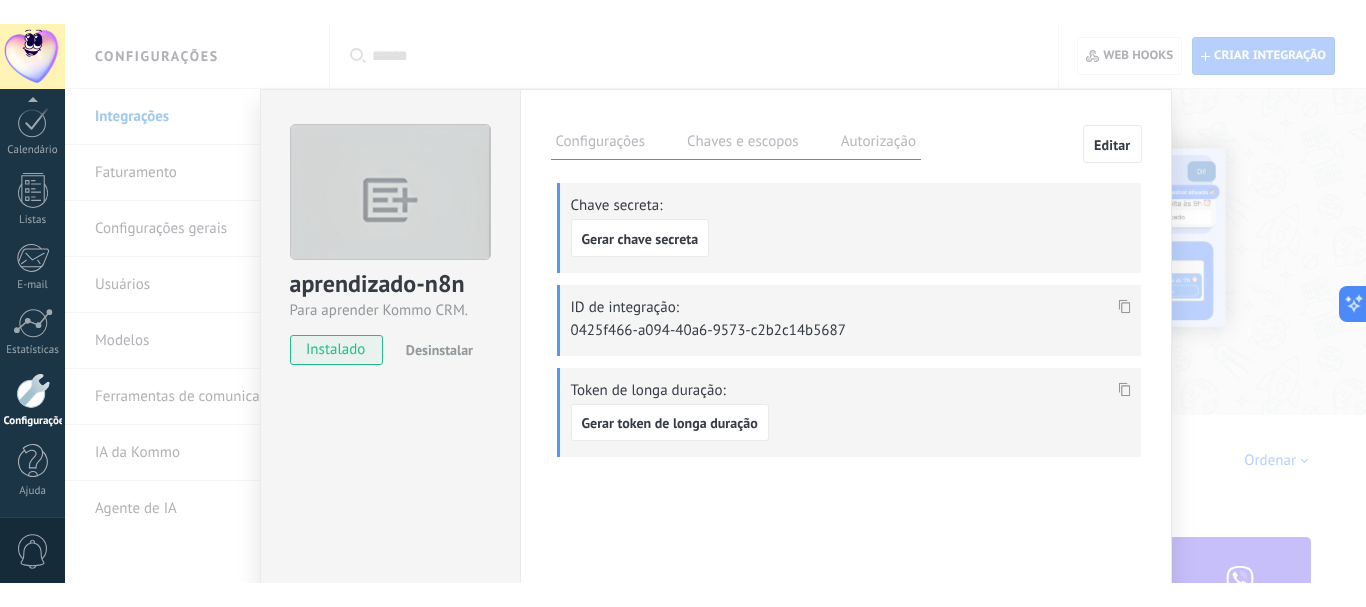 scroll, scrollTop: 226, scrollLeft: 0, axis: vertical 